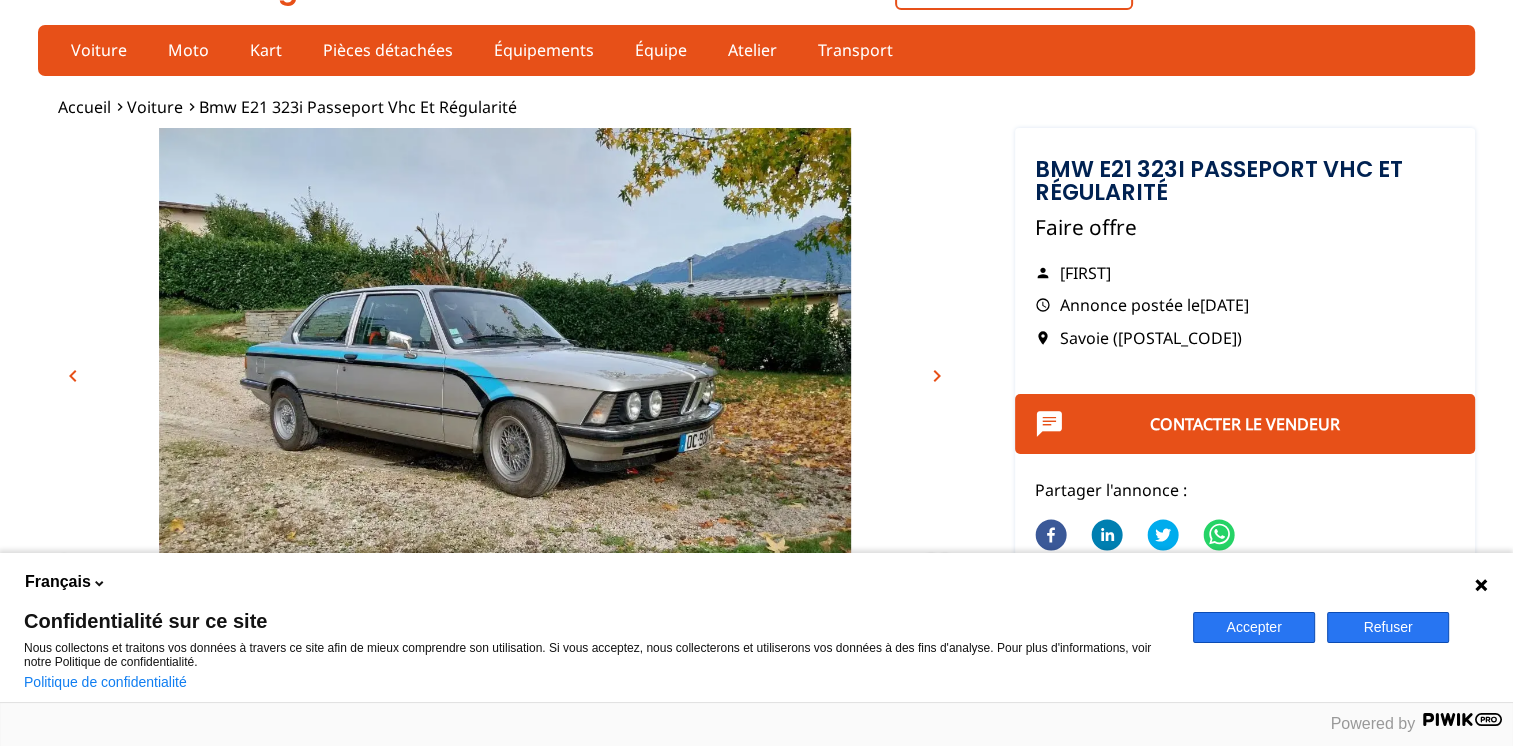 scroll, scrollTop: 0, scrollLeft: 0, axis: both 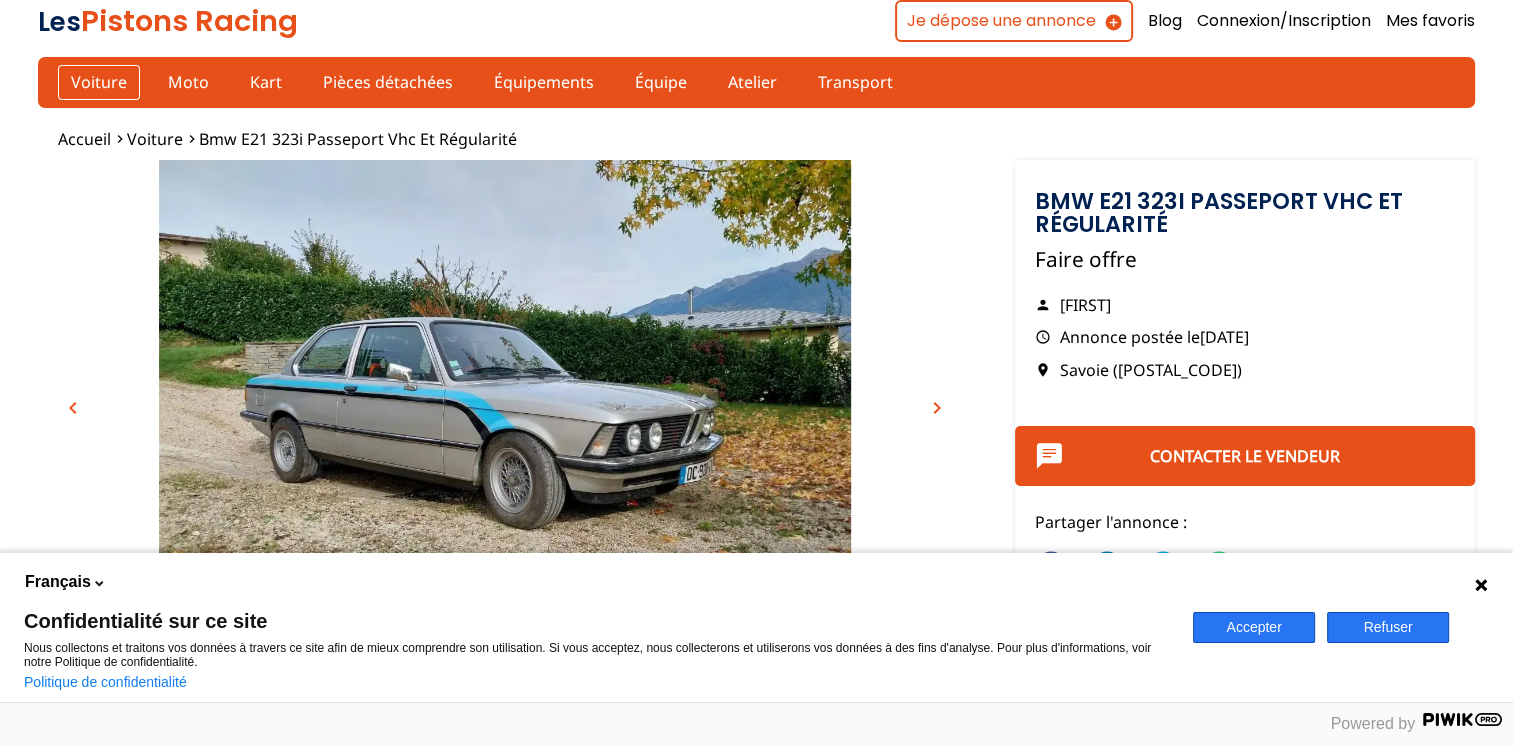 click on "Voiture" at bounding box center [99, 82] 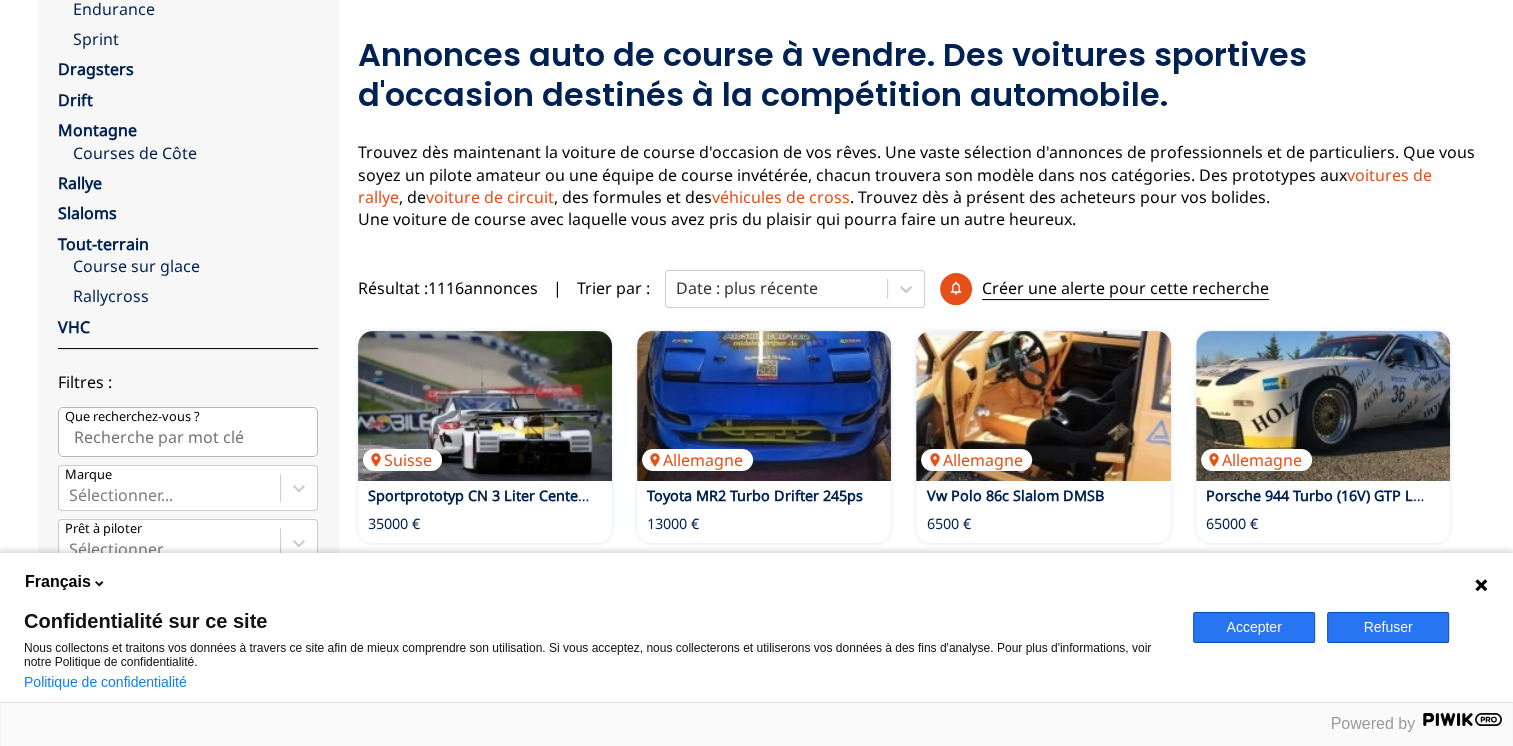 scroll, scrollTop: 500, scrollLeft: 0, axis: vertical 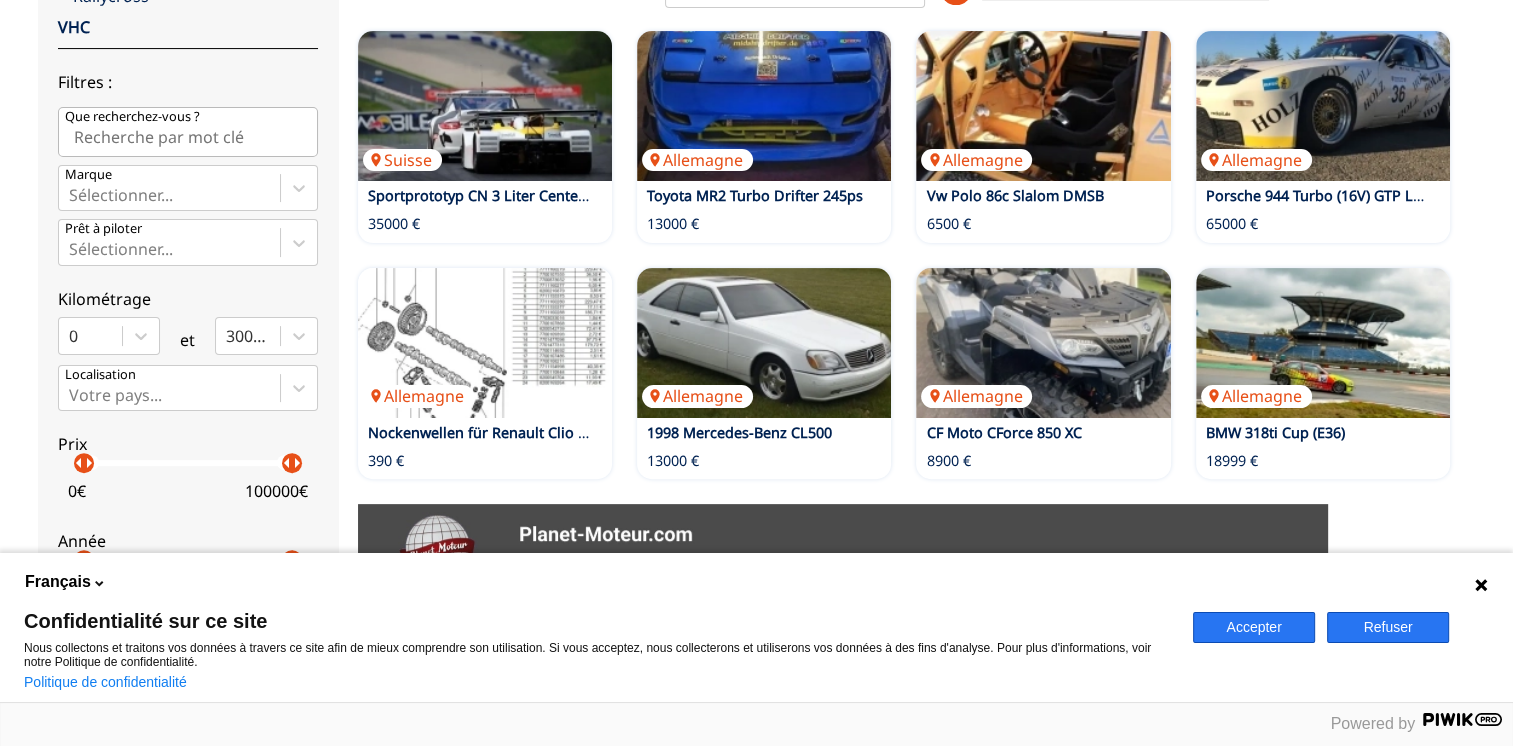 click on "Que recherchez-vous ?" at bounding box center [188, 132] 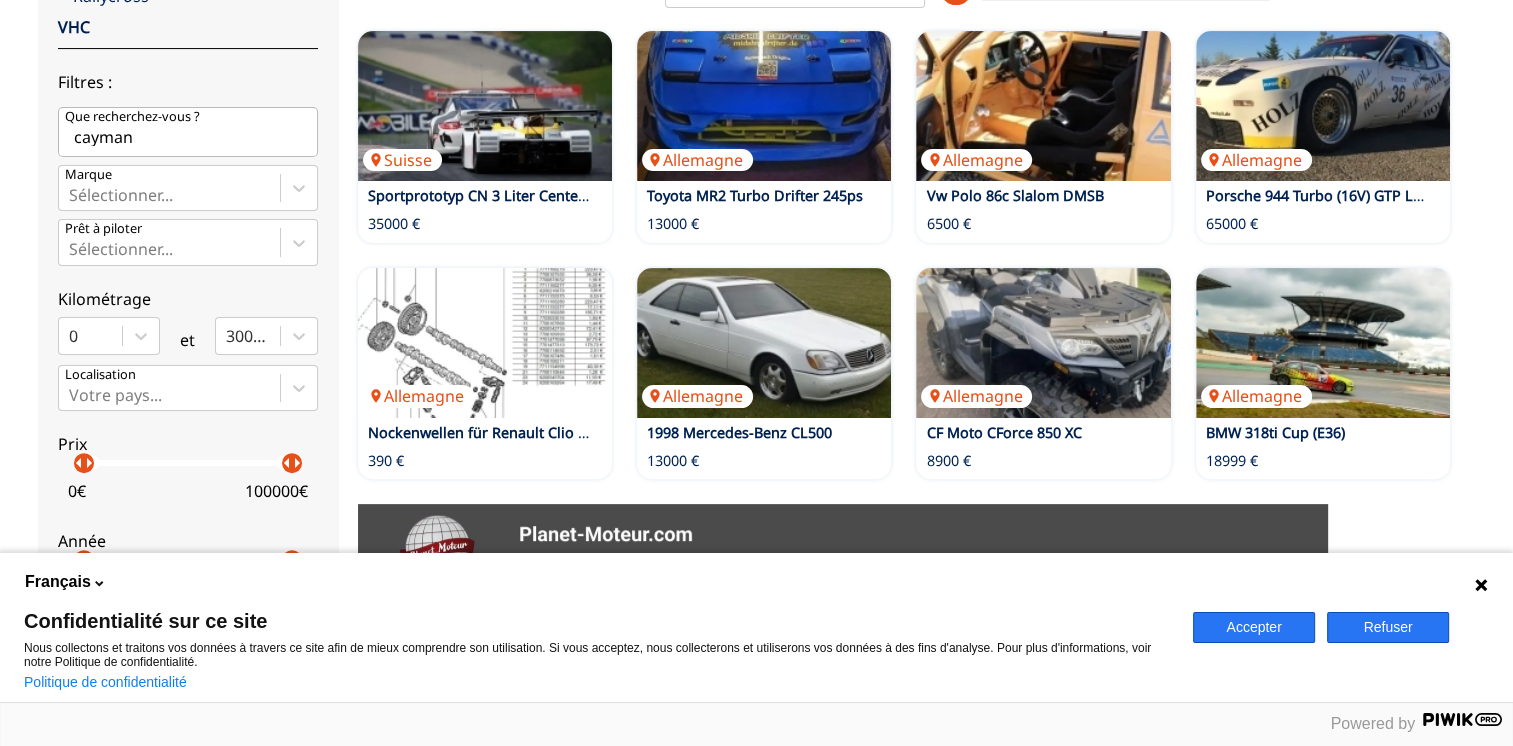 type on "cayman" 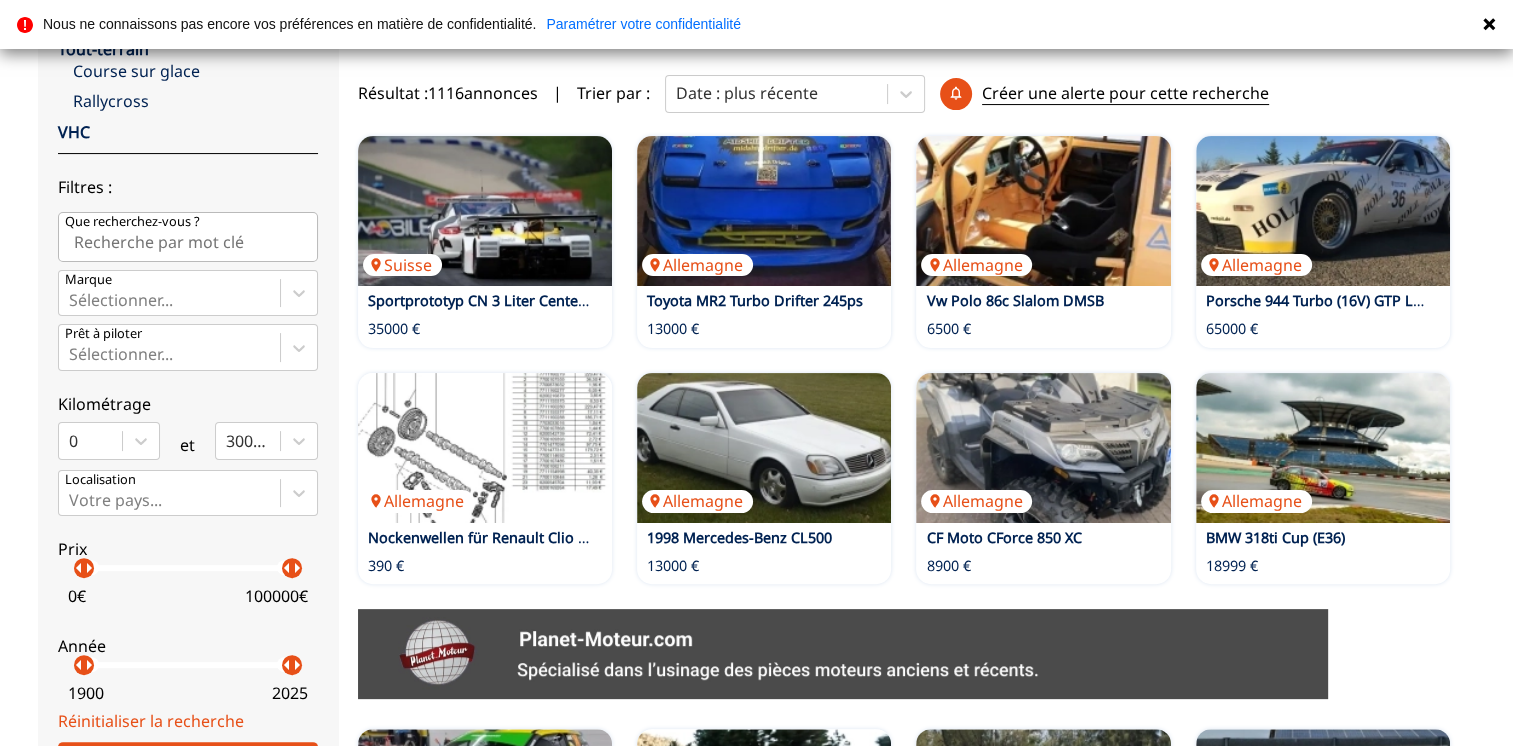 scroll, scrollTop: 400, scrollLeft: 0, axis: vertical 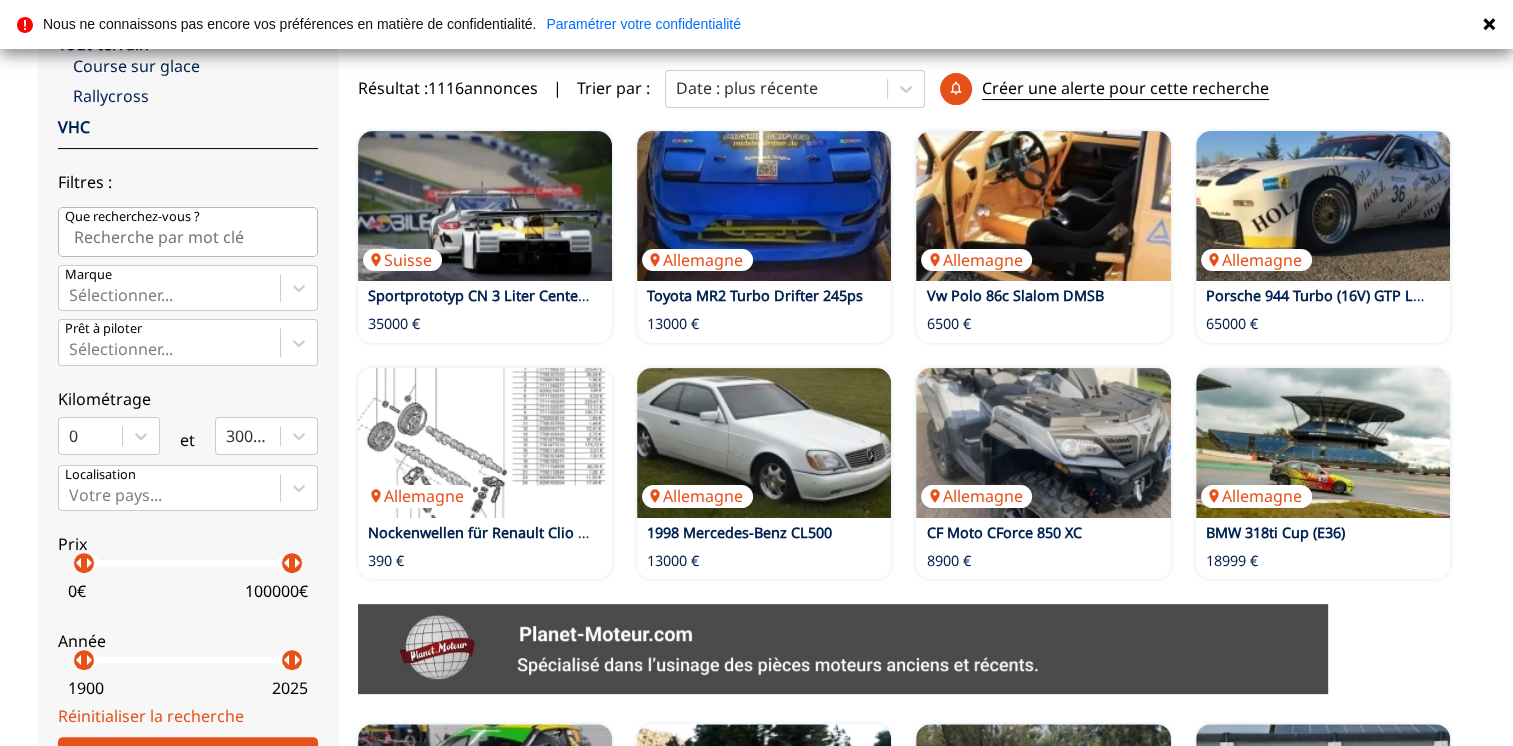 click on "Que recherchez-vous ?" at bounding box center (188, 232) 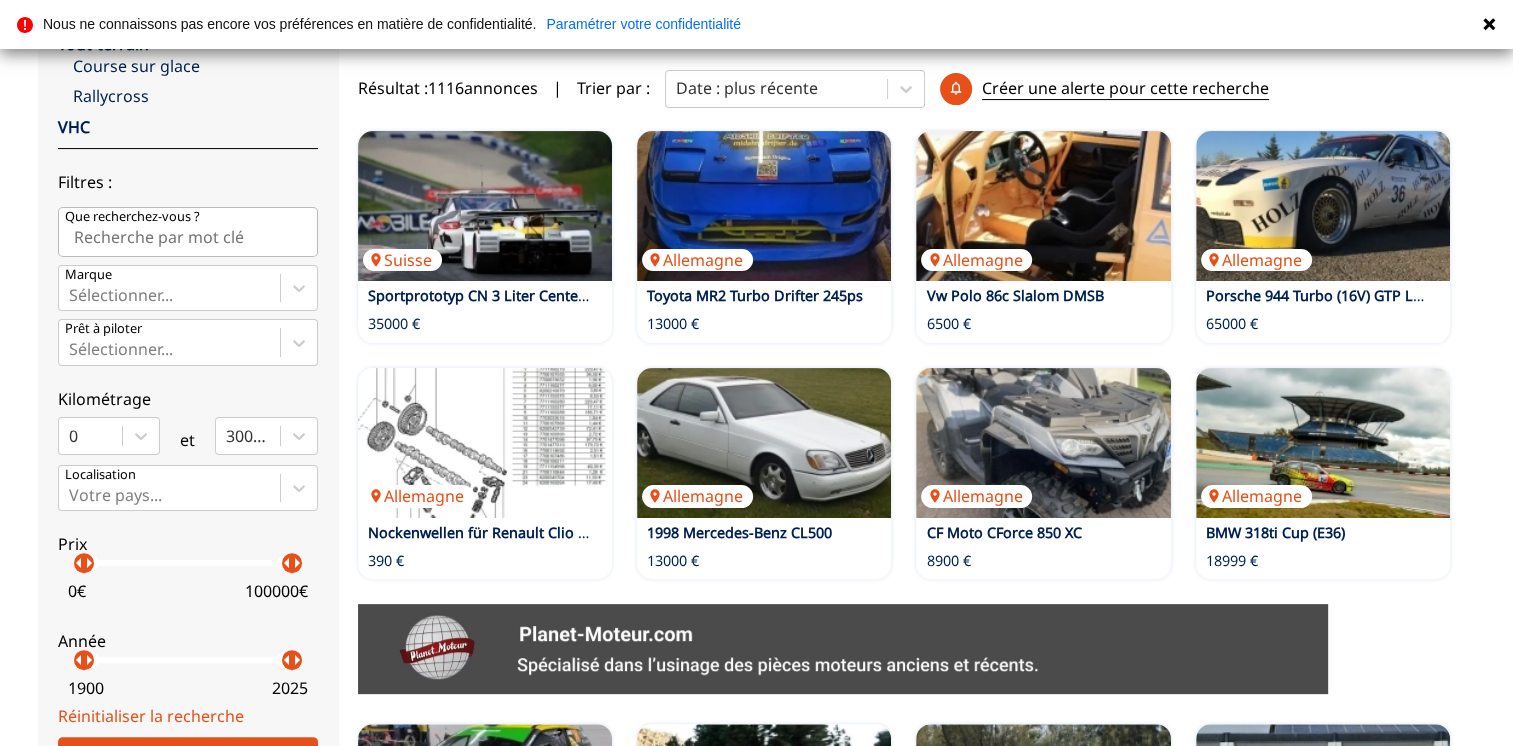 type on "cayman" 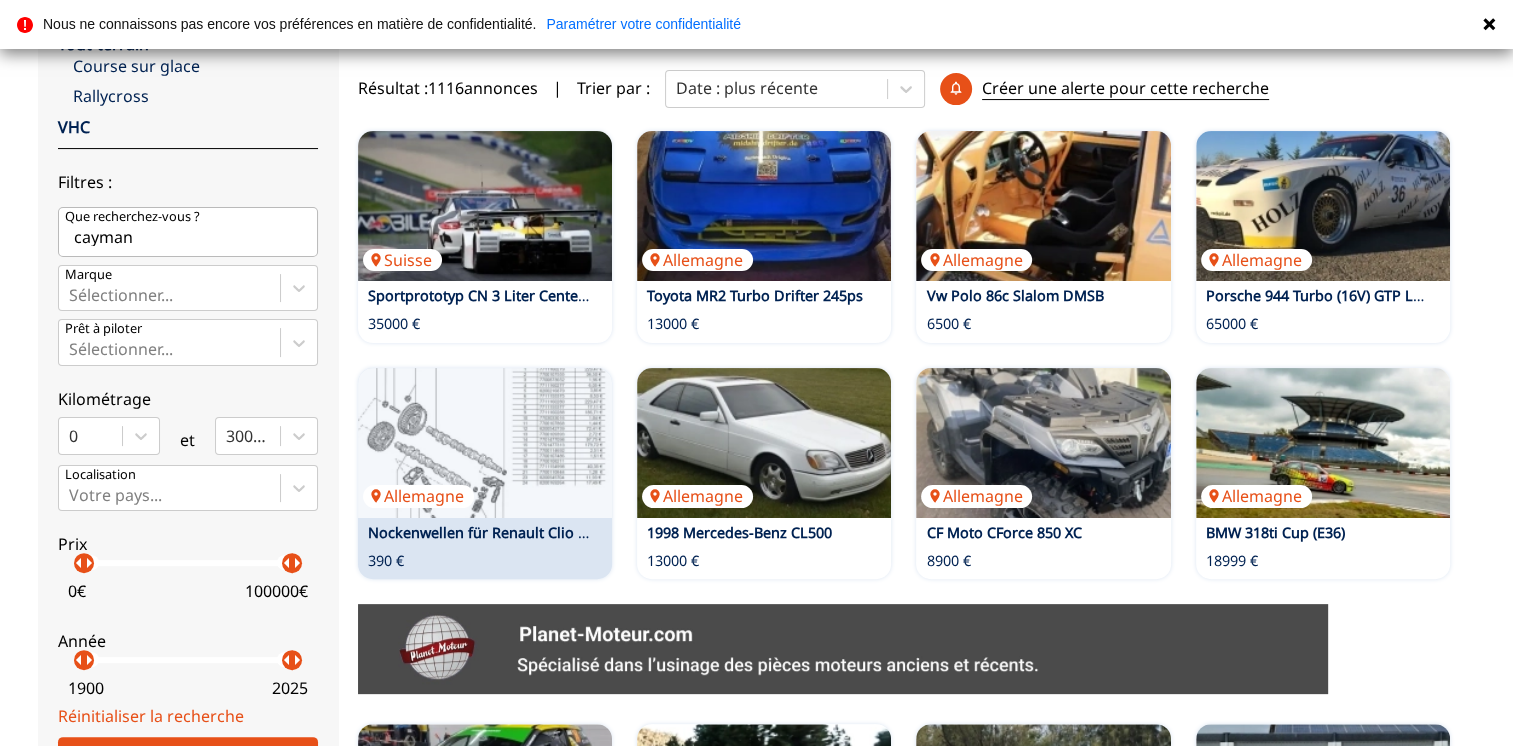 scroll, scrollTop: 600, scrollLeft: 0, axis: vertical 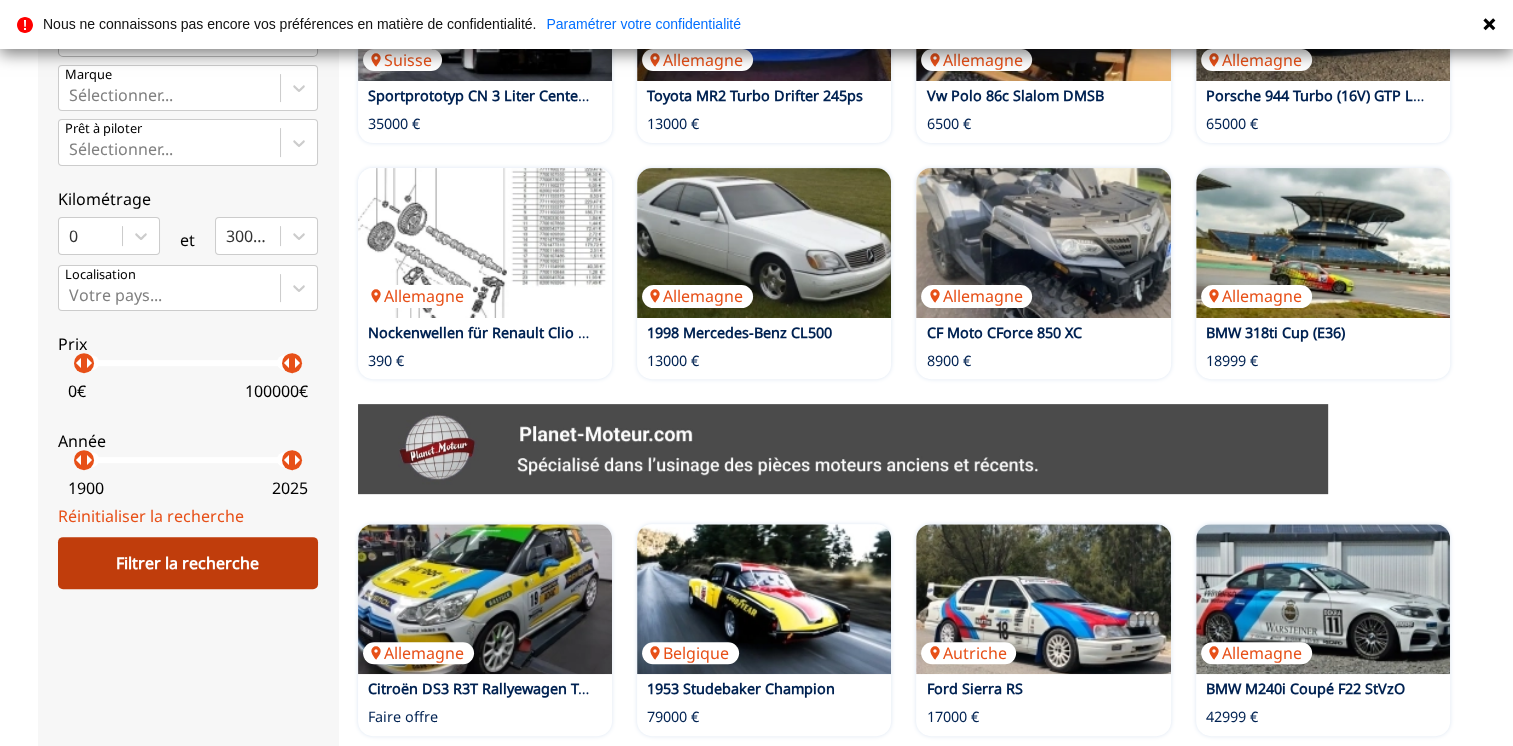 click on "Filtrer la recherche" at bounding box center [188, 563] 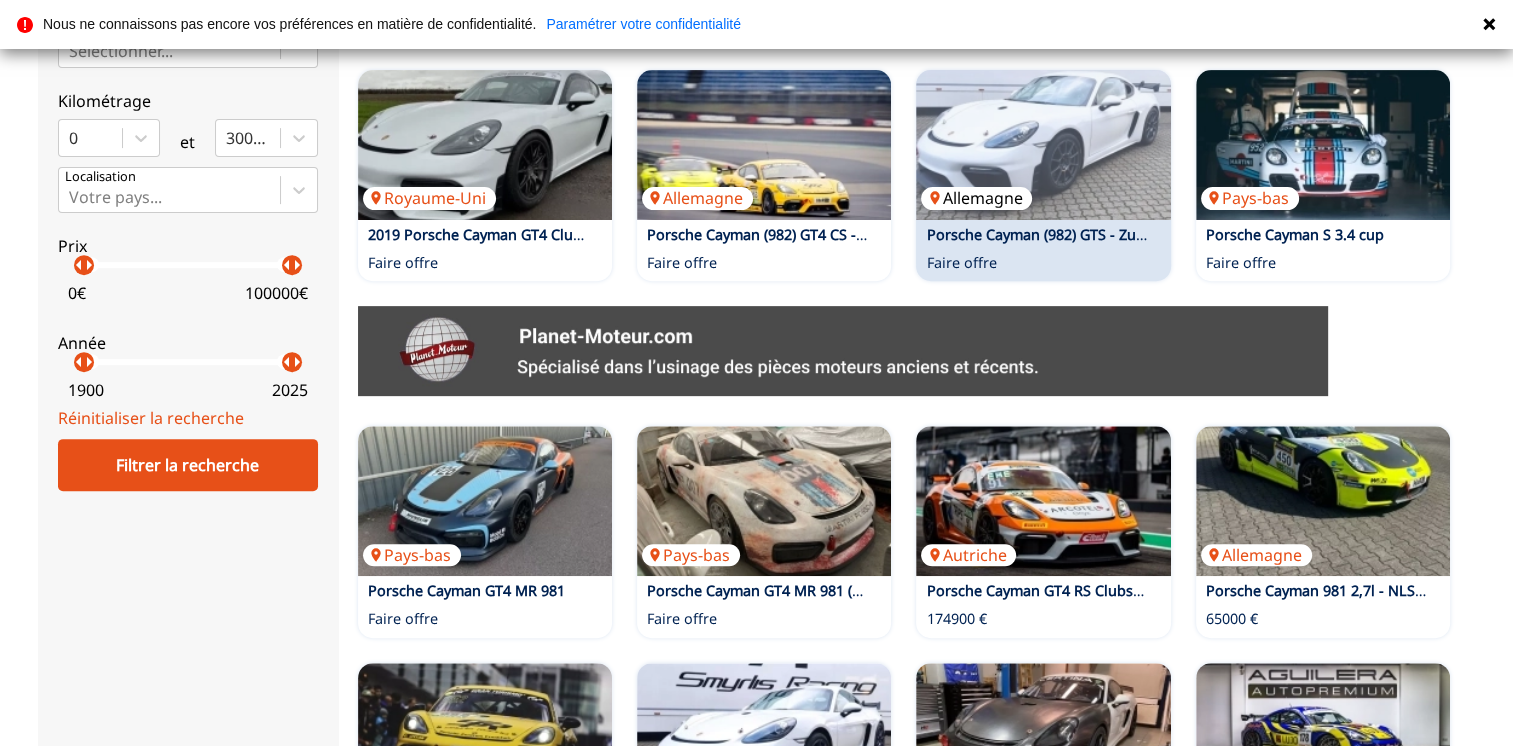 scroll, scrollTop: 700, scrollLeft: 0, axis: vertical 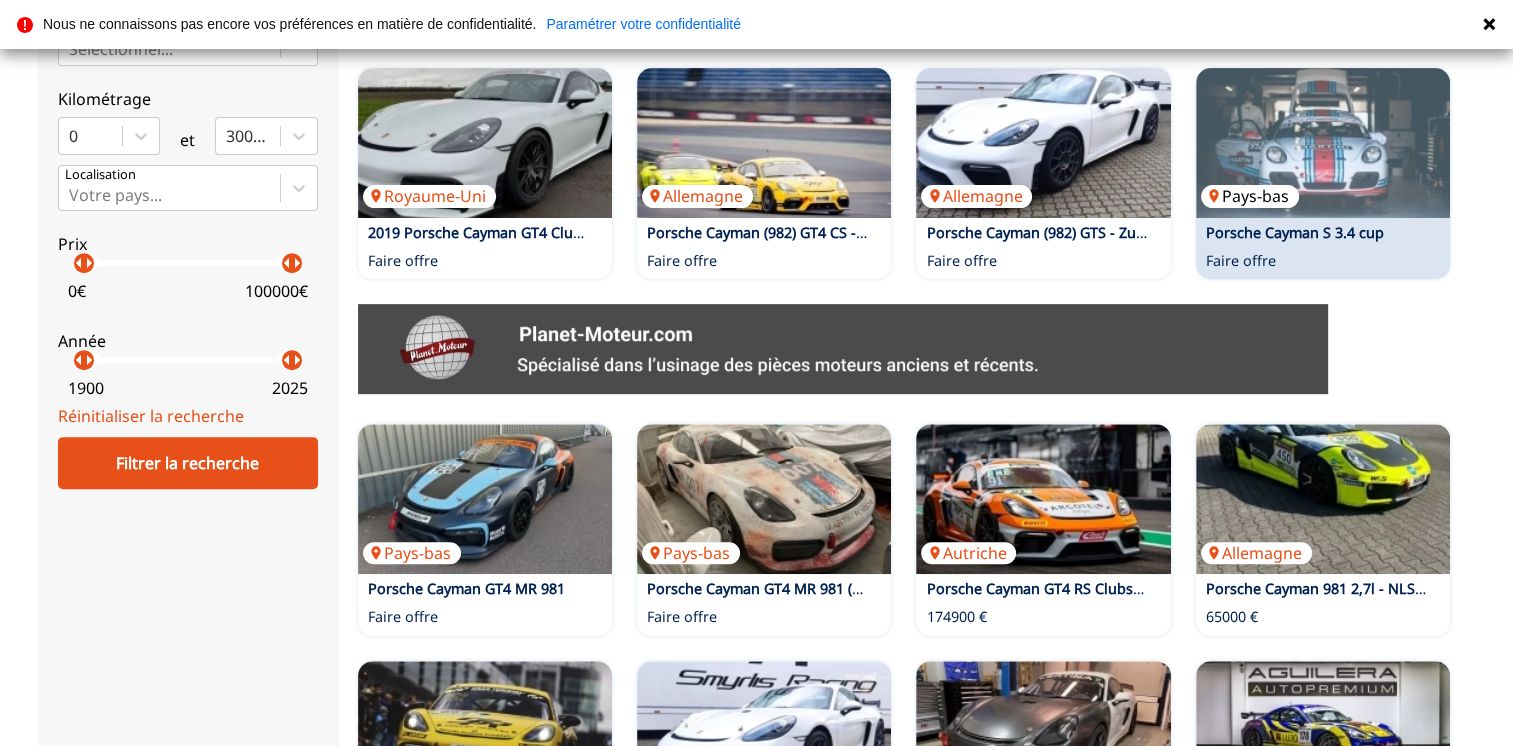 click at bounding box center [1323, 143] 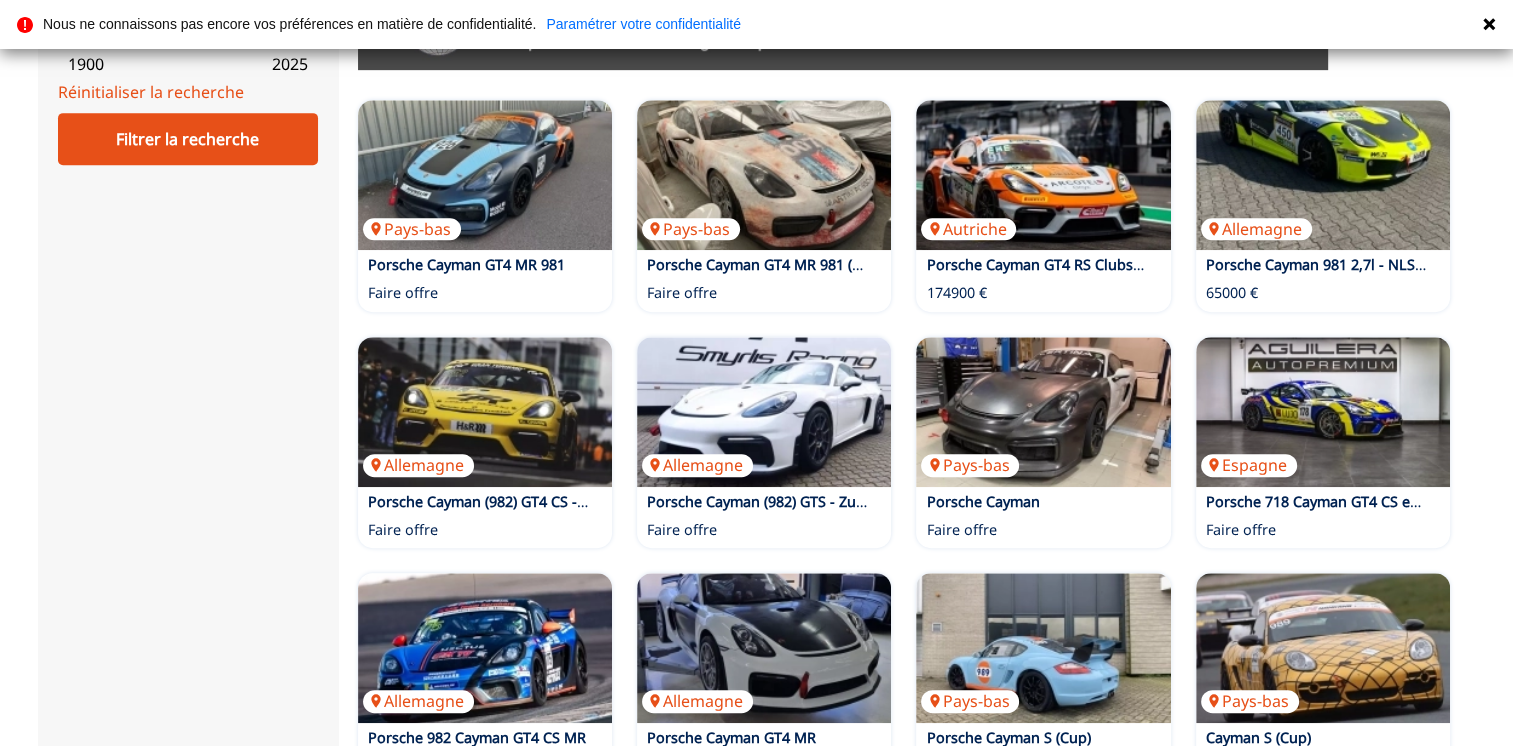 scroll, scrollTop: 1200, scrollLeft: 0, axis: vertical 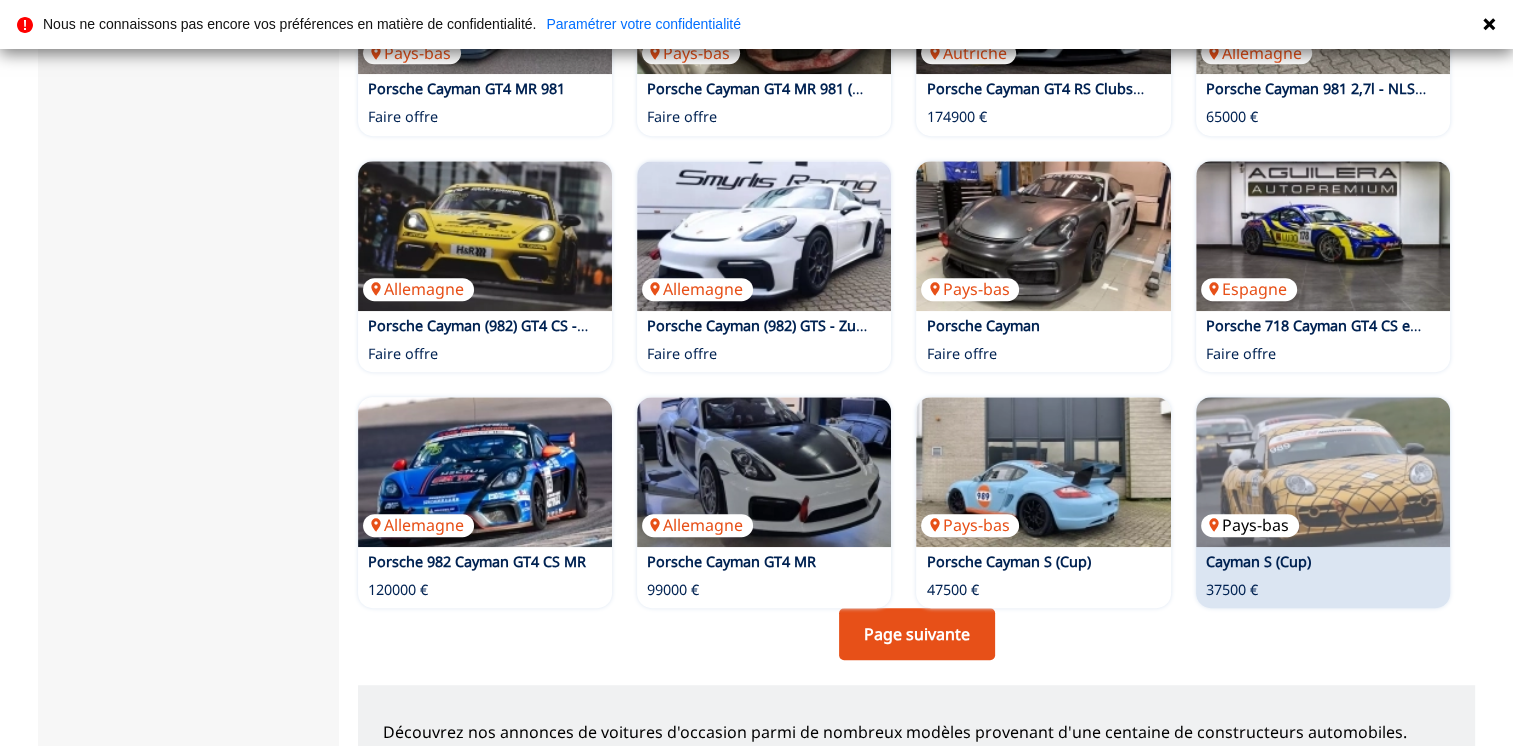 click at bounding box center [1323, 472] 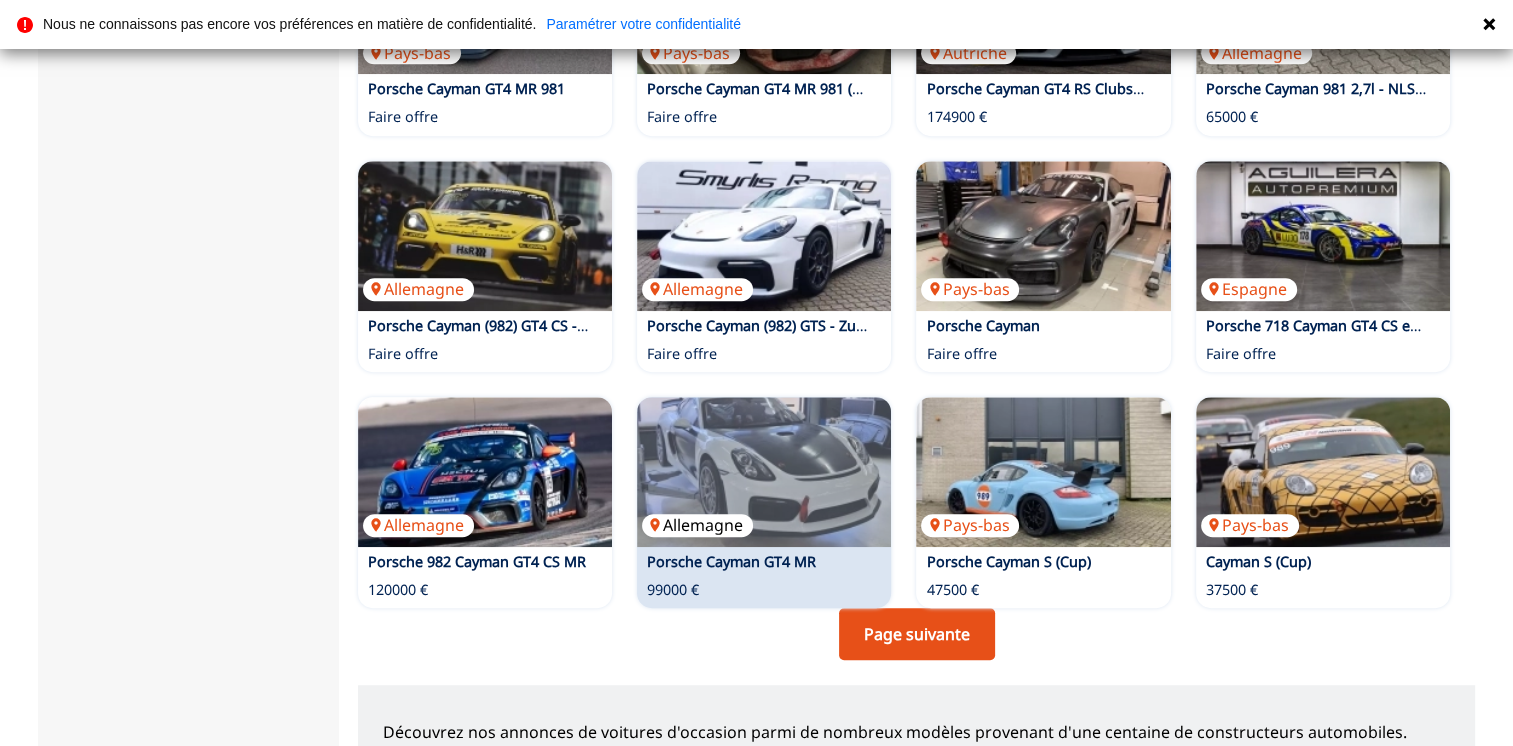 scroll, scrollTop: 1400, scrollLeft: 0, axis: vertical 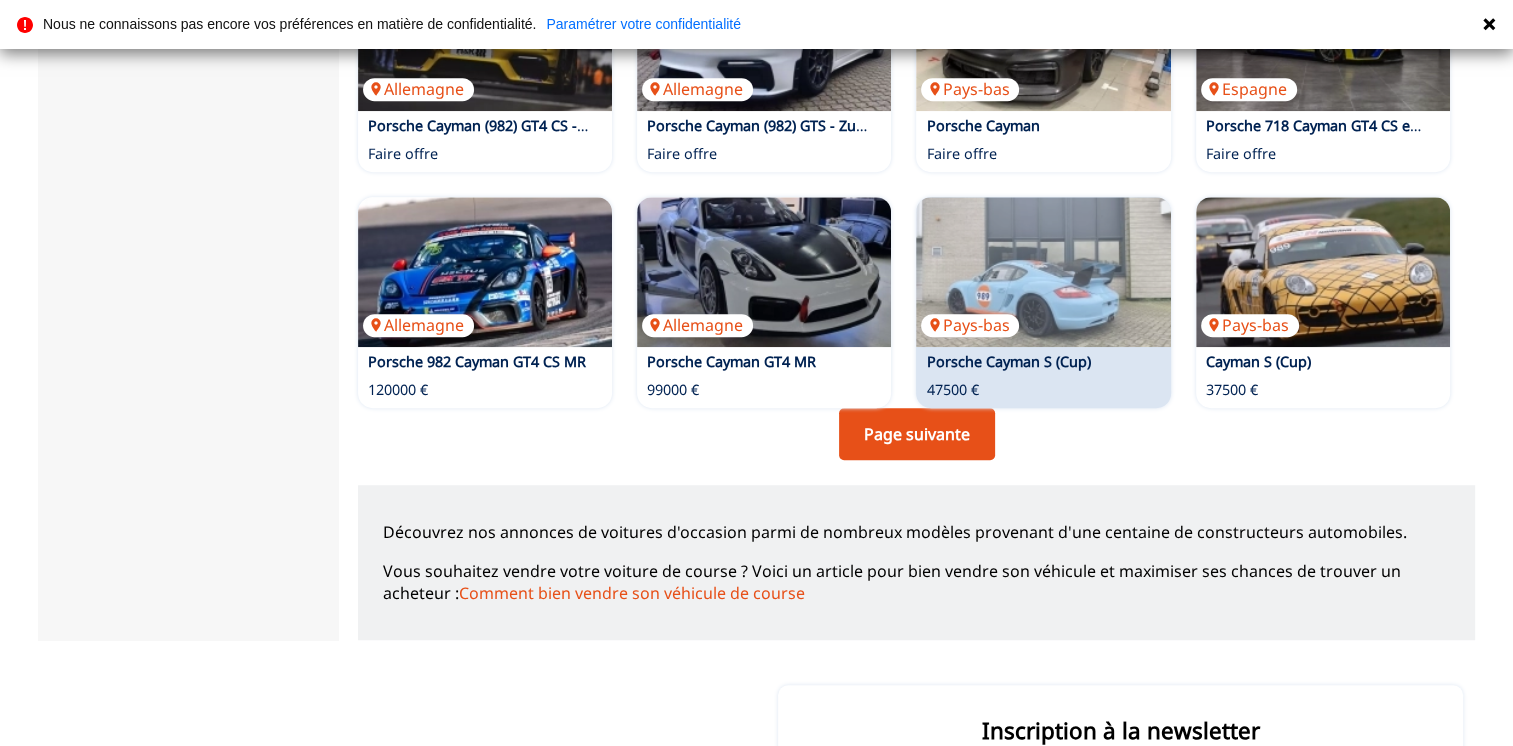 click on "Porsche Cayman S (Cup)" at bounding box center [1008, 361] 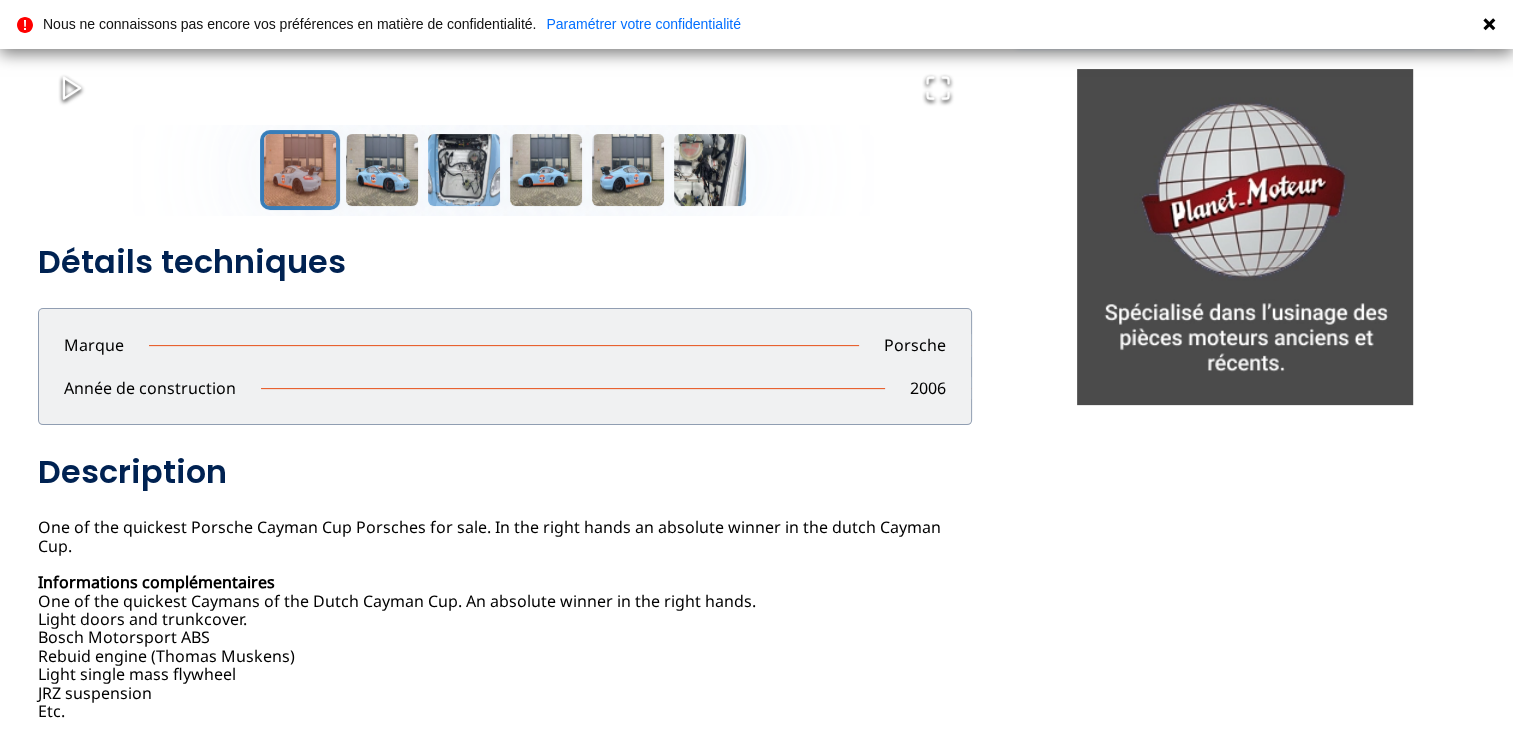 scroll, scrollTop: 700, scrollLeft: 0, axis: vertical 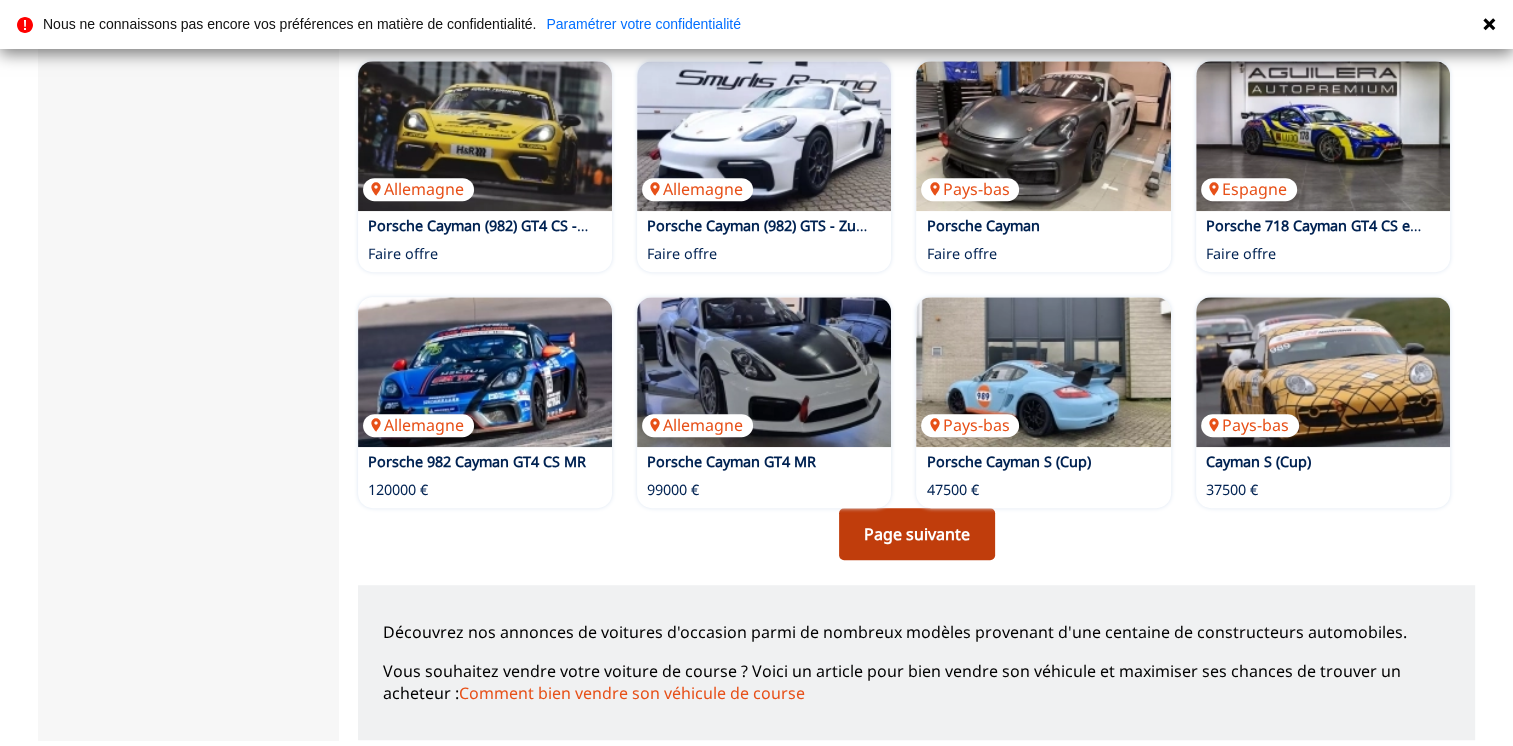 click on "Page suivante" at bounding box center (917, 534) 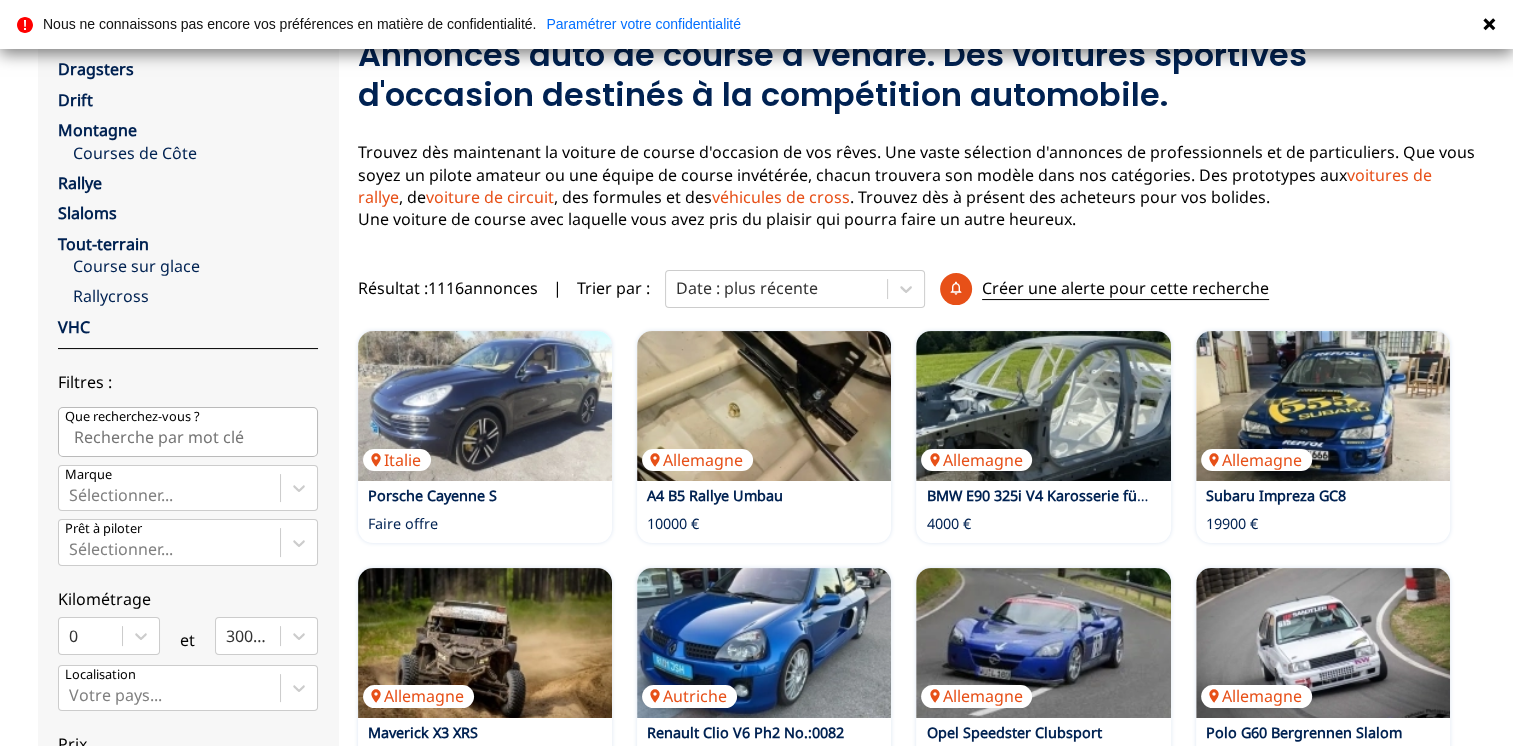scroll, scrollTop: 0, scrollLeft: 0, axis: both 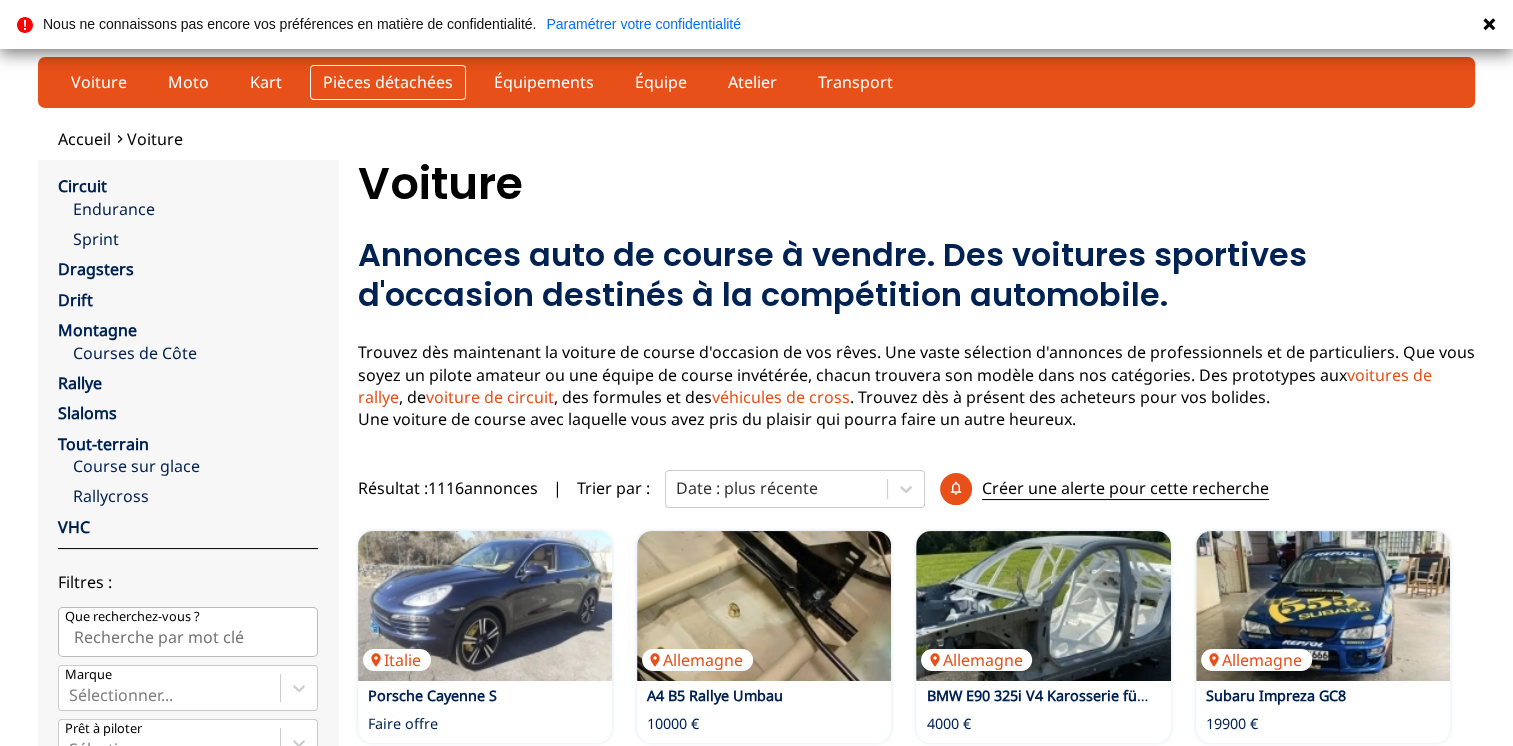 click on "Pièces détachées" at bounding box center (388, 82) 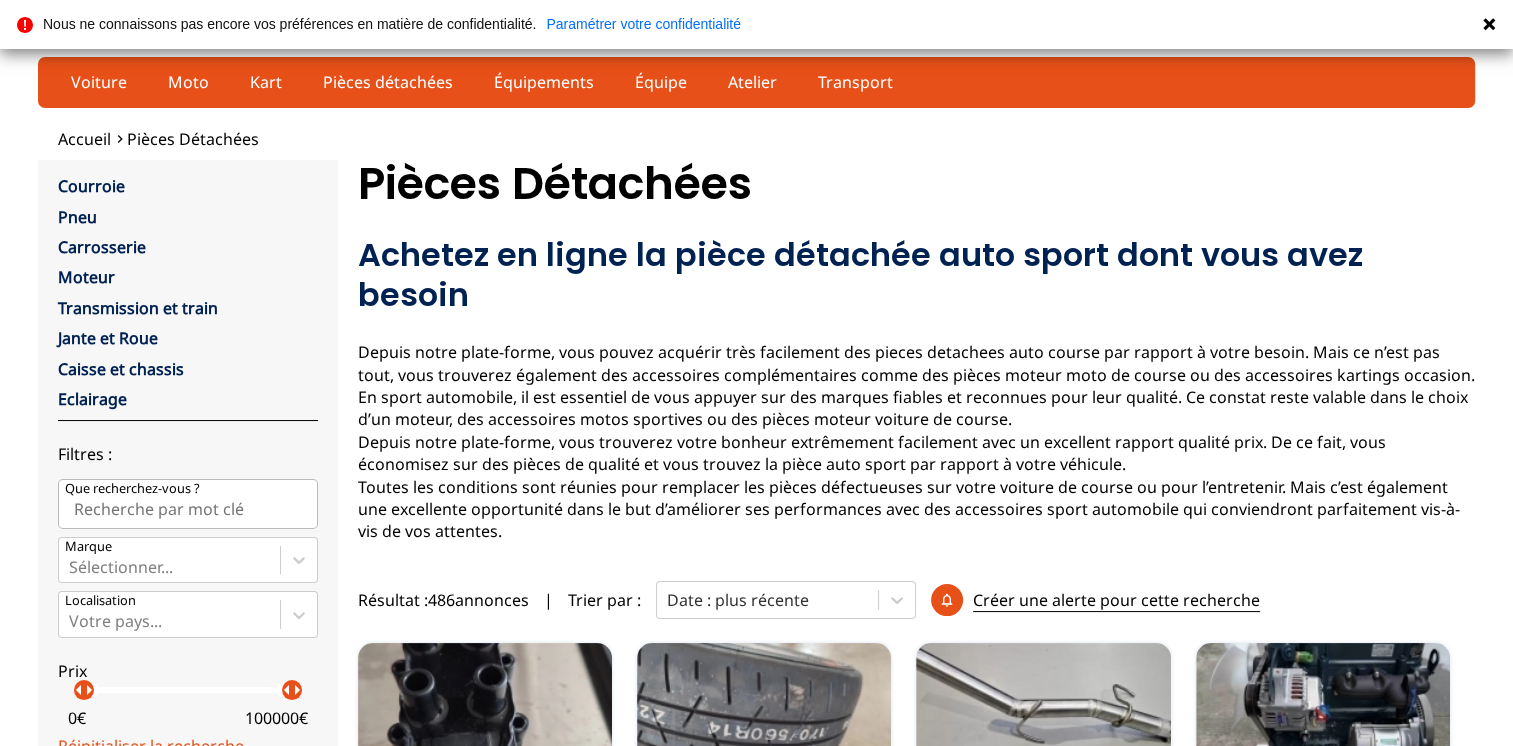 click on "Que recherchez-vous ?" at bounding box center [188, 504] 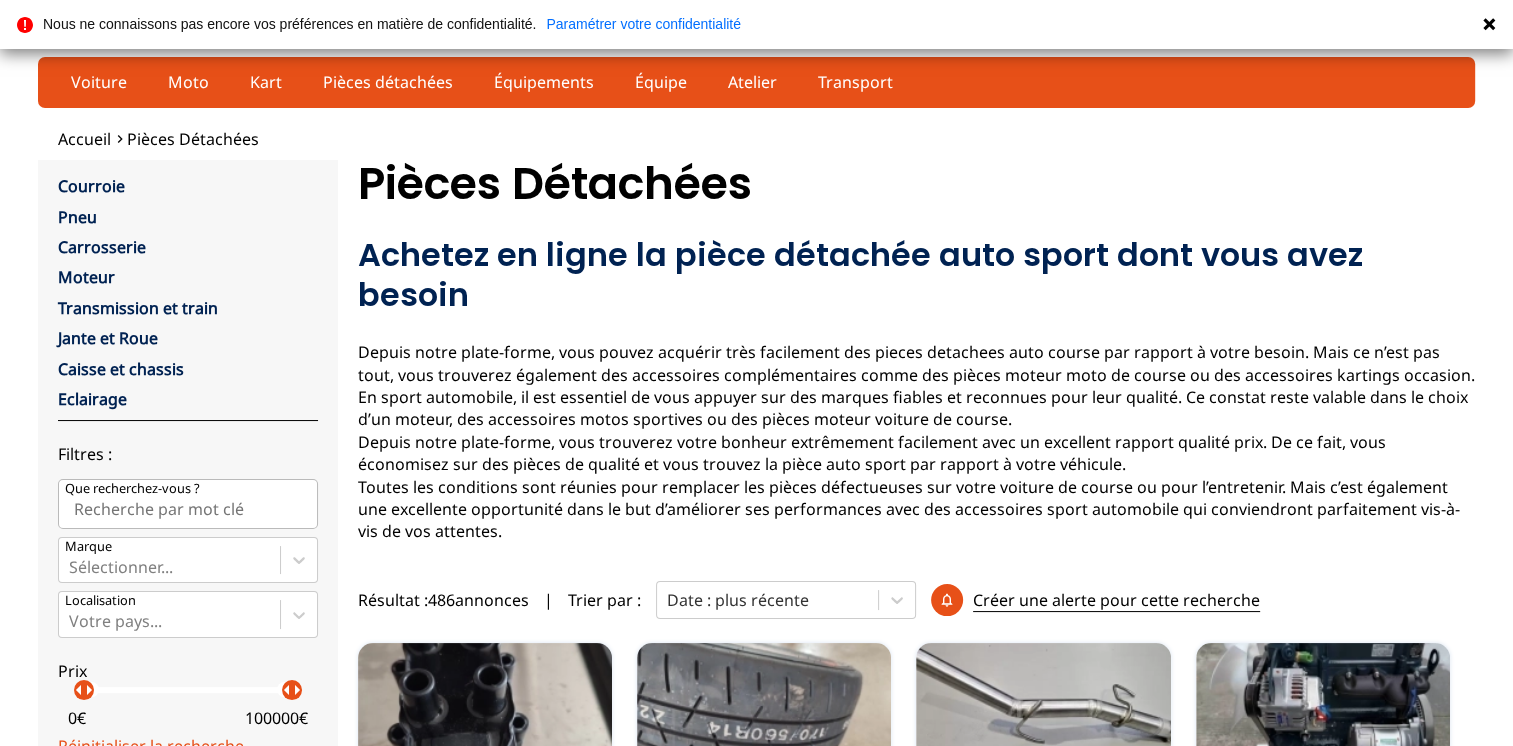 type on "cayman" 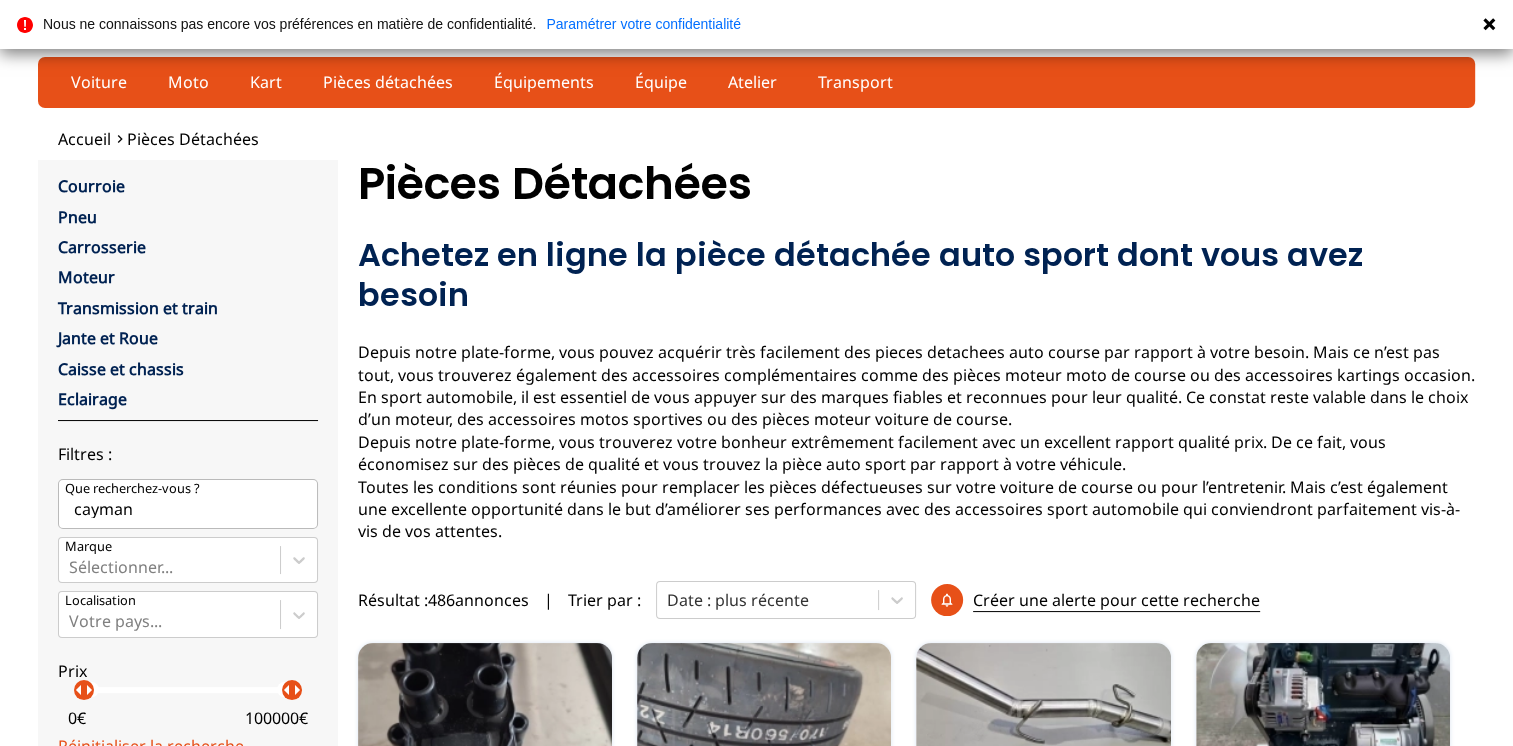 scroll, scrollTop: 300, scrollLeft: 0, axis: vertical 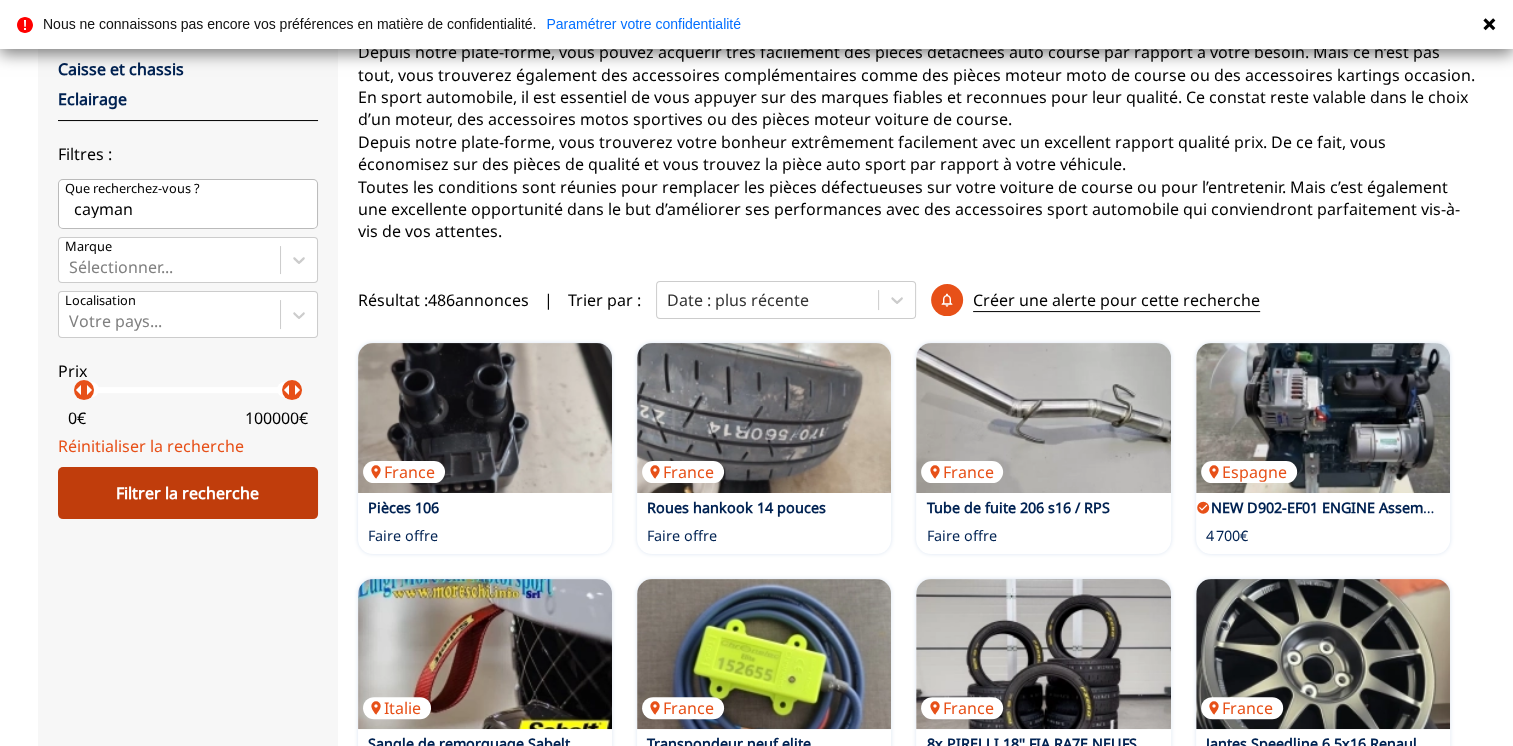 click on "Filtrer la recherche" at bounding box center (188, 493) 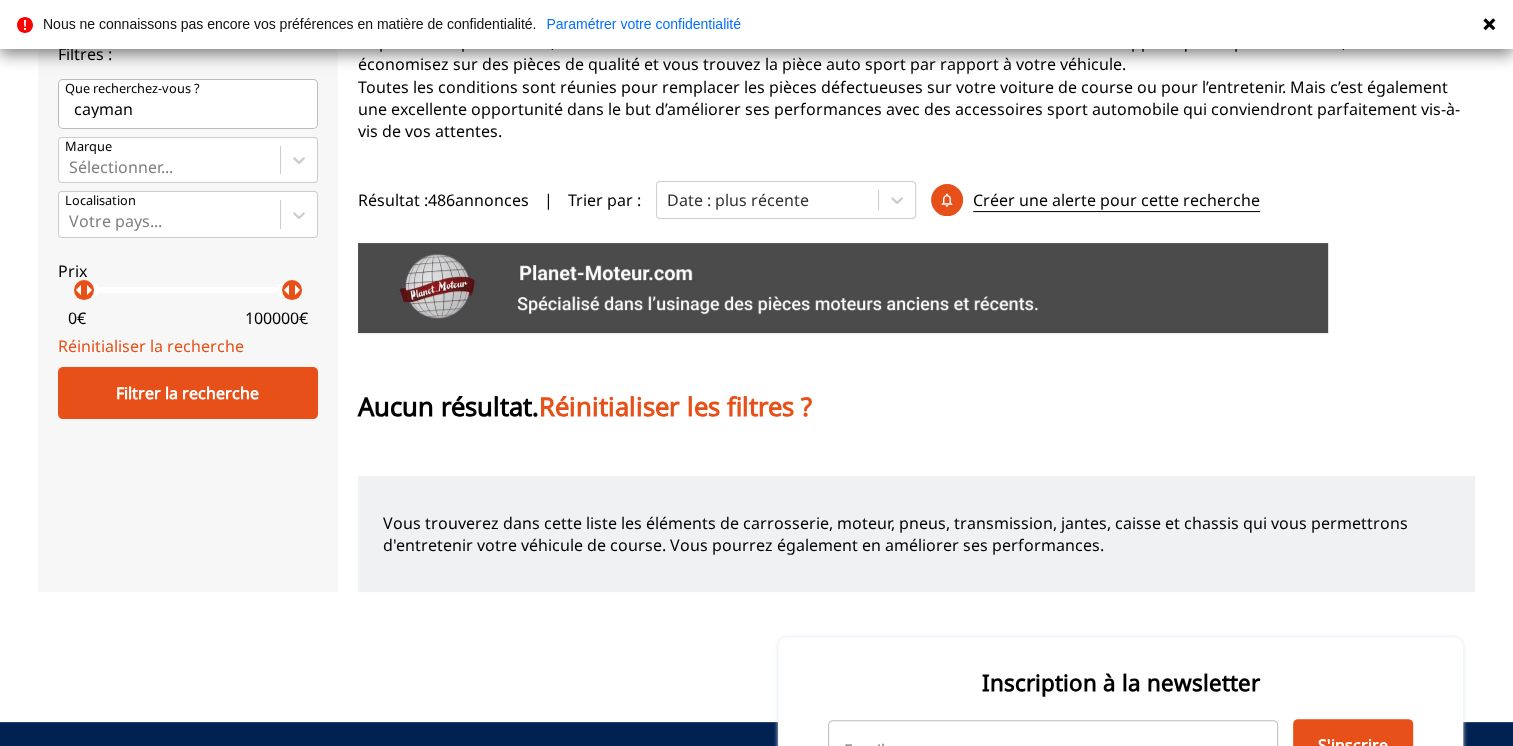 scroll, scrollTop: 648, scrollLeft: 0, axis: vertical 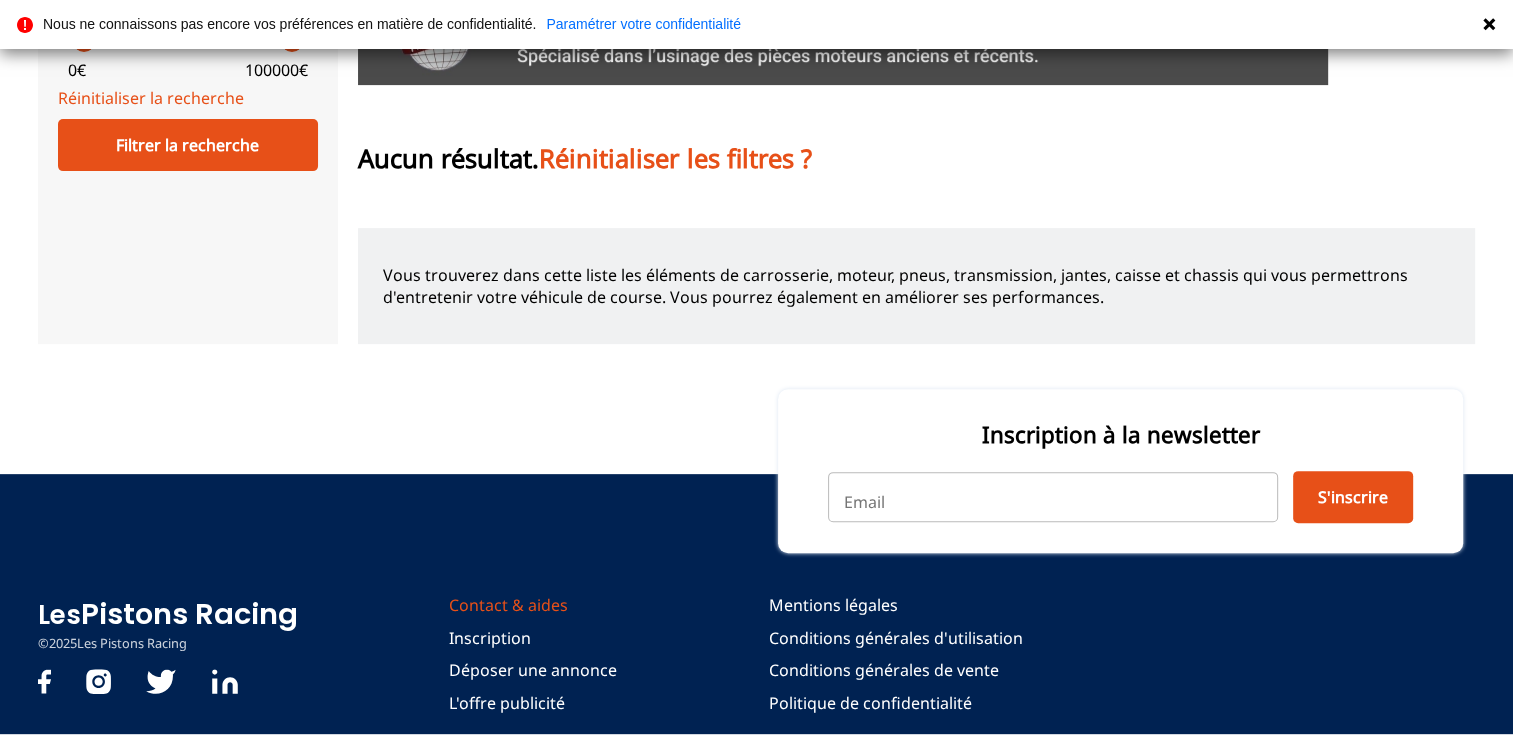 click on "Contact & aides" at bounding box center (533, 605) 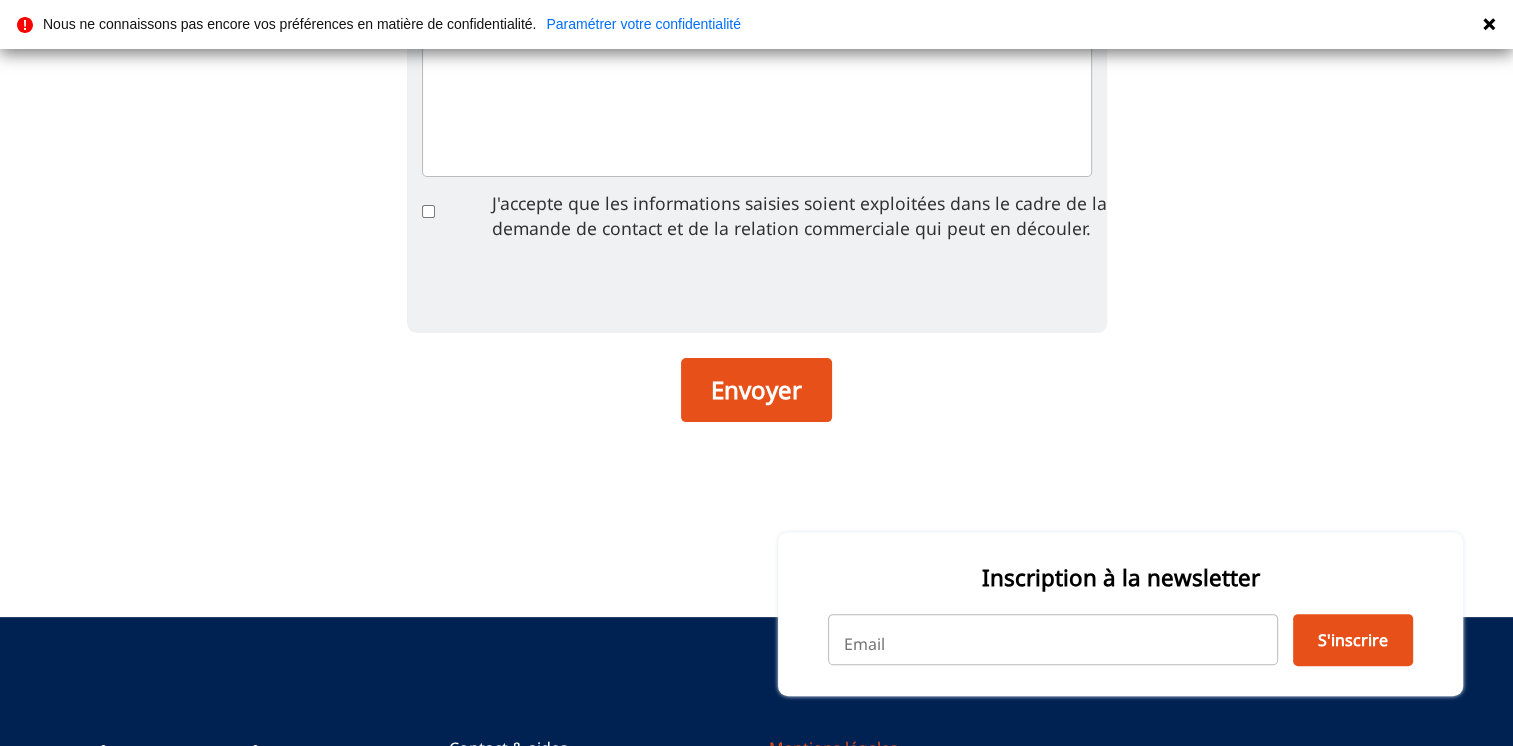 scroll, scrollTop: 681, scrollLeft: 0, axis: vertical 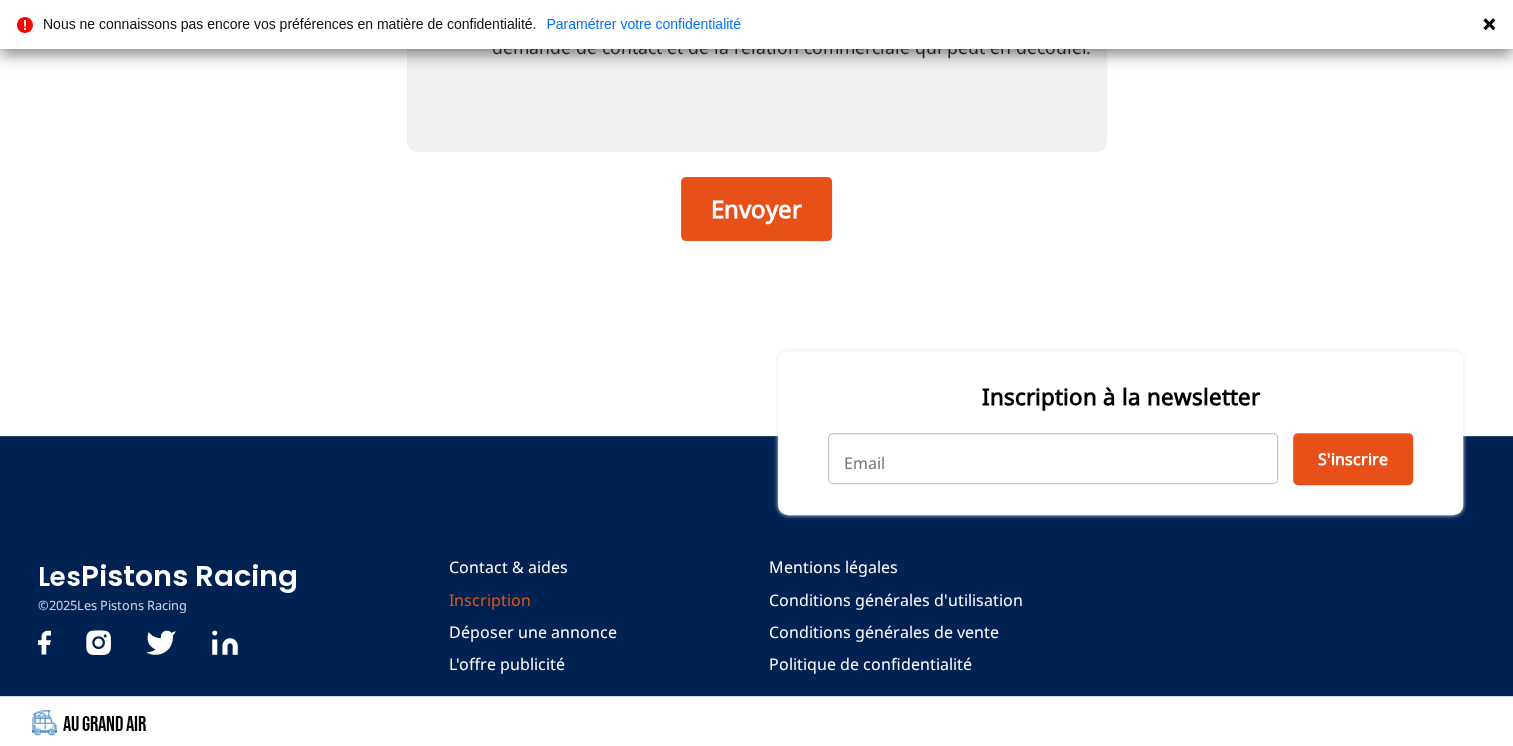 click on "Inscription" at bounding box center (533, 600) 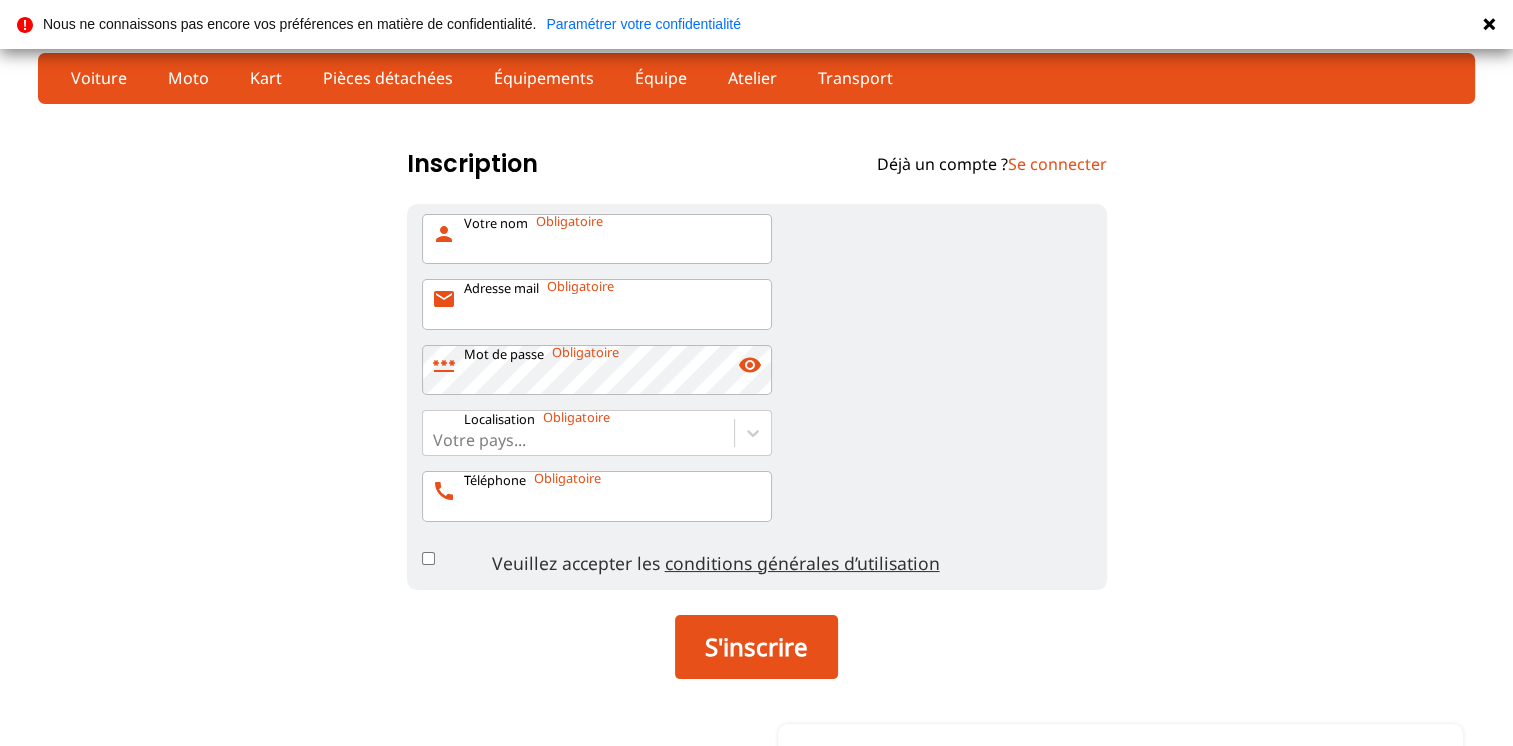 scroll, scrollTop: 0, scrollLeft: 0, axis: both 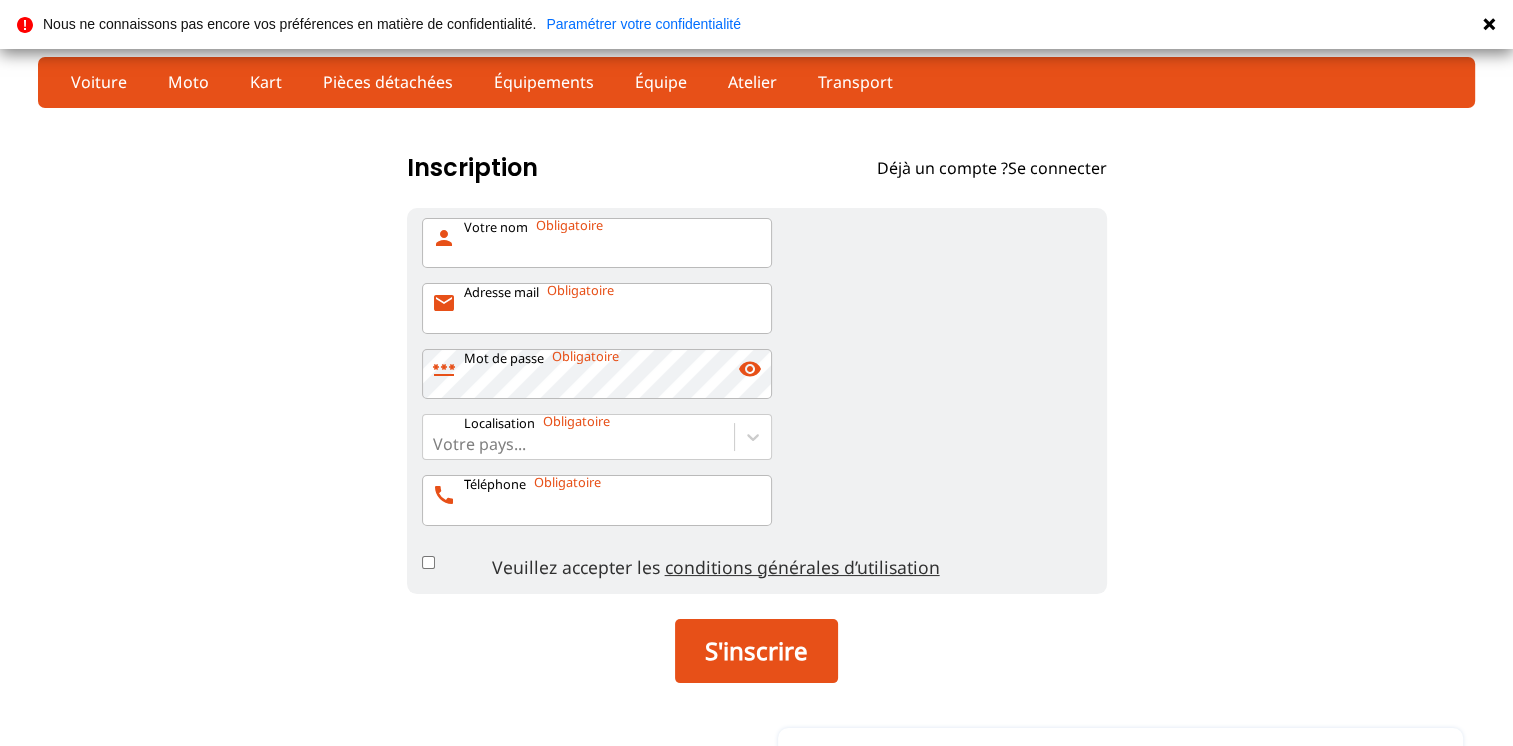 click on "Se connecter" at bounding box center (1057, 168) 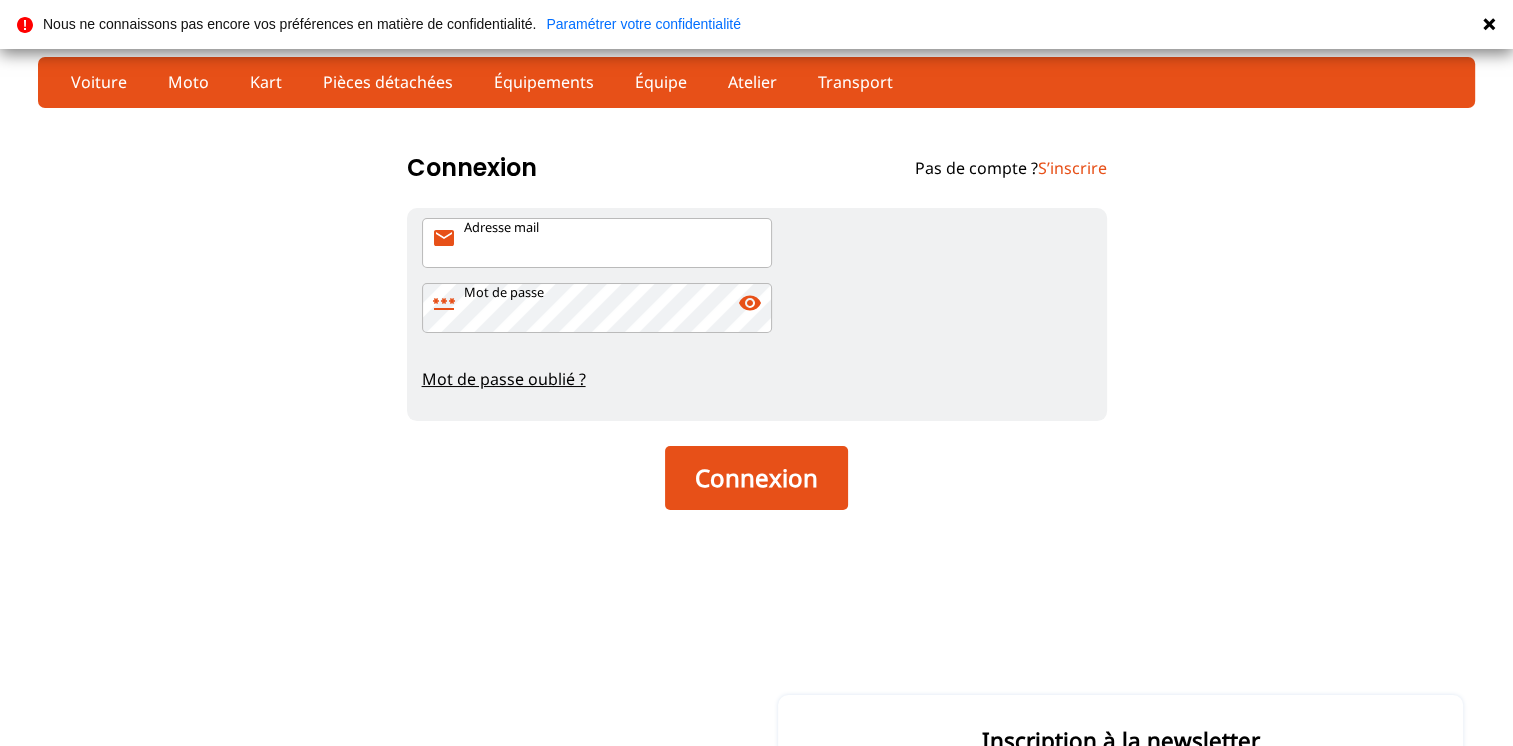 click on "Adresse mail mail" at bounding box center (597, 243) 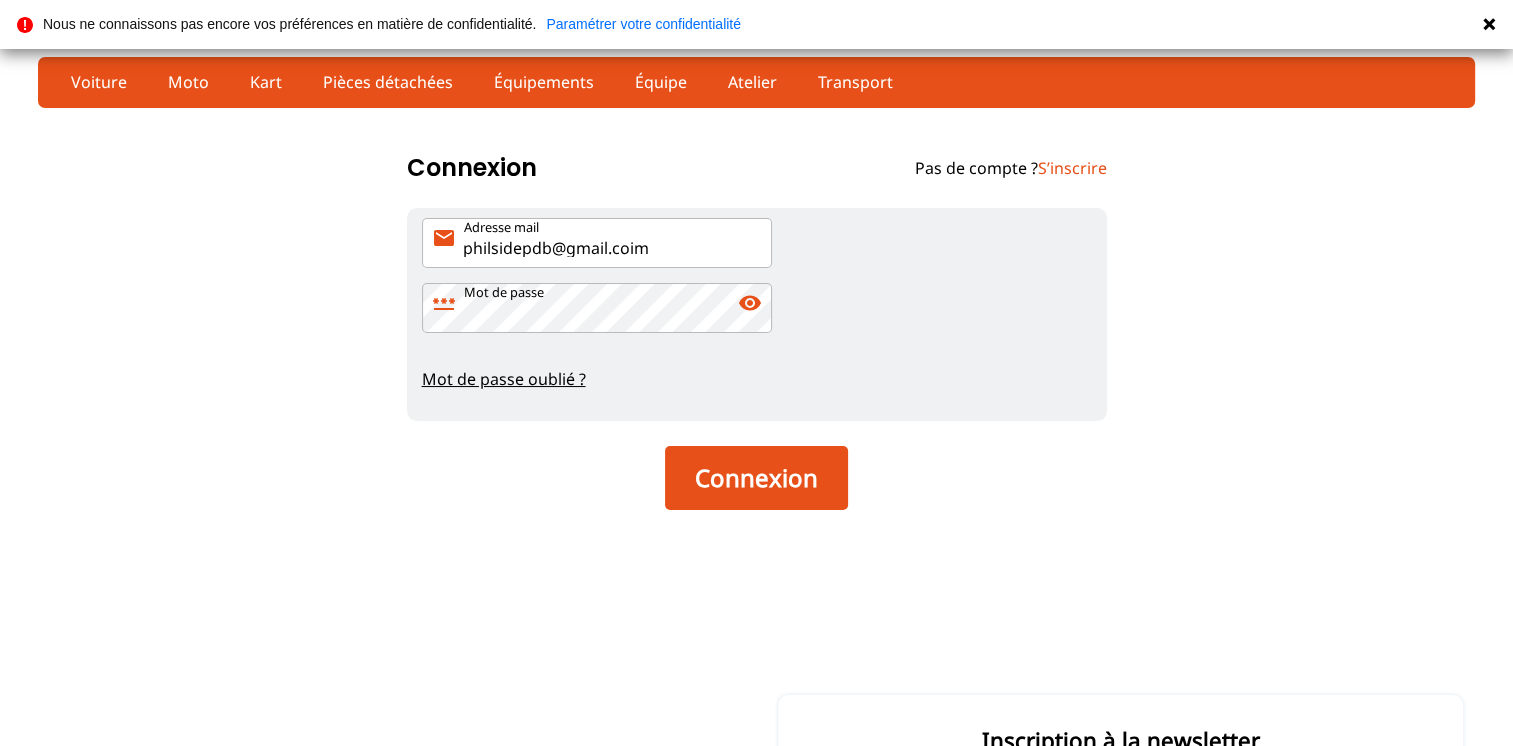 type on "philsidepdb@gmail.coim" 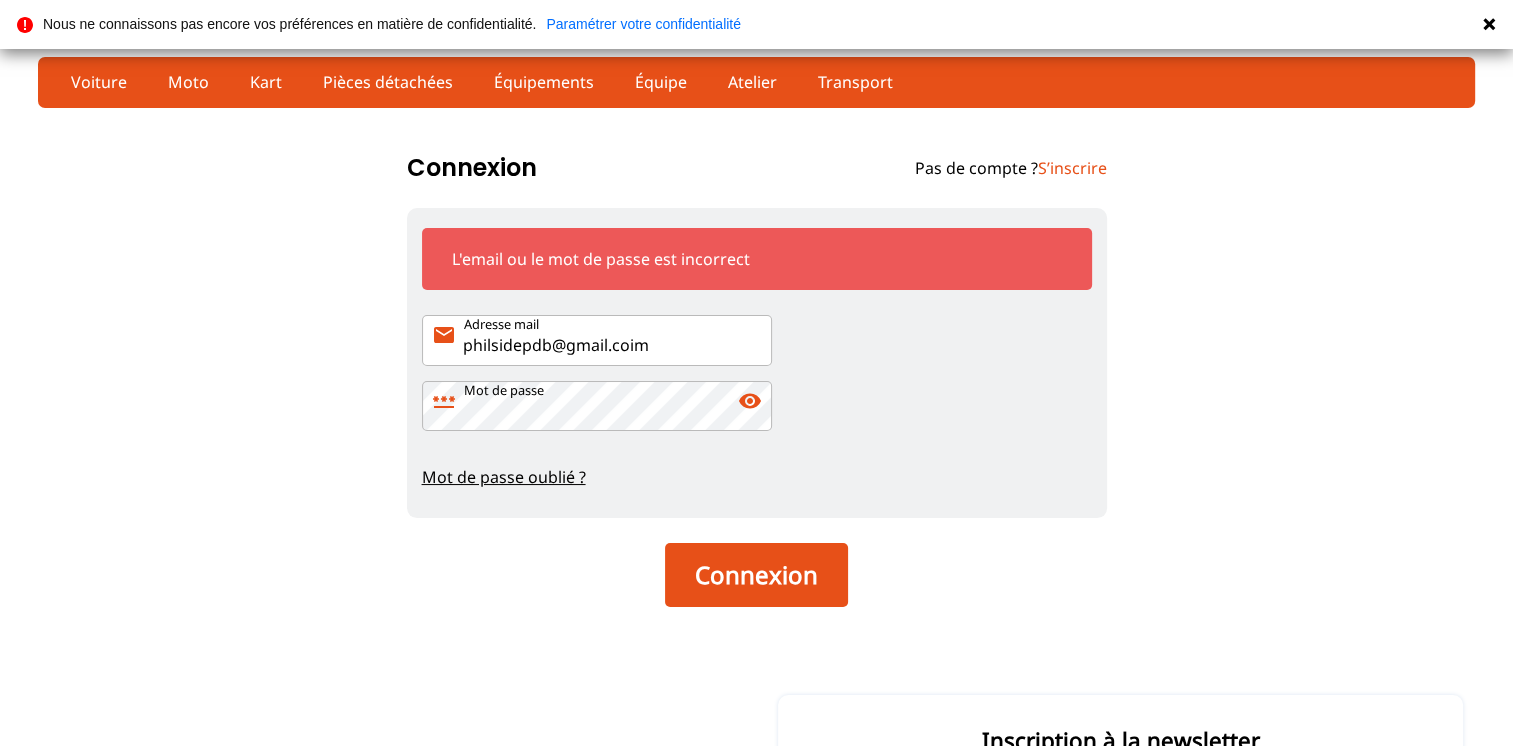 click on "Mot de passe oublié ?" at bounding box center (757, 477) 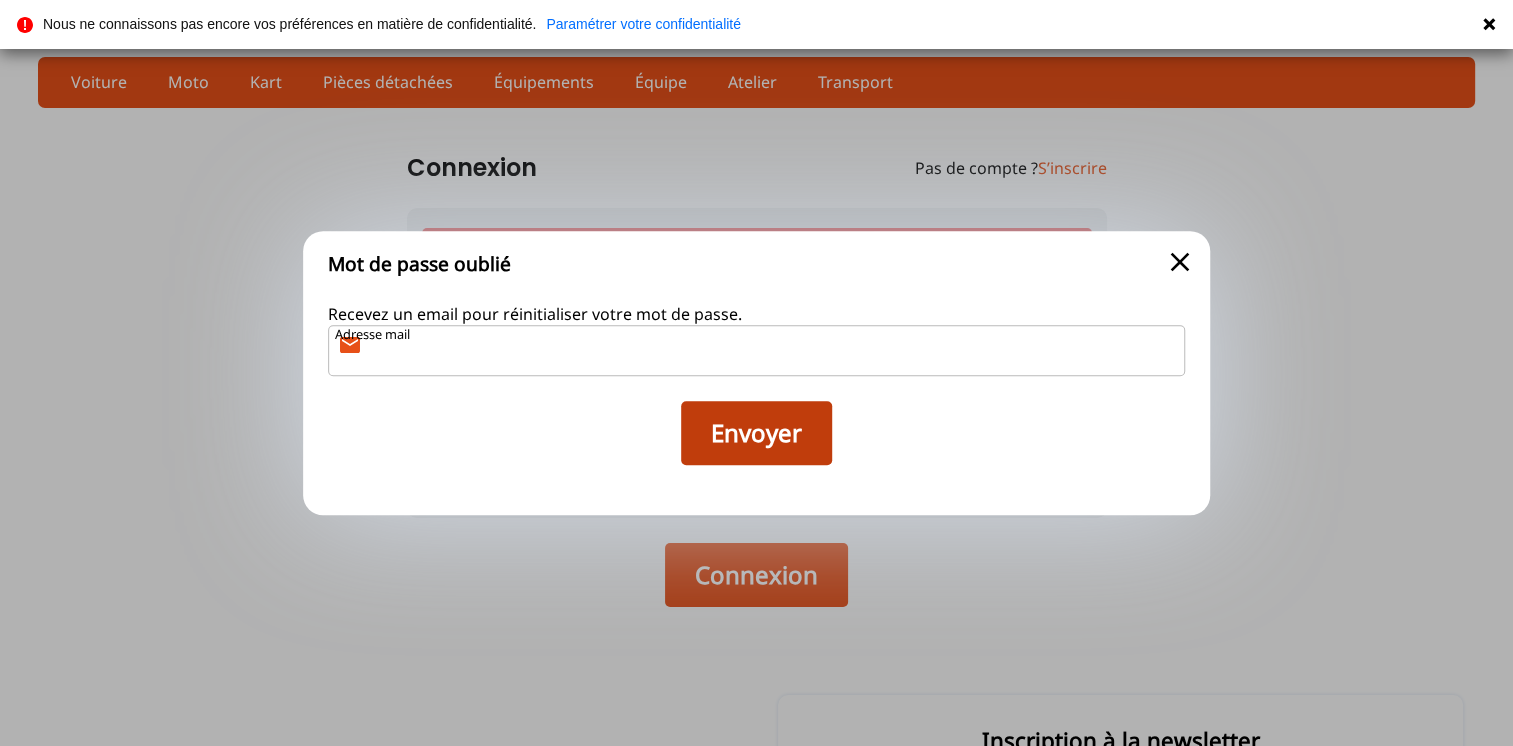 click on "Envoyer" at bounding box center (756, 433) 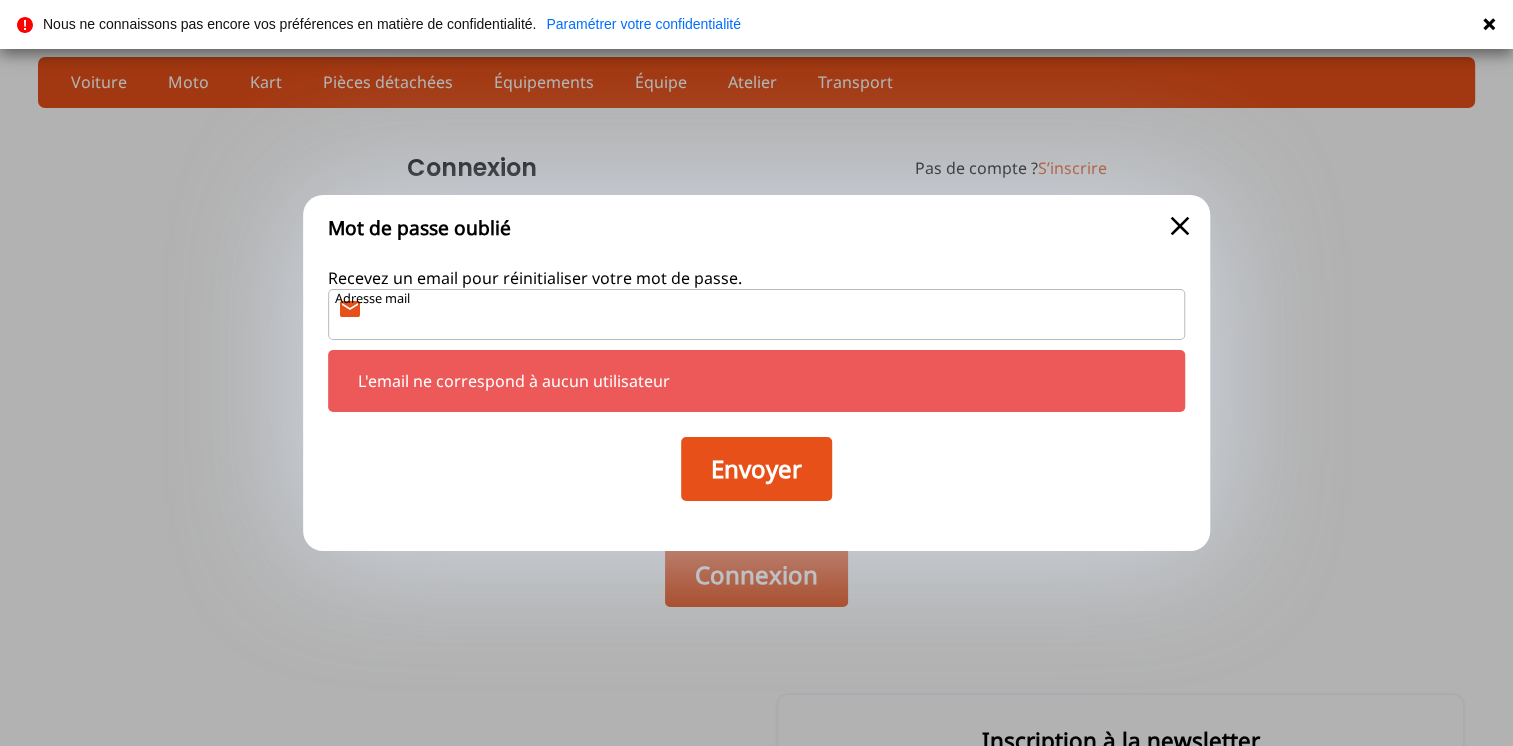 click on "Adresse mail mail" at bounding box center [757, 314] 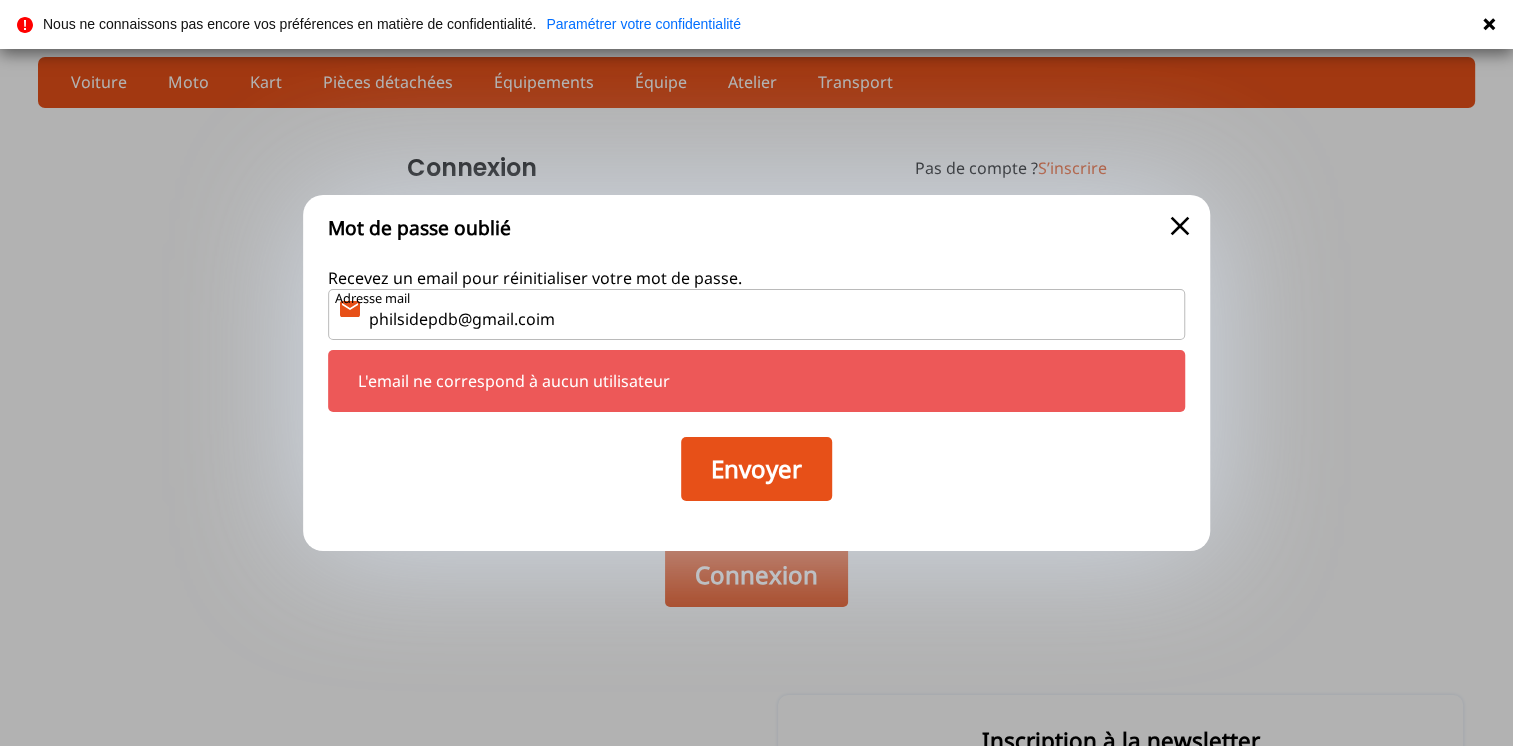 click on "philsidepdb@gmail.coim" at bounding box center [757, 314] 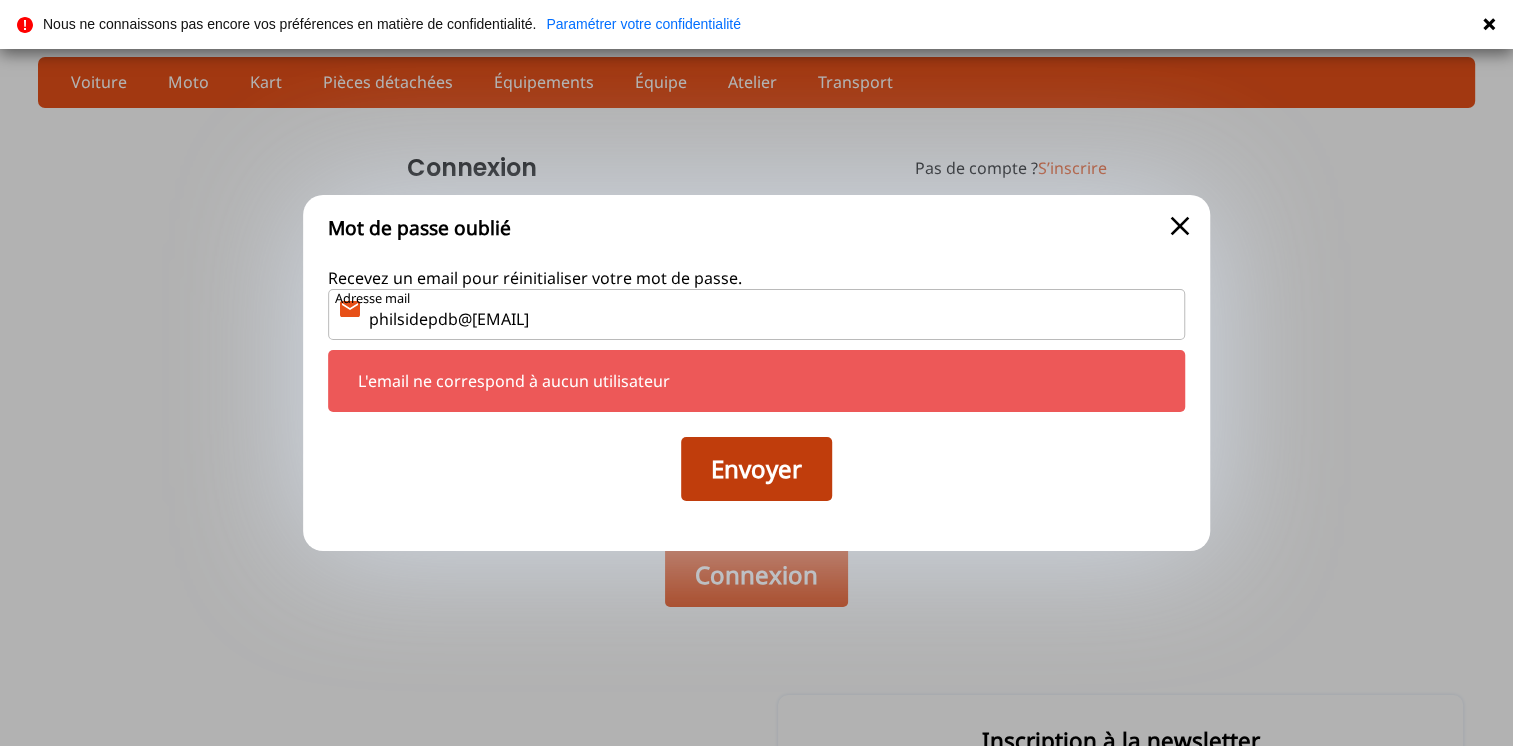 type on "philsidepdb@gmail.com" 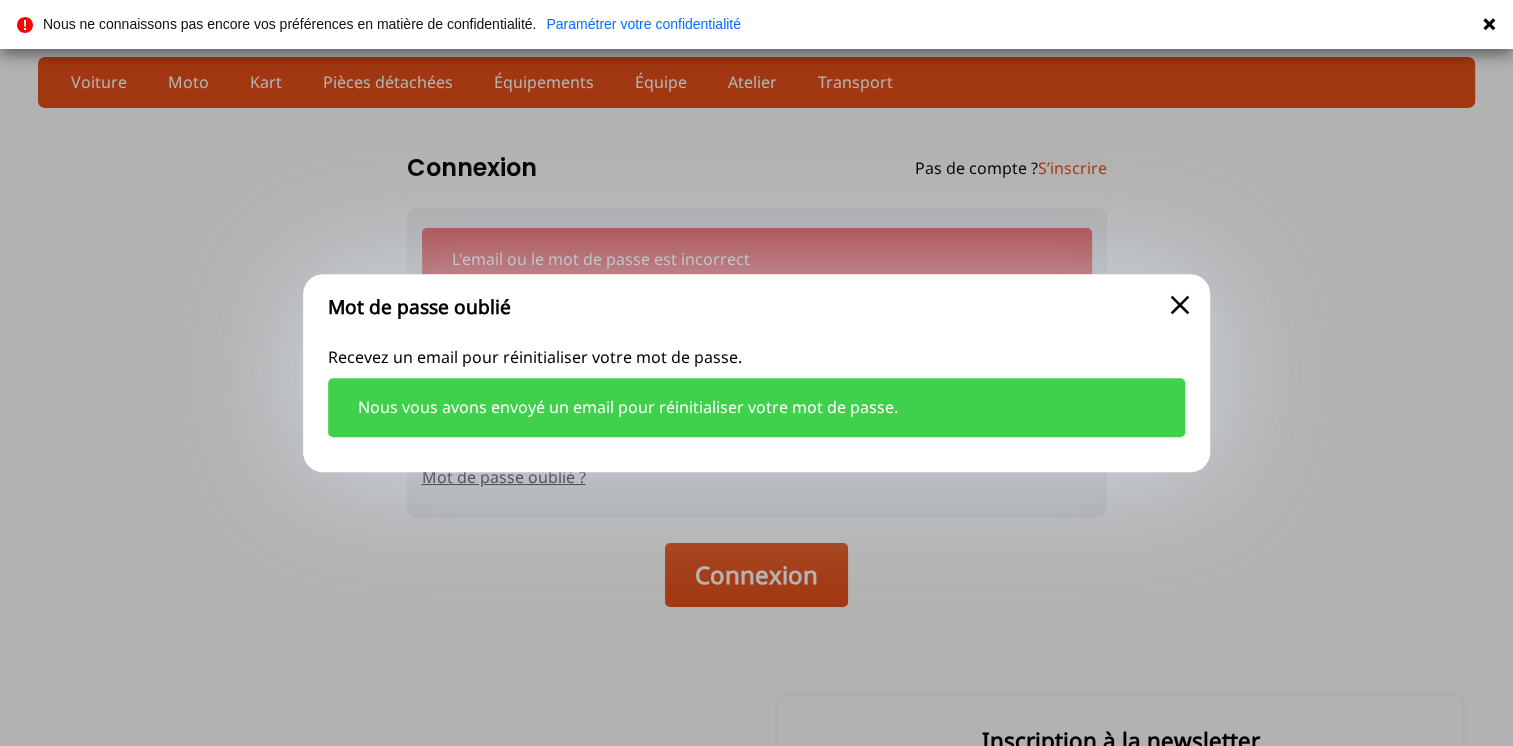 click on "close" at bounding box center (1179, 305) 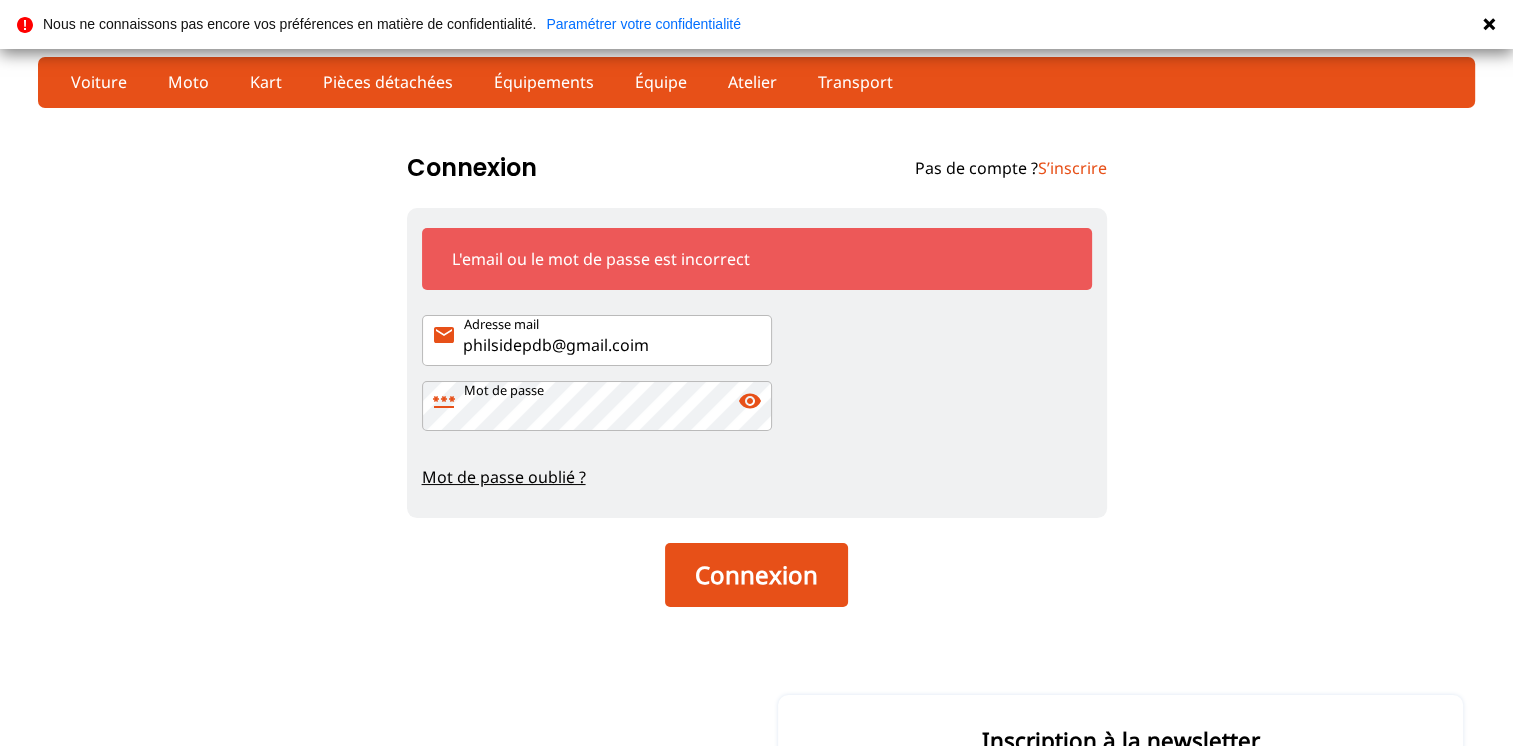 click on "visibility" at bounding box center [750, 401] 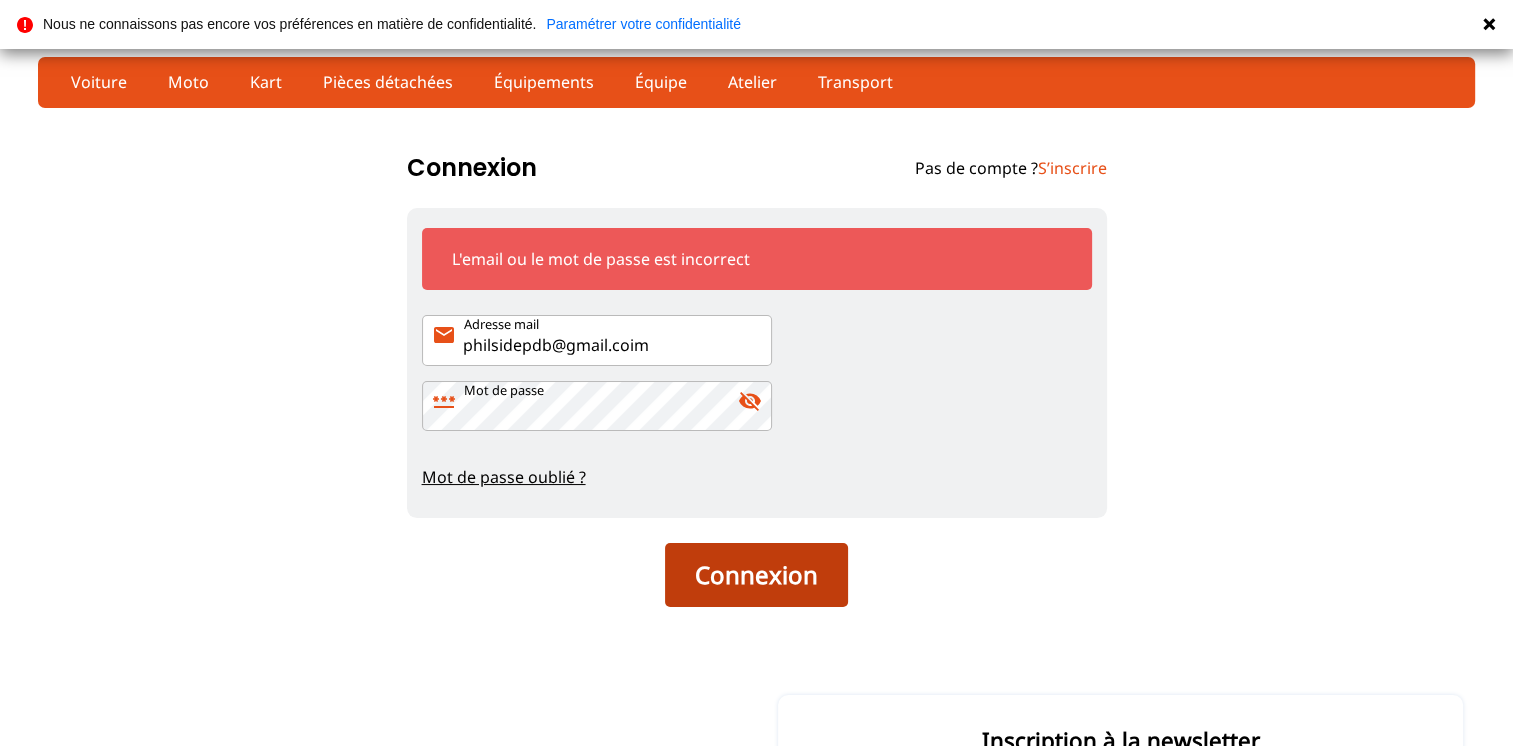 click on "Connexion" at bounding box center [756, 575] 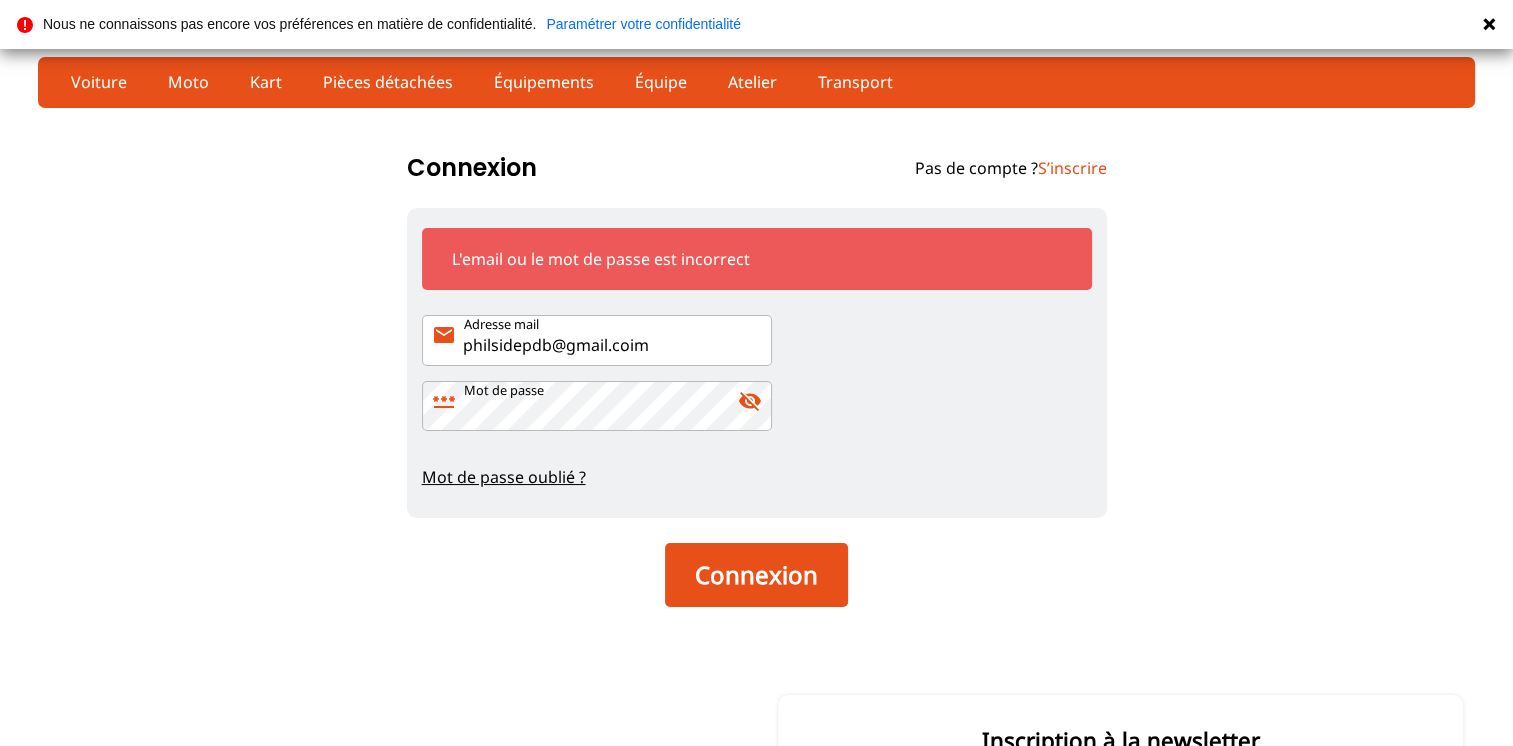 click on "philsidepdb@gmail.coim" at bounding box center [597, 340] 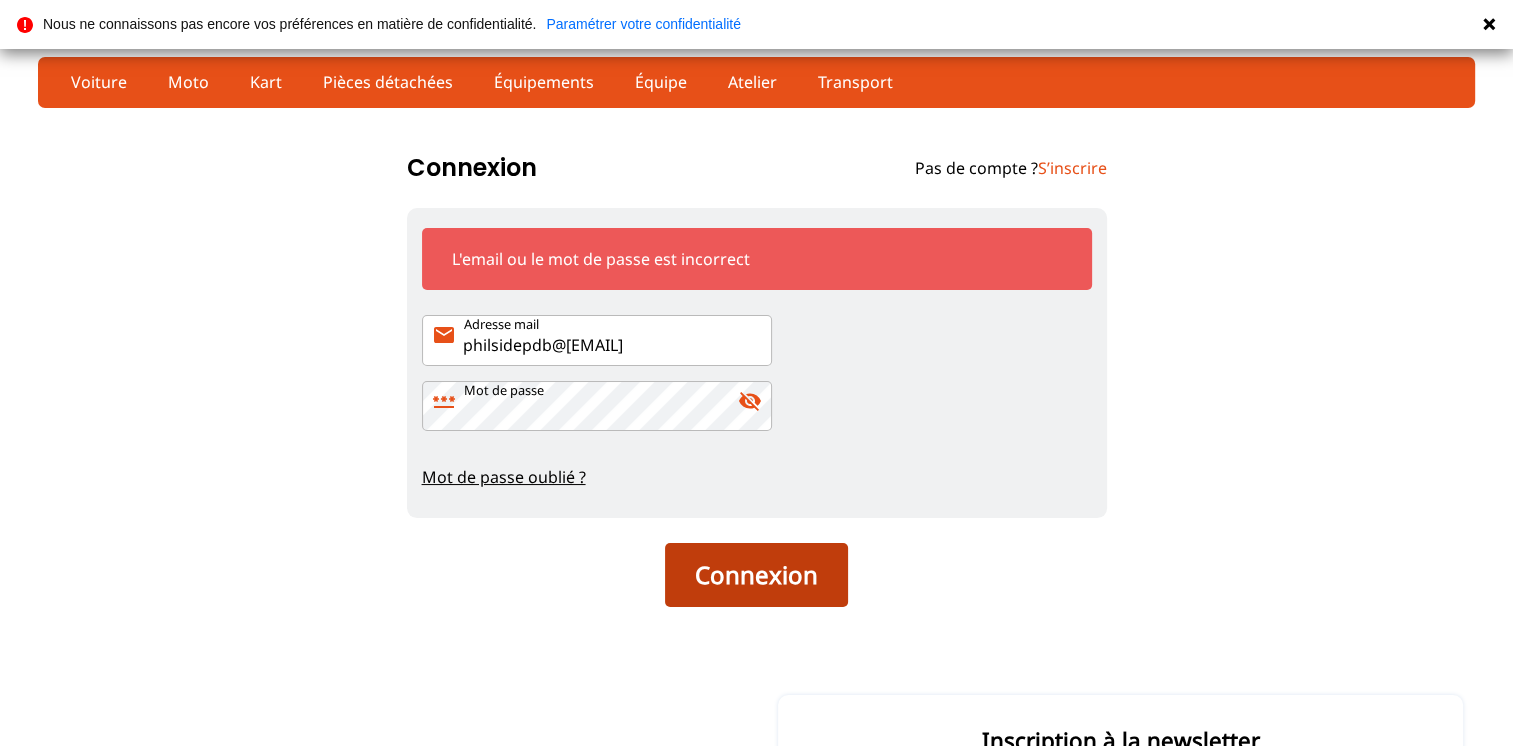 type on "philsidepdb@gmail.com" 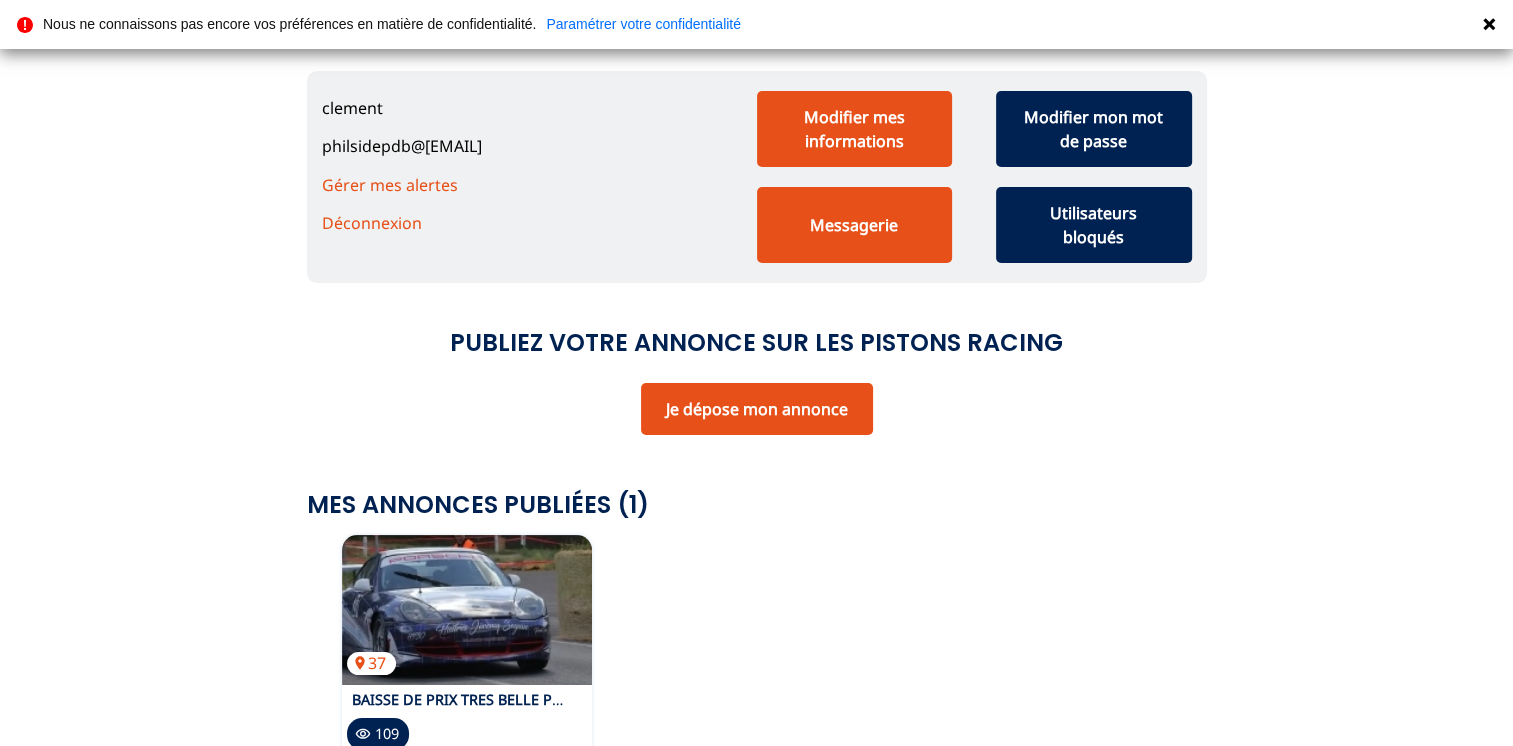 scroll, scrollTop: 400, scrollLeft: 0, axis: vertical 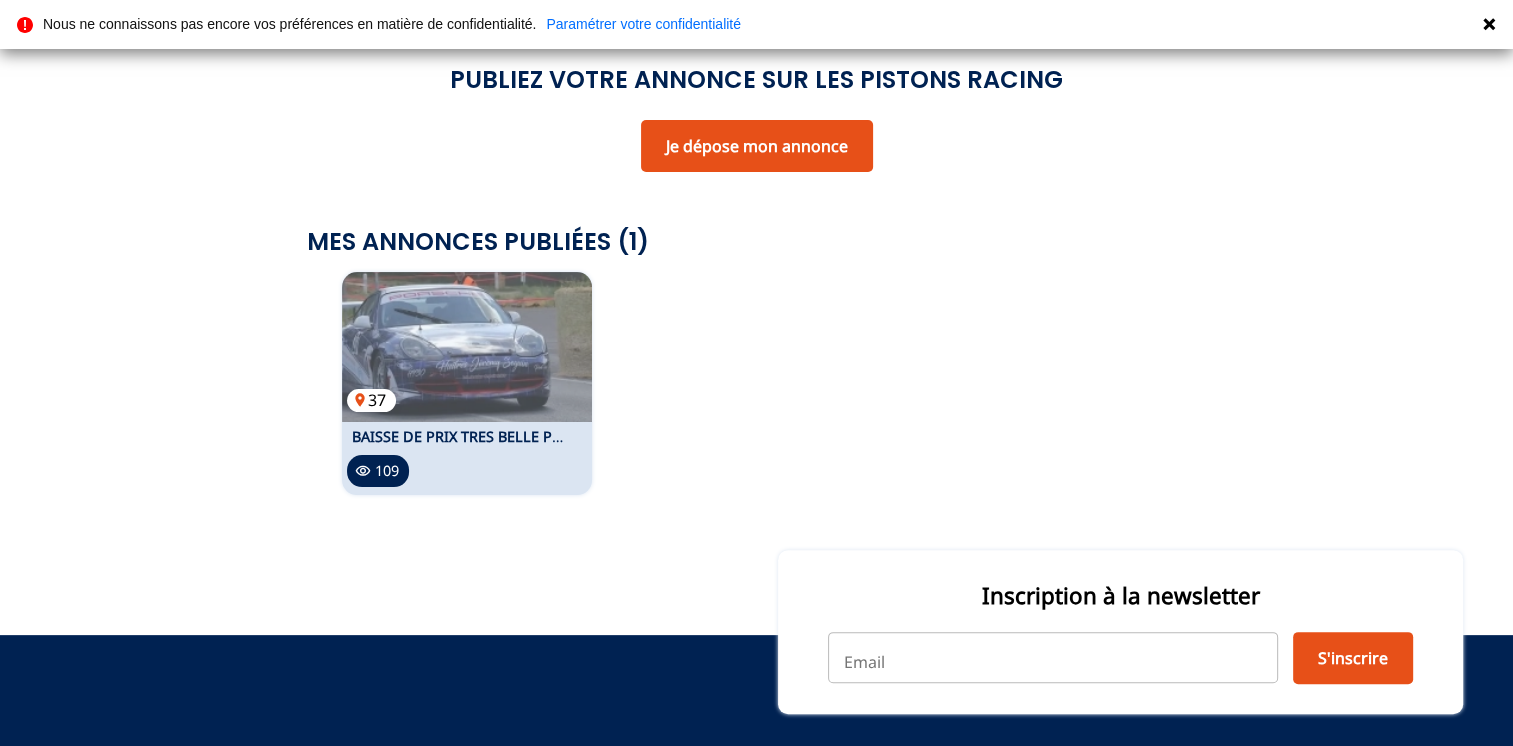 click at bounding box center [467, 347] 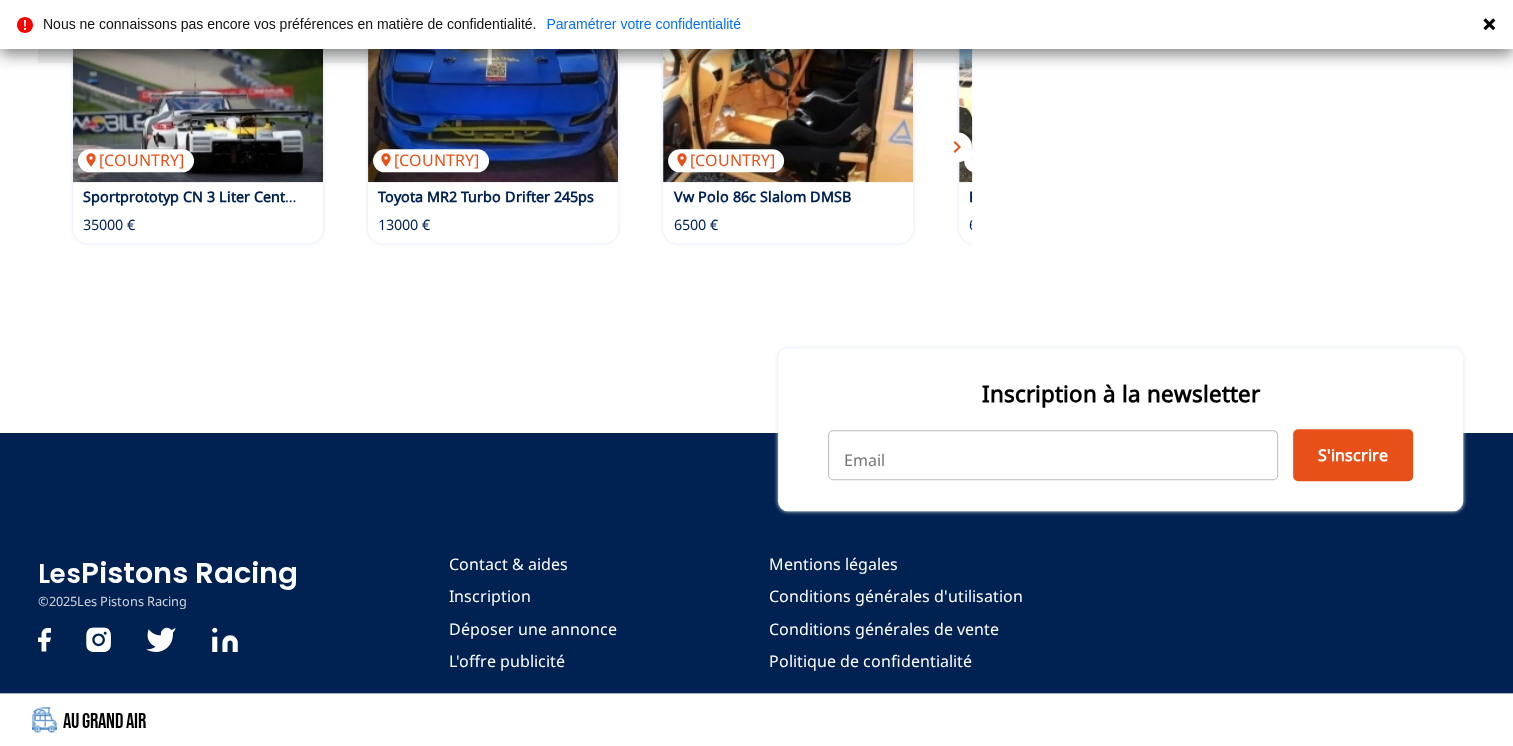 scroll, scrollTop: 2300, scrollLeft: 0, axis: vertical 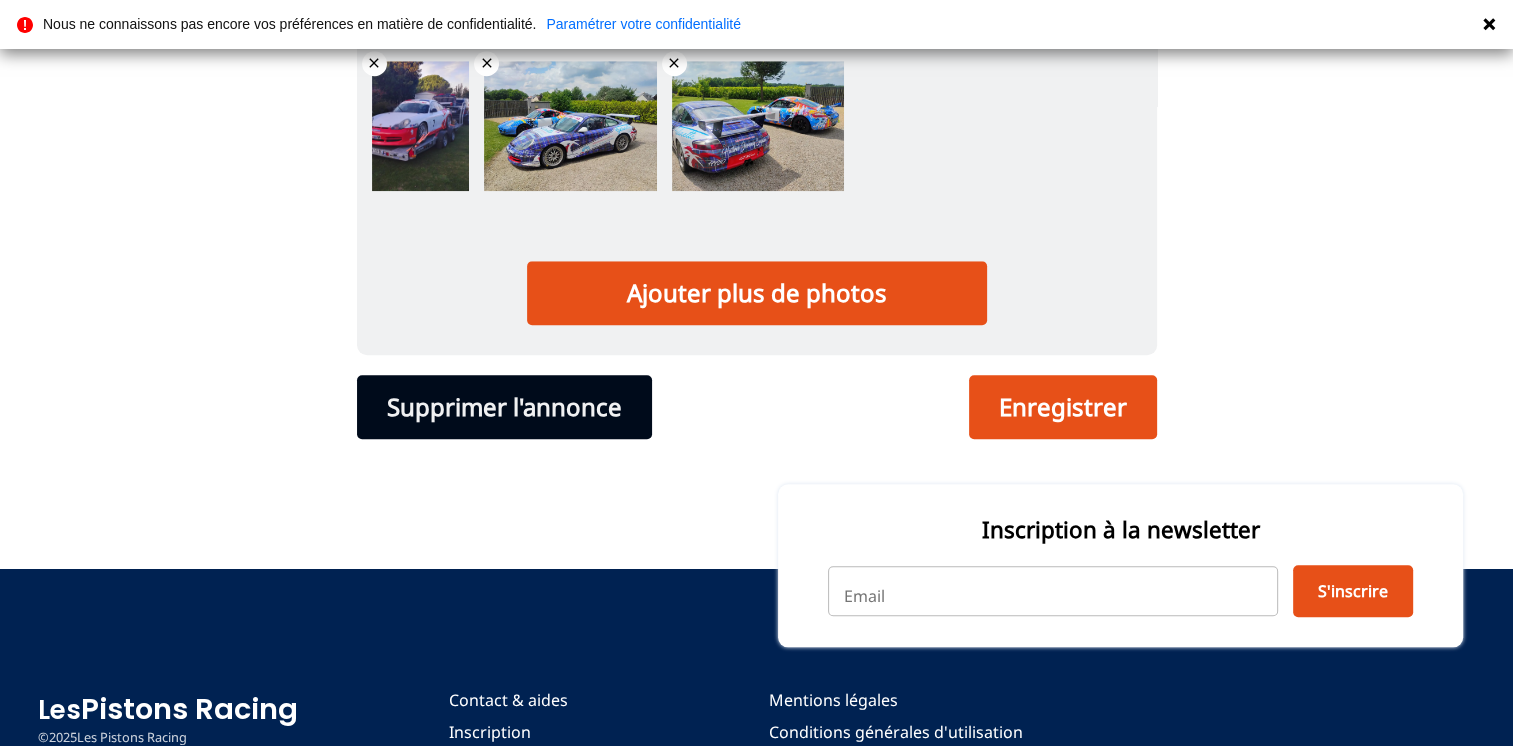 click on "Supprimer l'annonce" at bounding box center (504, 407) 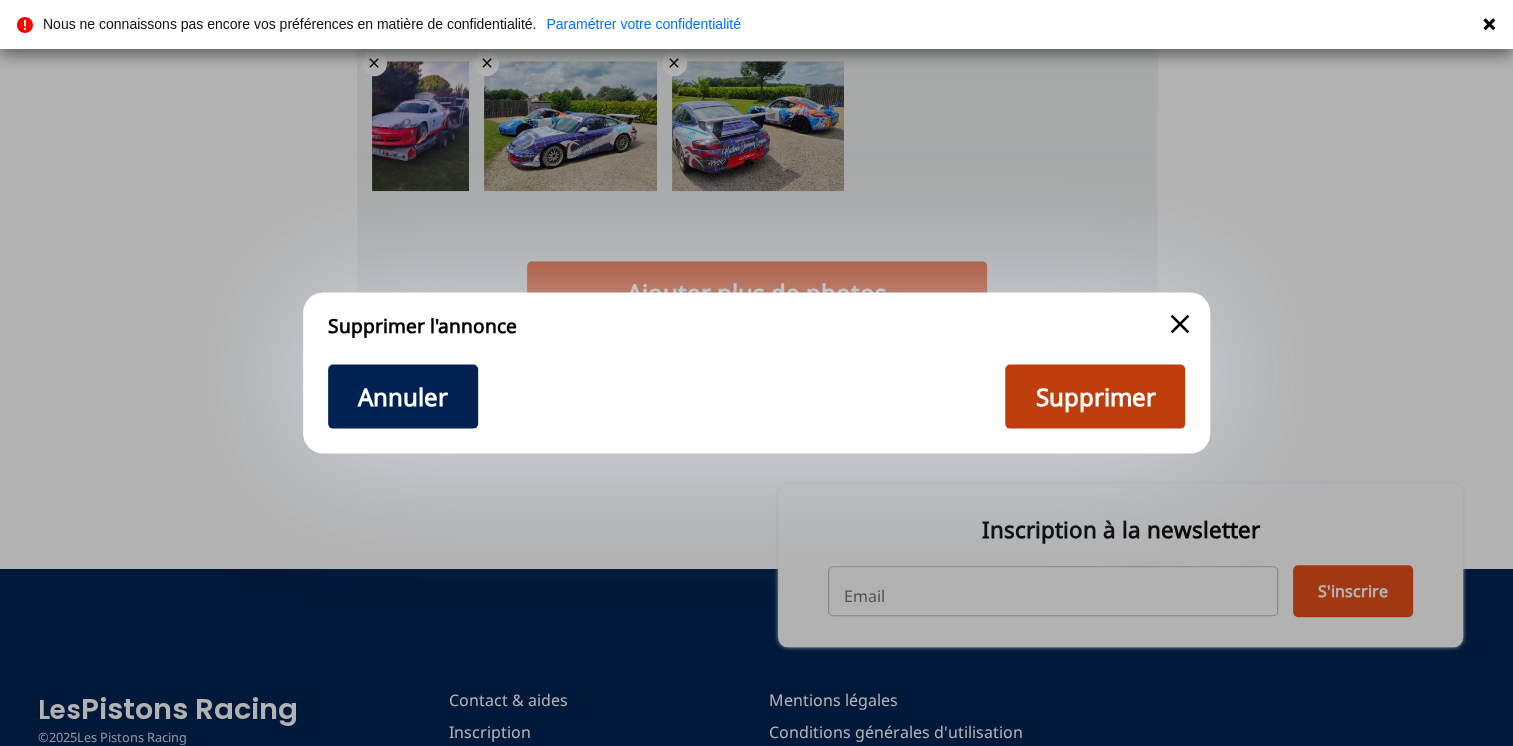 click on "Supprimer" at bounding box center [1095, 396] 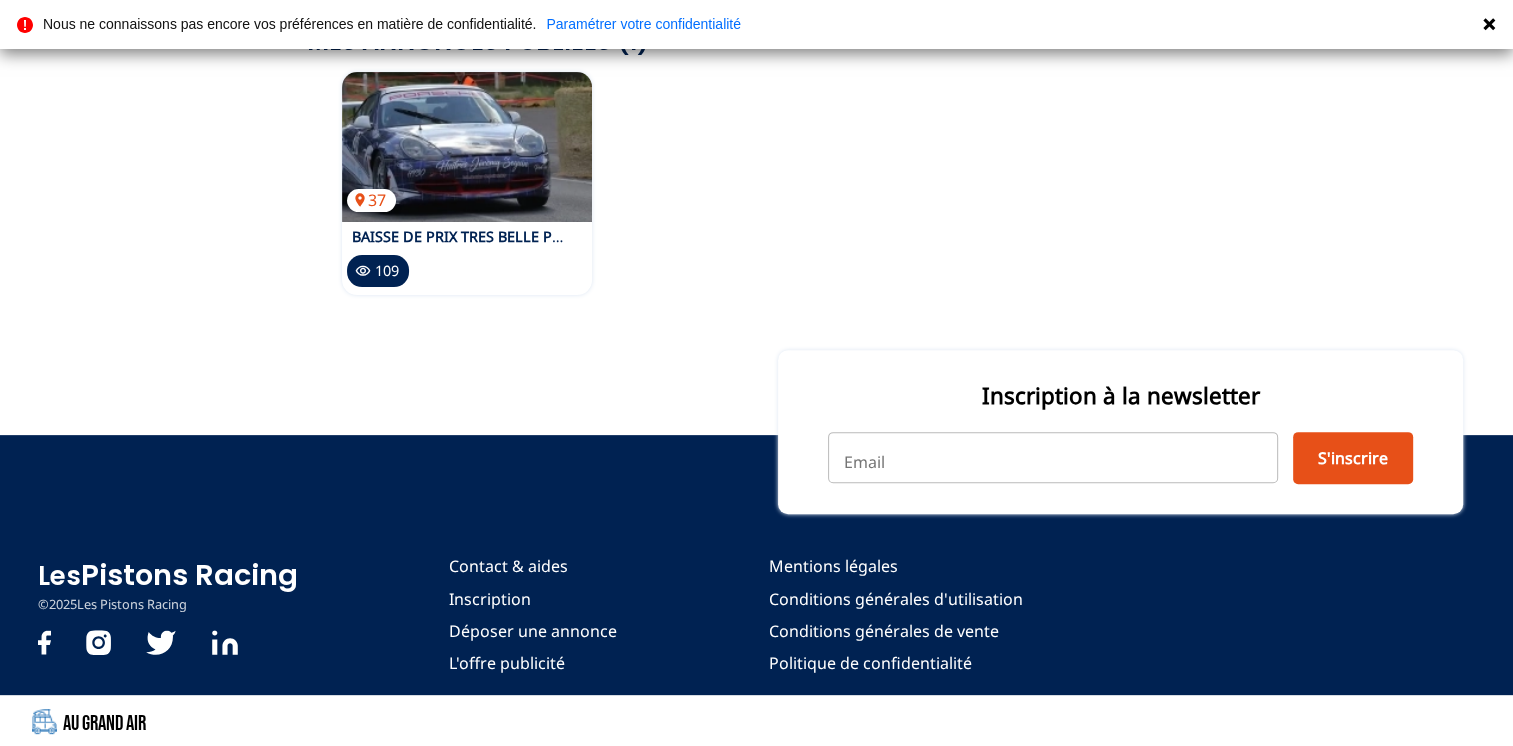 scroll, scrollTop: 0, scrollLeft: 0, axis: both 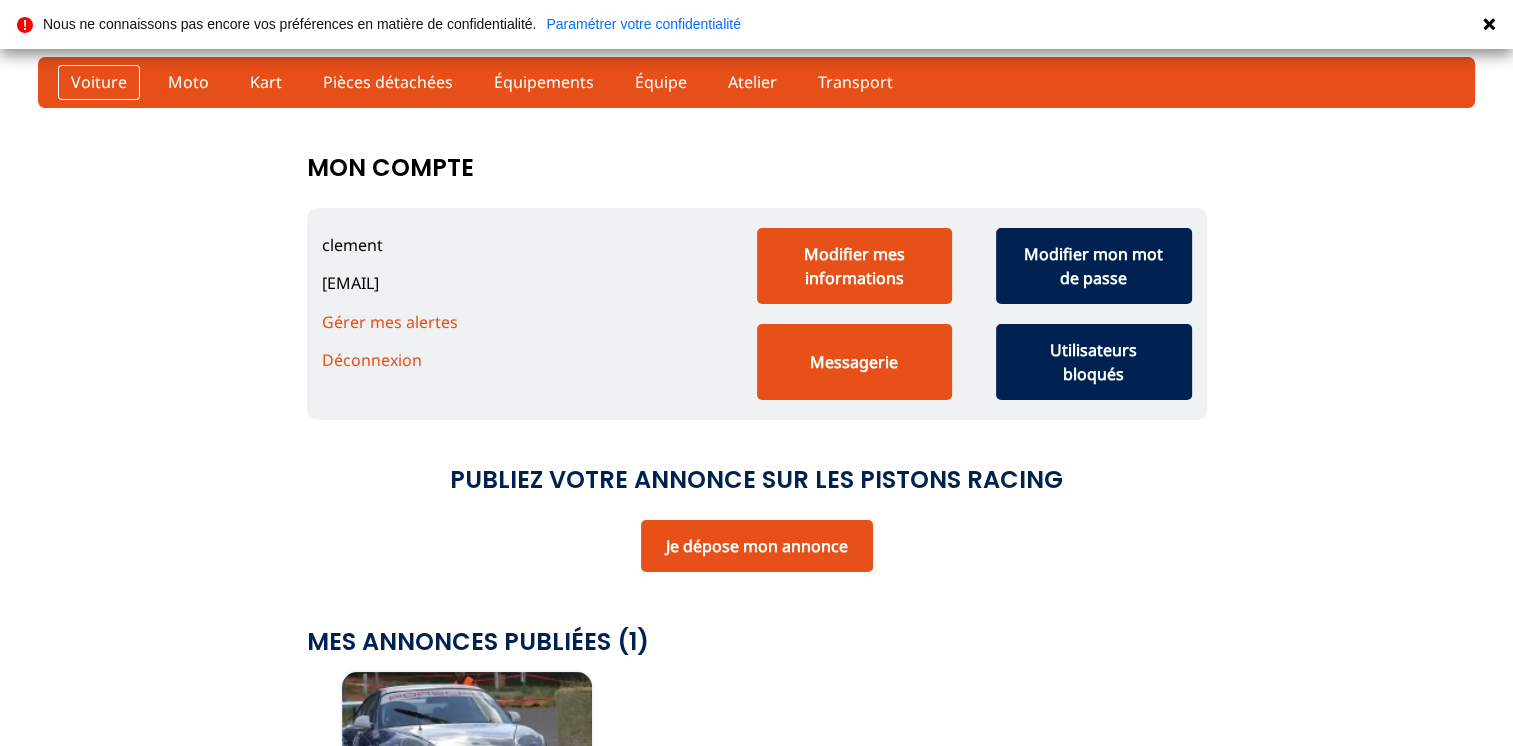 click on "Voiture" at bounding box center (99, 82) 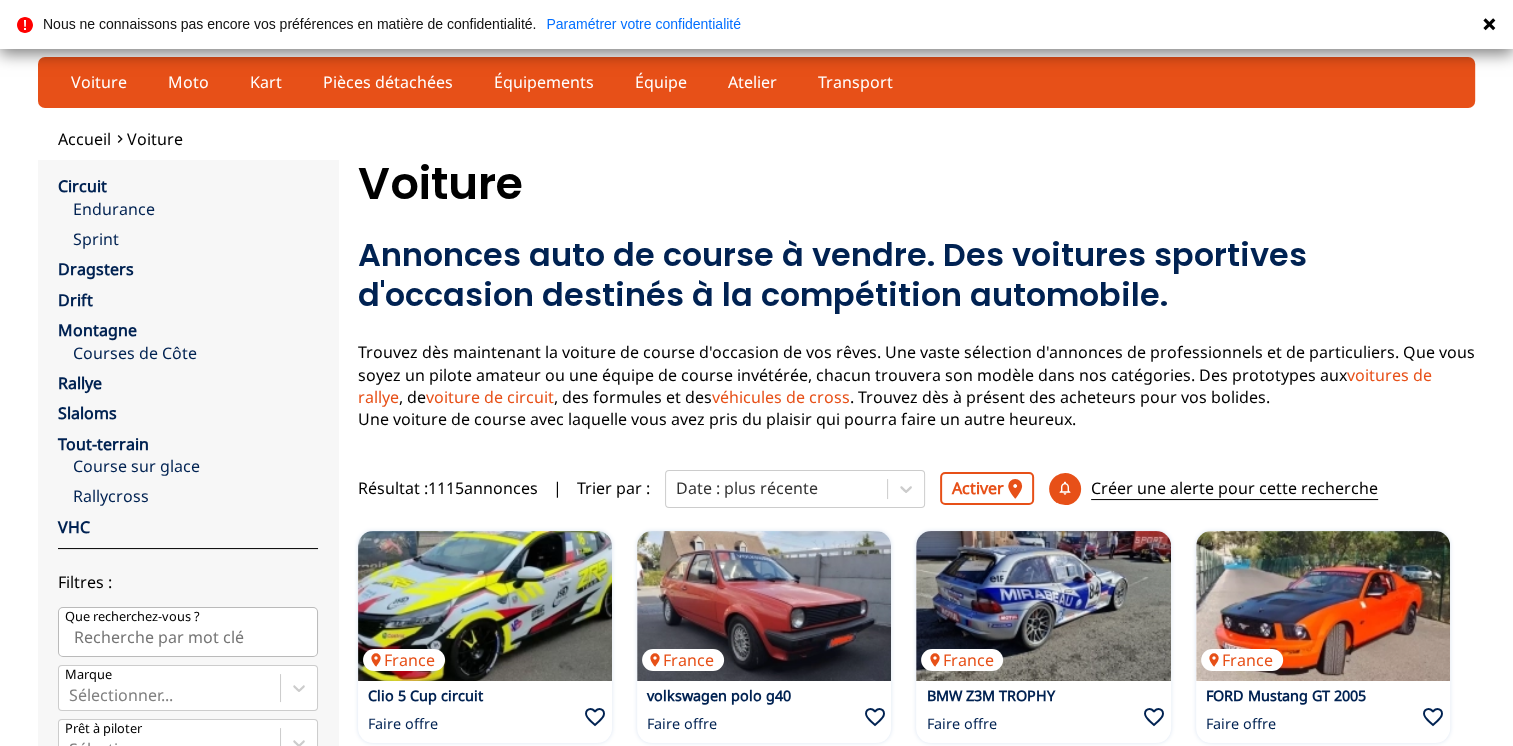 click on "Que recherchez-vous ?" at bounding box center (188, 632) 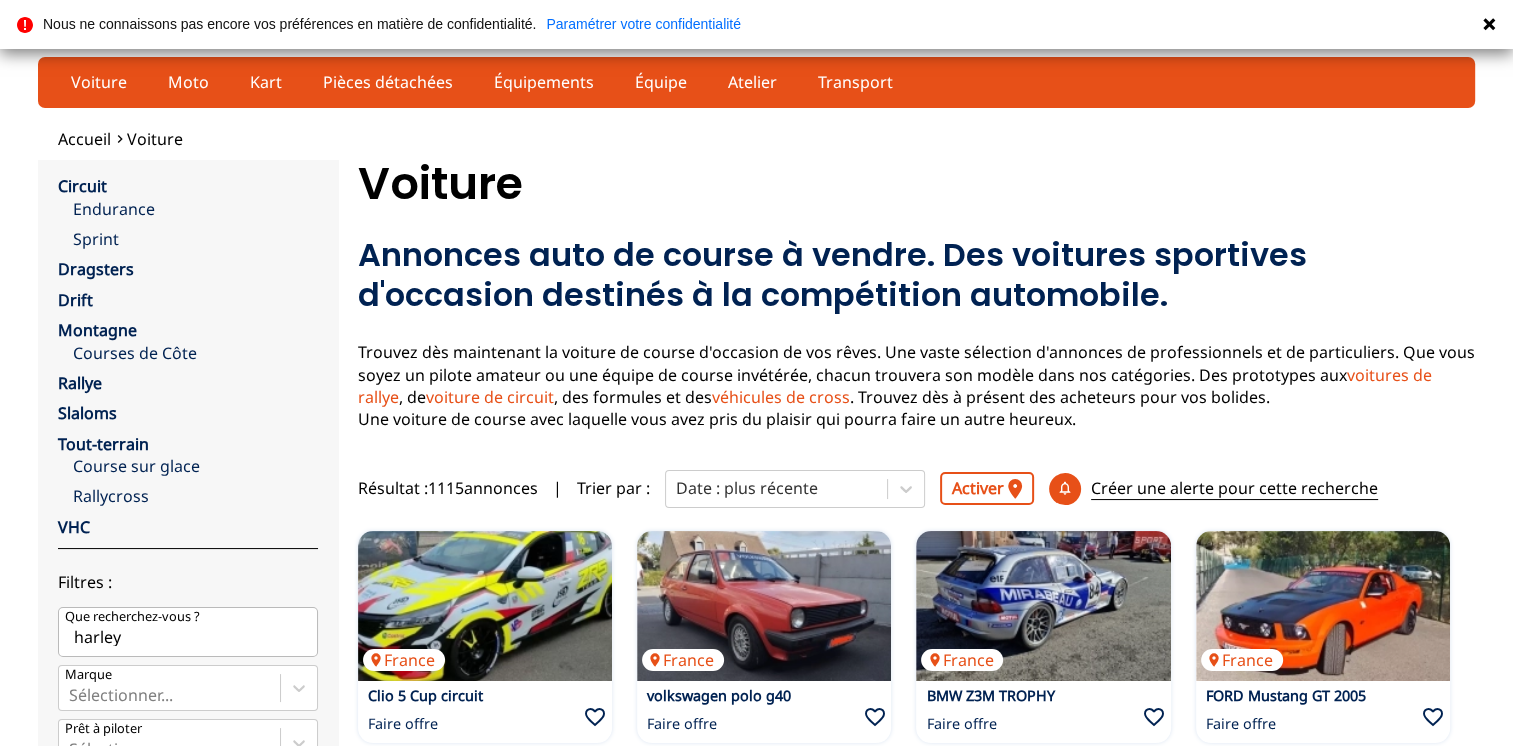 type on "harley" 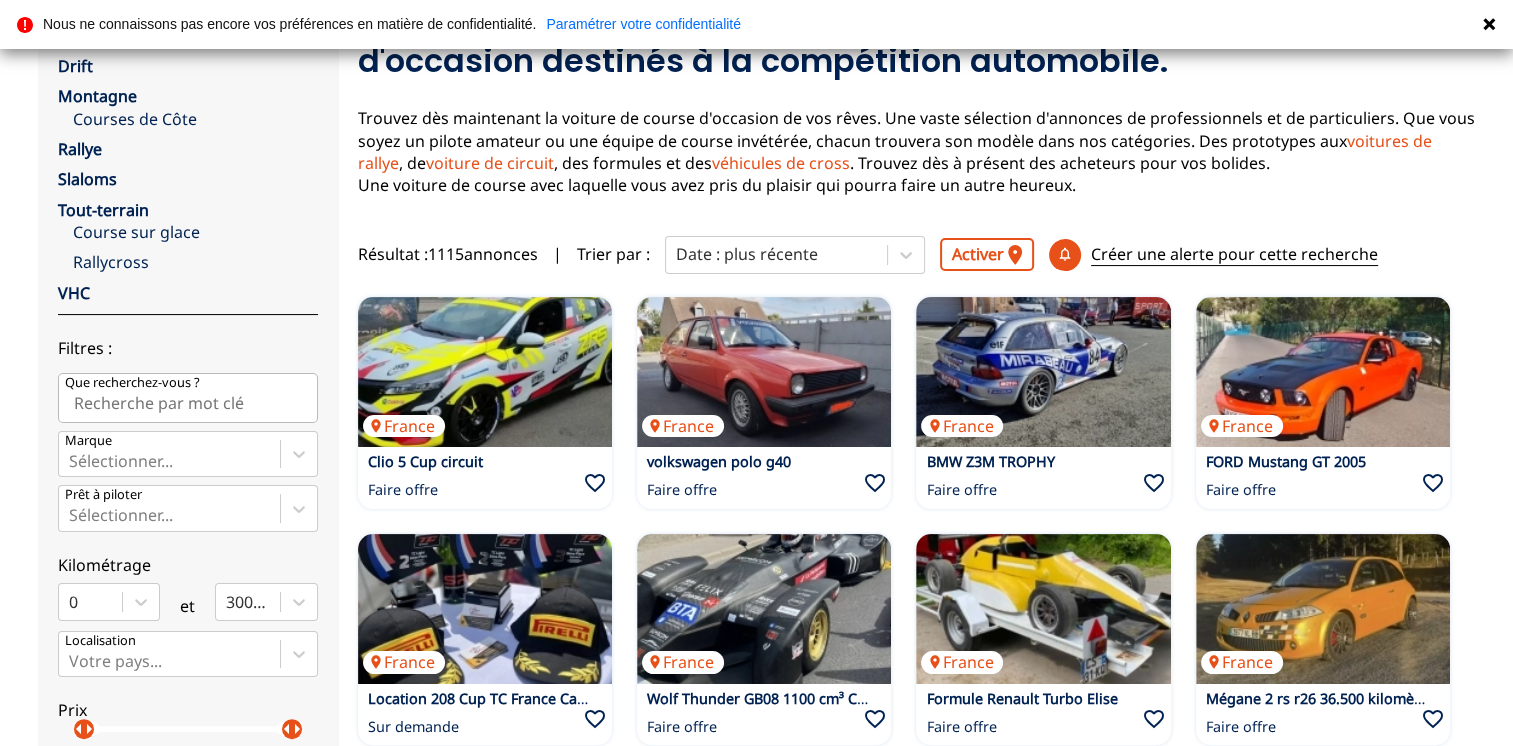 scroll, scrollTop: 300, scrollLeft: 0, axis: vertical 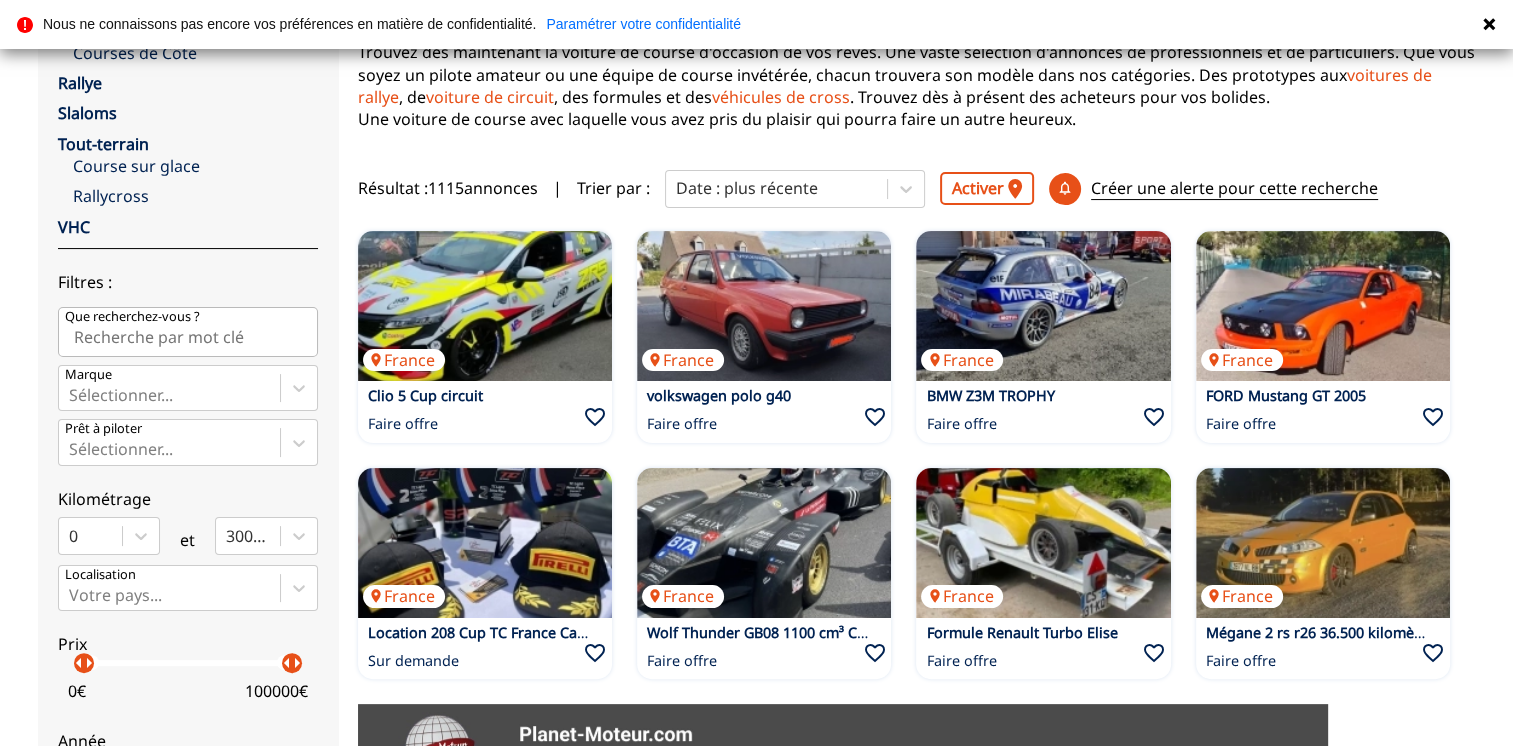 click on "Que recherchez-vous ?" at bounding box center (188, 332) 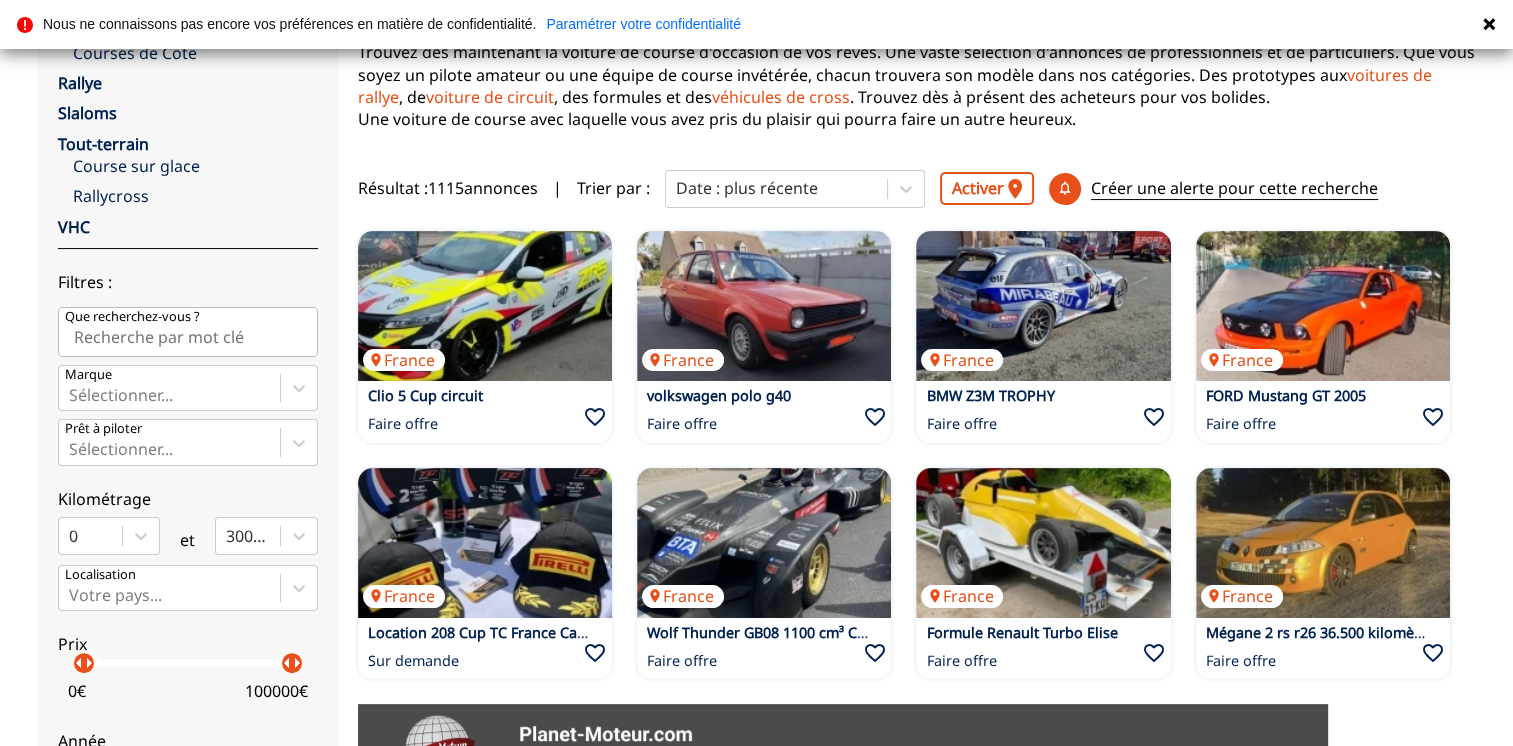 type on "harley" 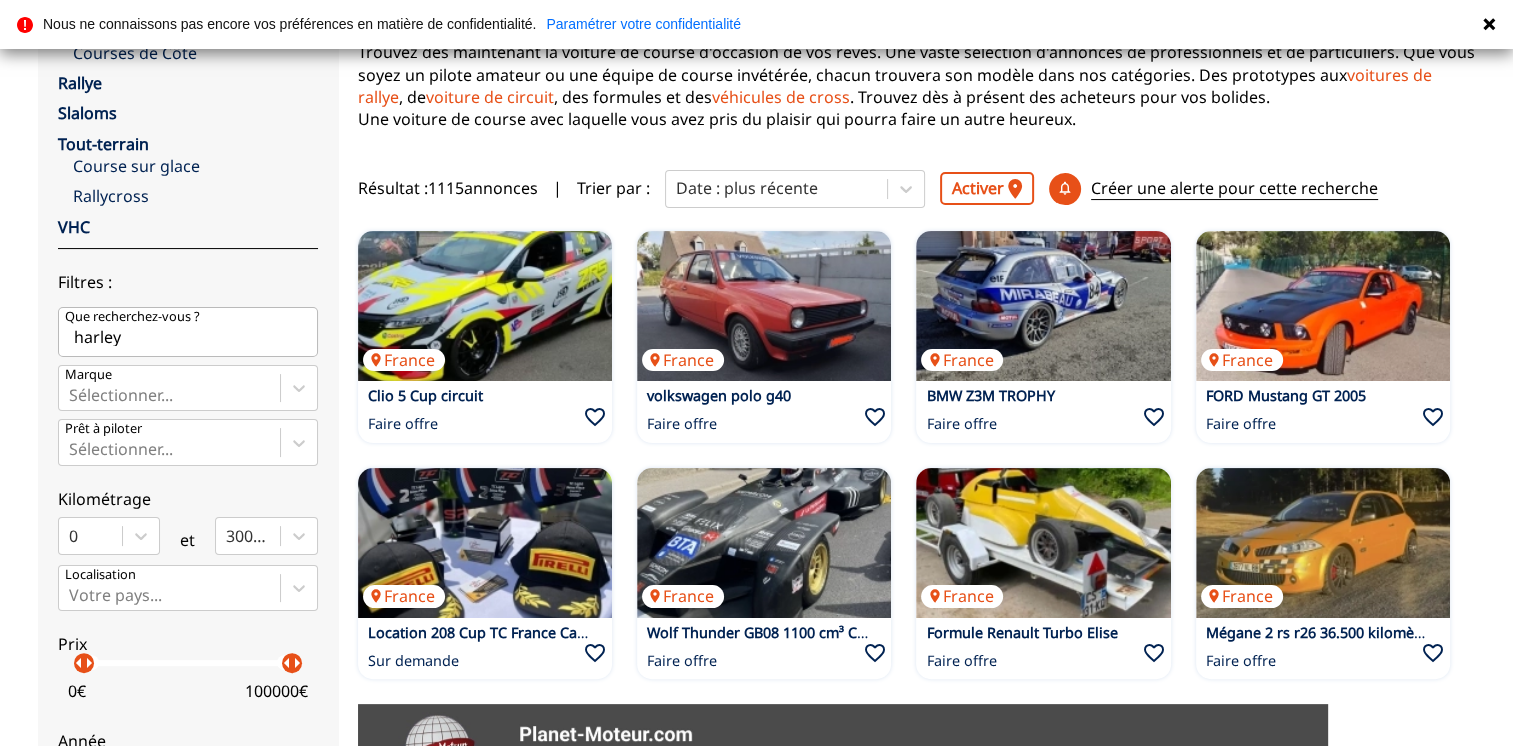 scroll, scrollTop: 800, scrollLeft: 0, axis: vertical 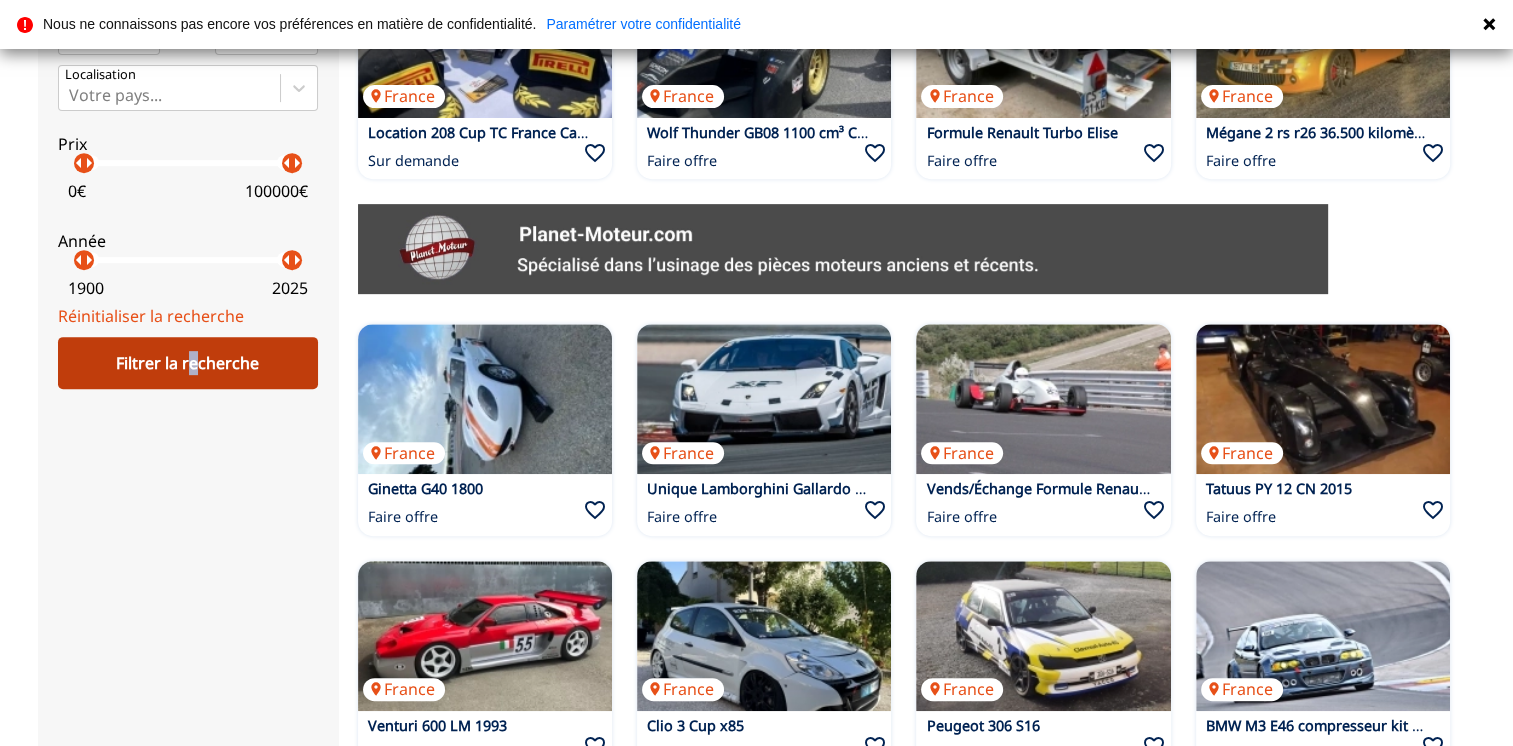 click on "Filtrer la recherche" at bounding box center (188, 363) 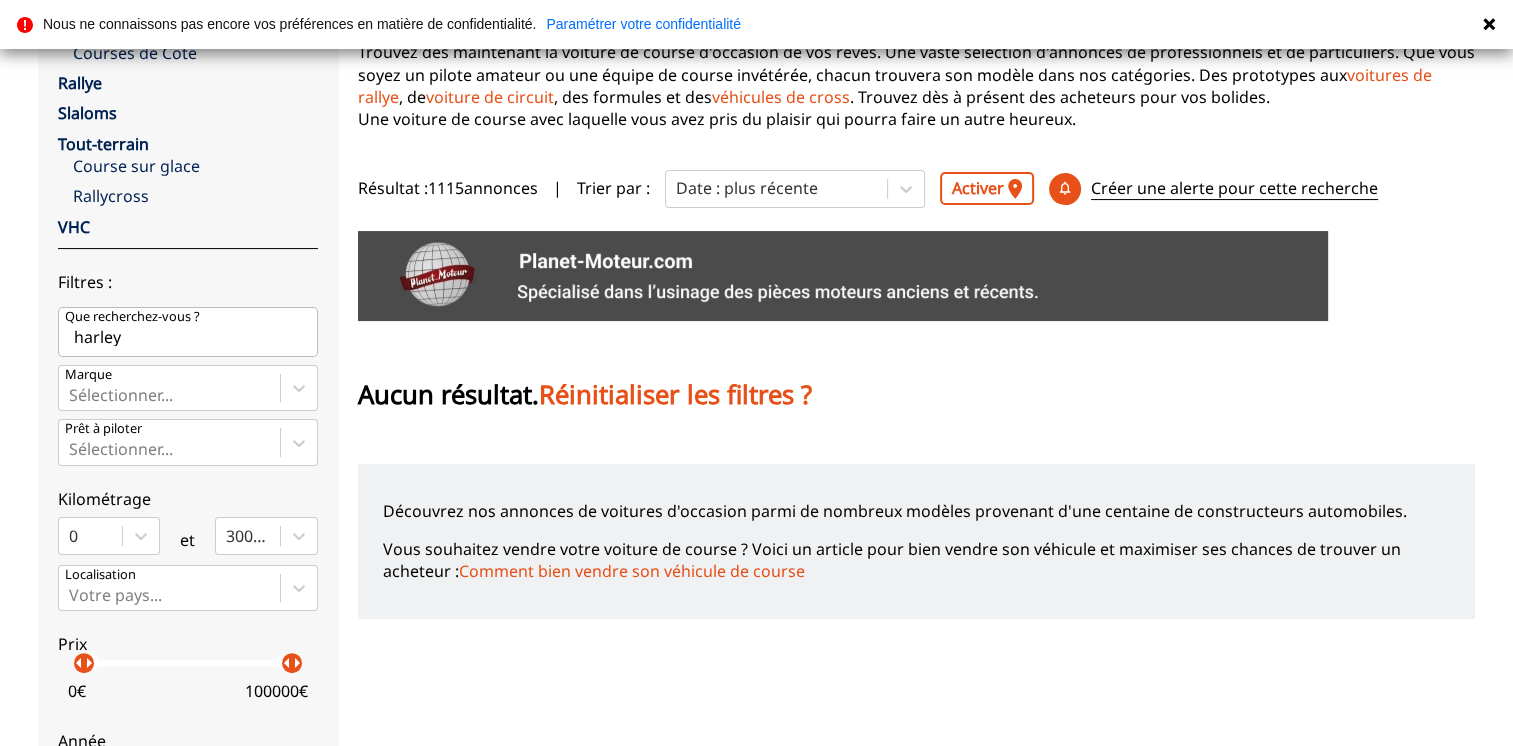 scroll, scrollTop: 0, scrollLeft: 0, axis: both 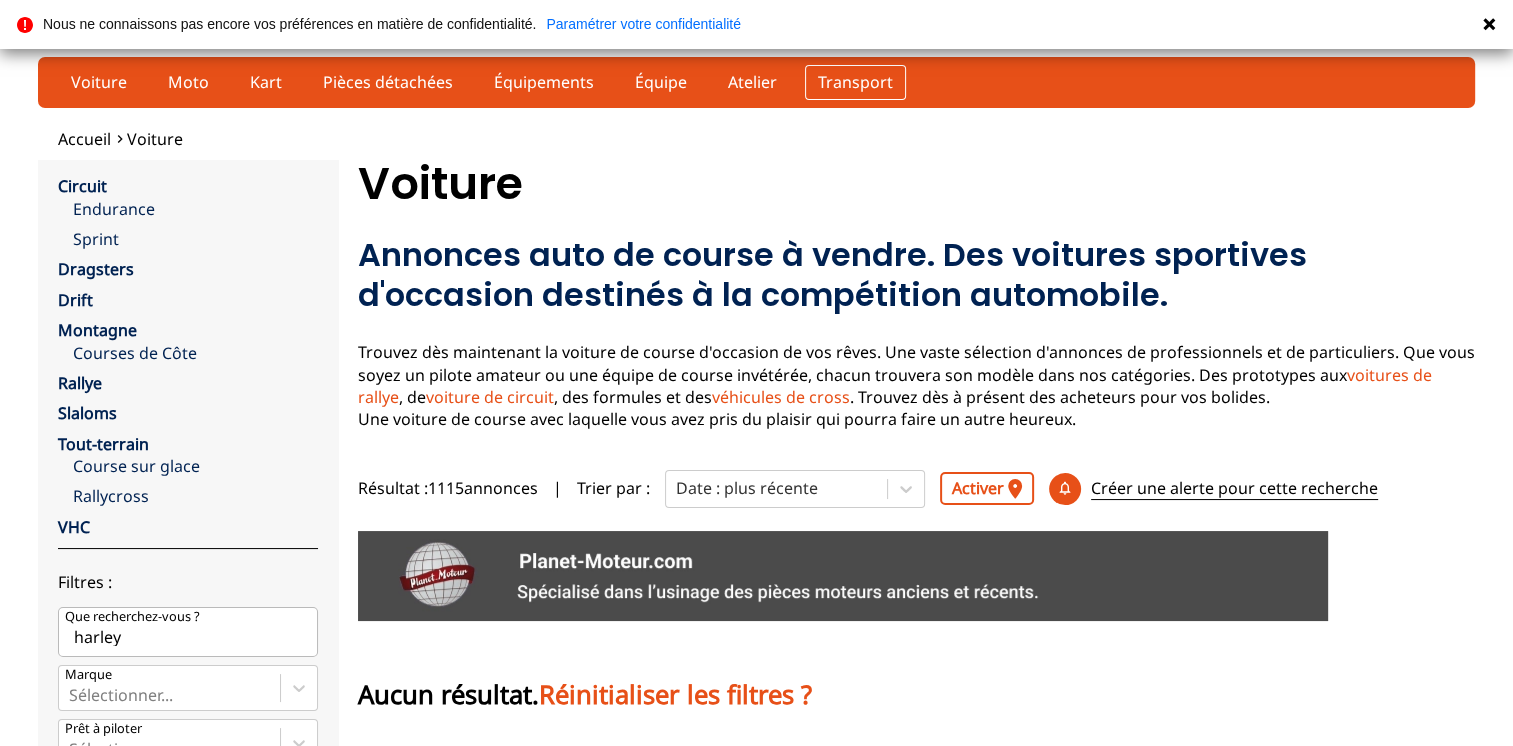 click on "Transport" at bounding box center (855, 82) 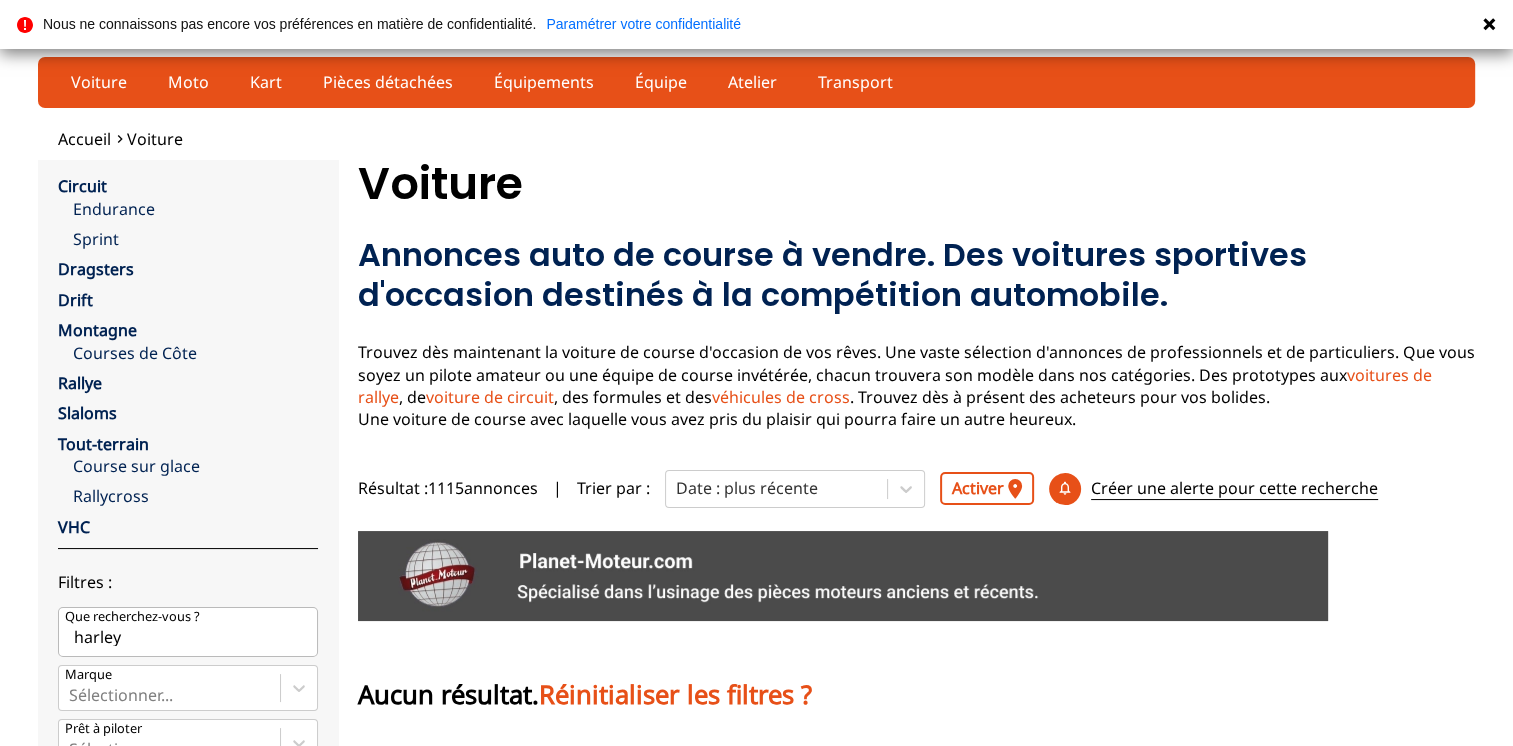 type 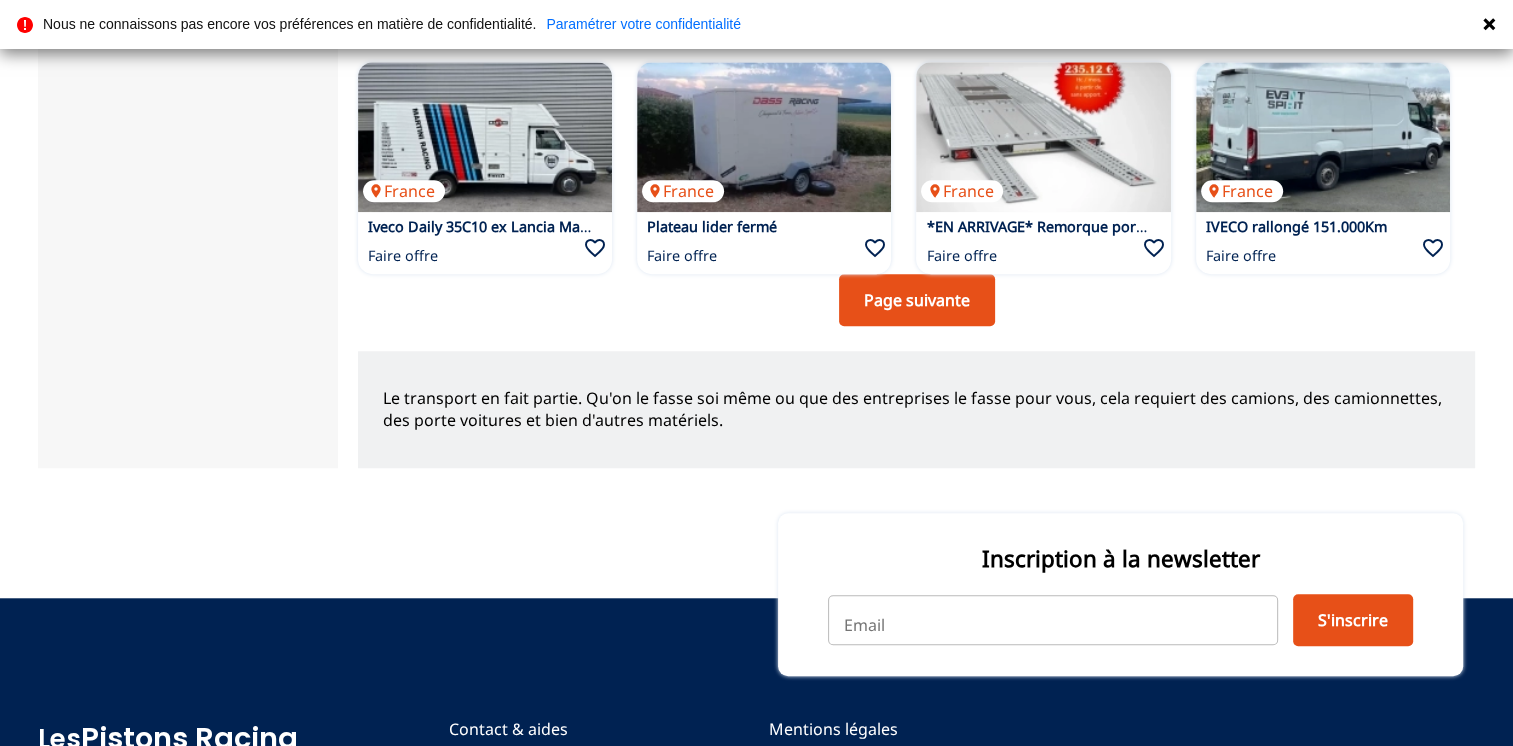 scroll, scrollTop: 1300, scrollLeft: 0, axis: vertical 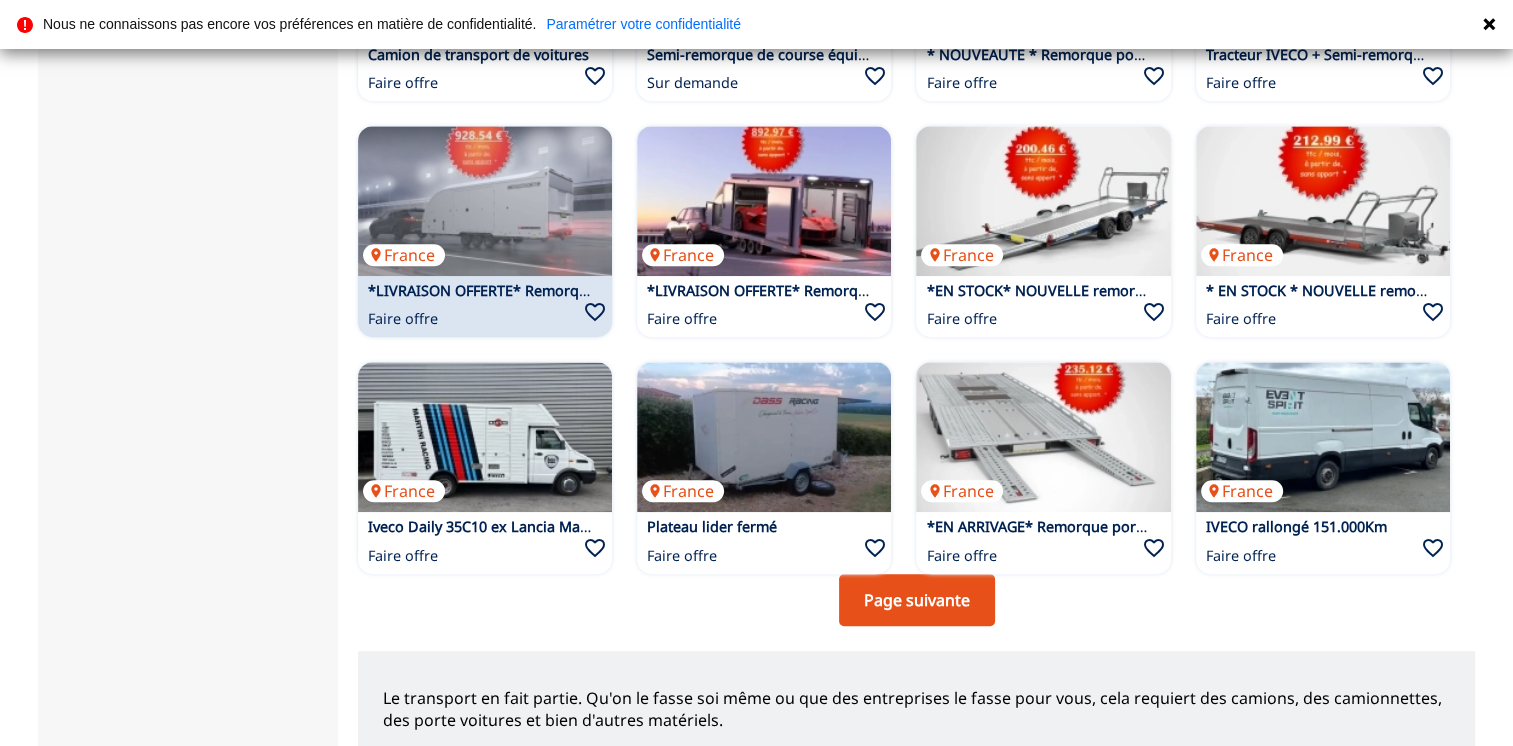 click on "*LIVRAISON OFFERTE* Remorque porte voiture fermée BRIAN JAMES RT7 6m x 2.30m NEUVE" at bounding box center [682, 290] 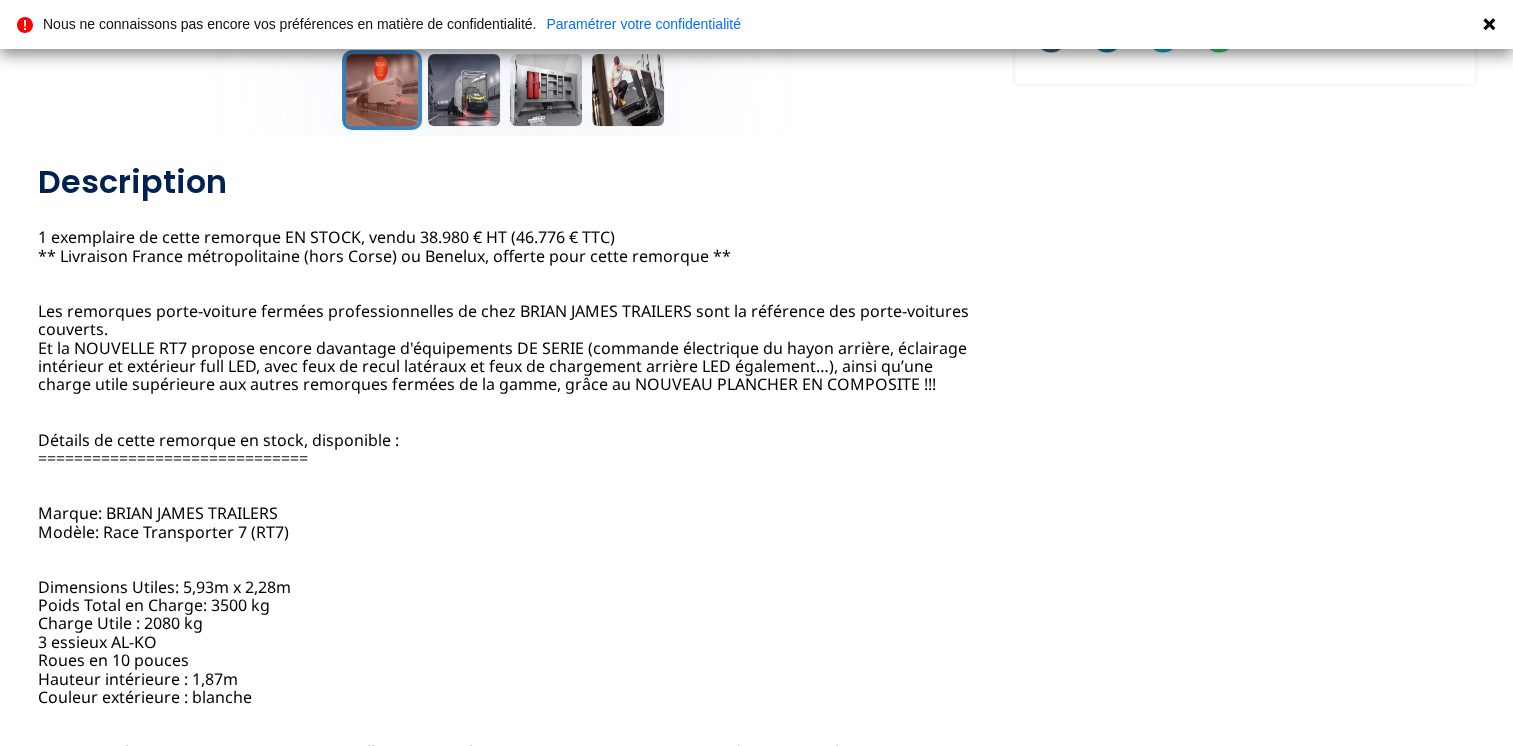 scroll, scrollTop: 600, scrollLeft: 0, axis: vertical 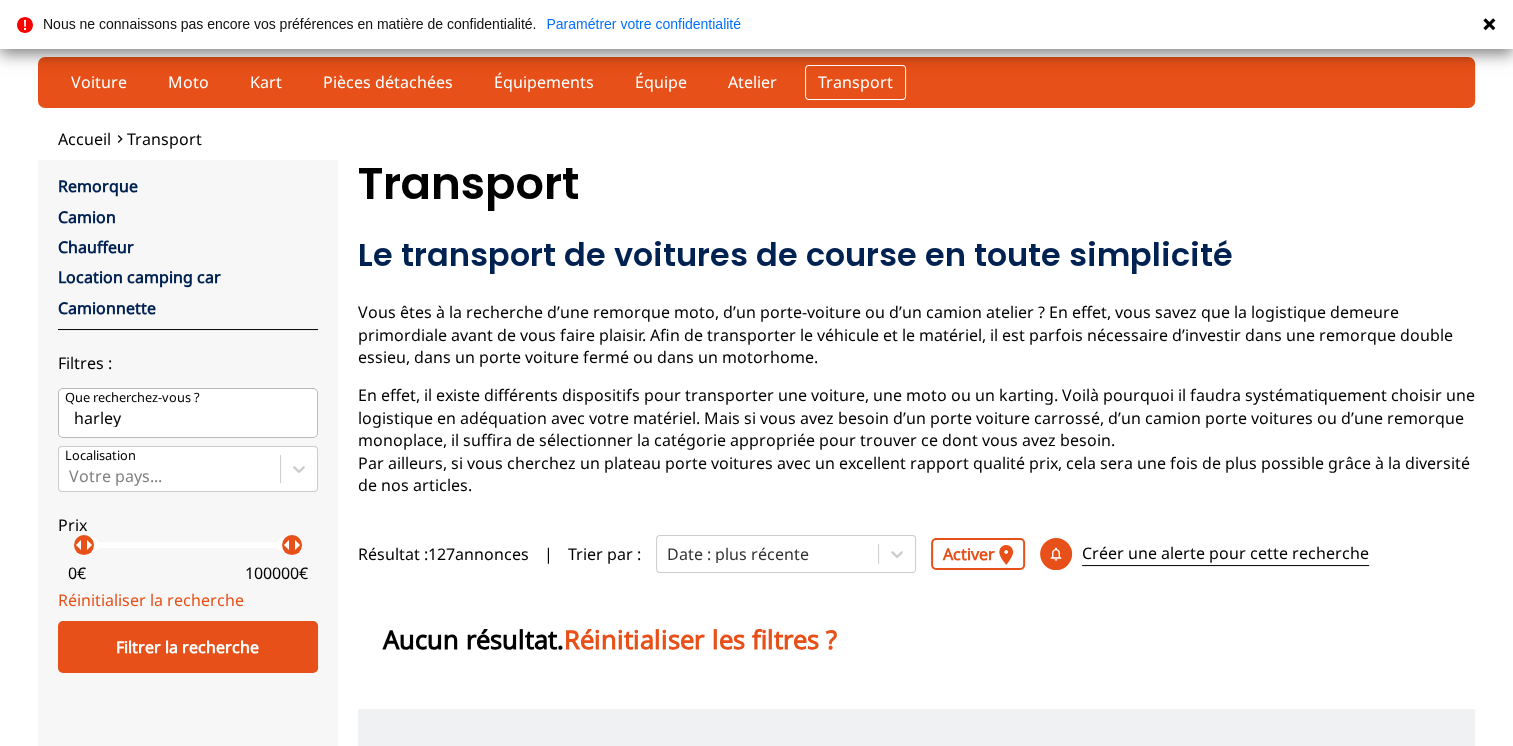 click on "Transport" at bounding box center [855, 82] 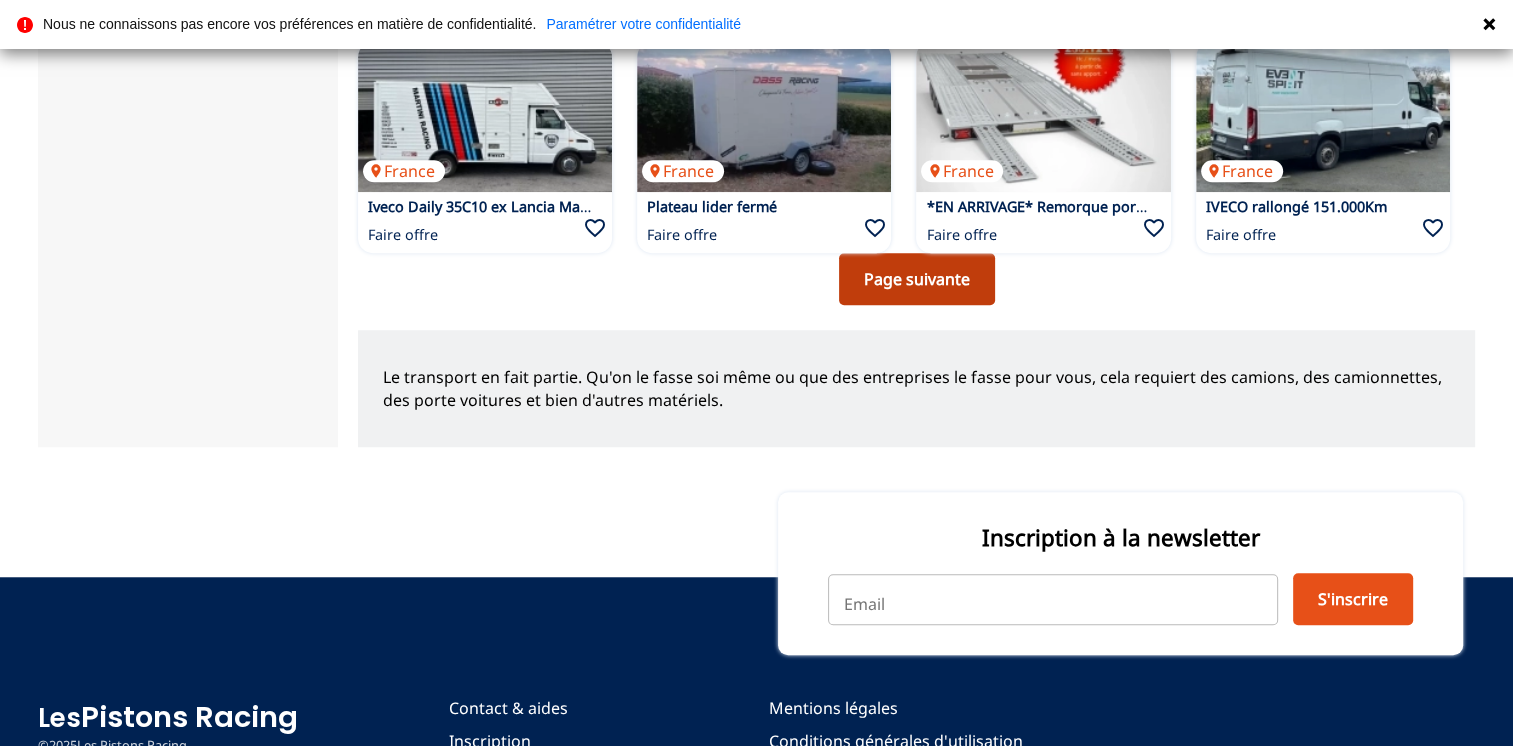click on "Page suivante" at bounding box center (917, 279) 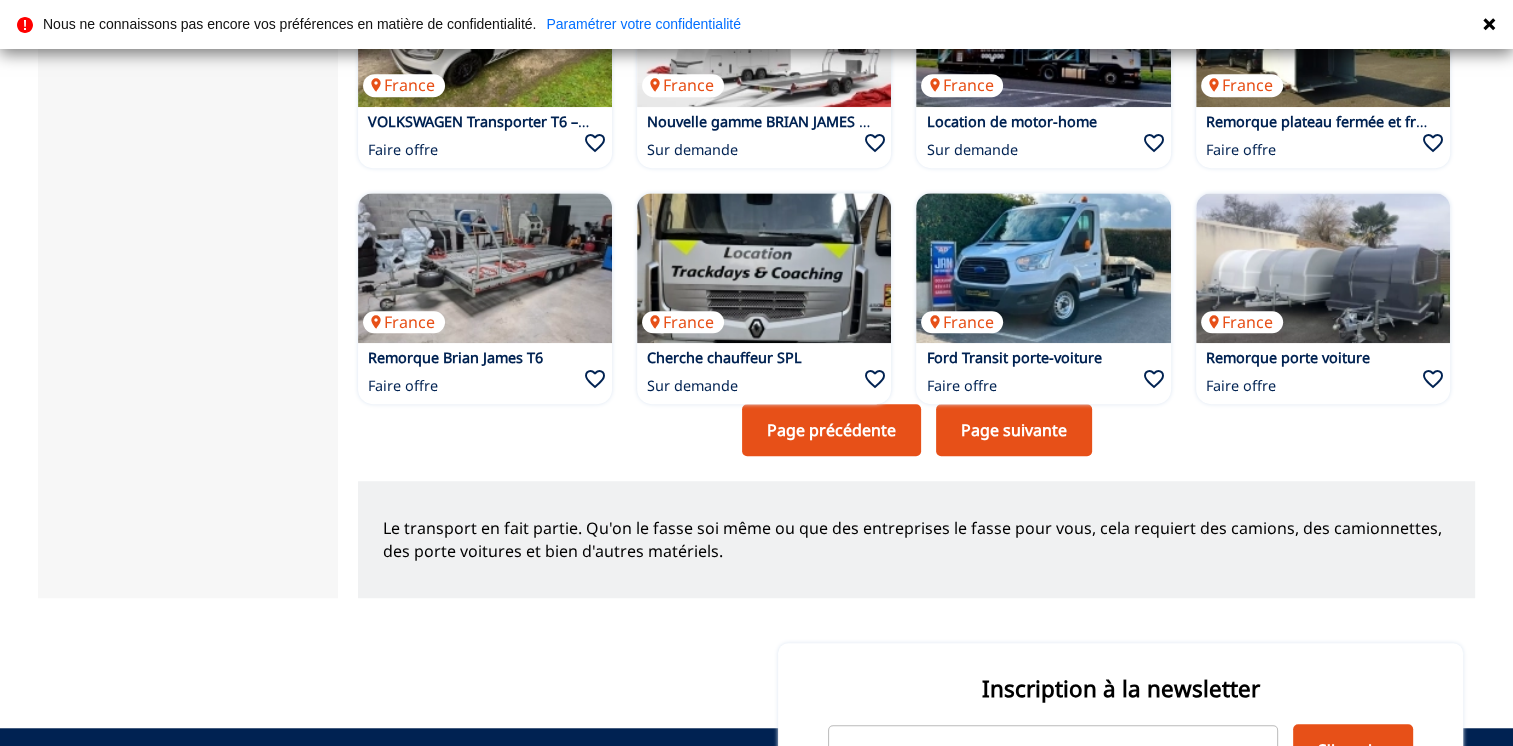 scroll, scrollTop: 1400, scrollLeft: 0, axis: vertical 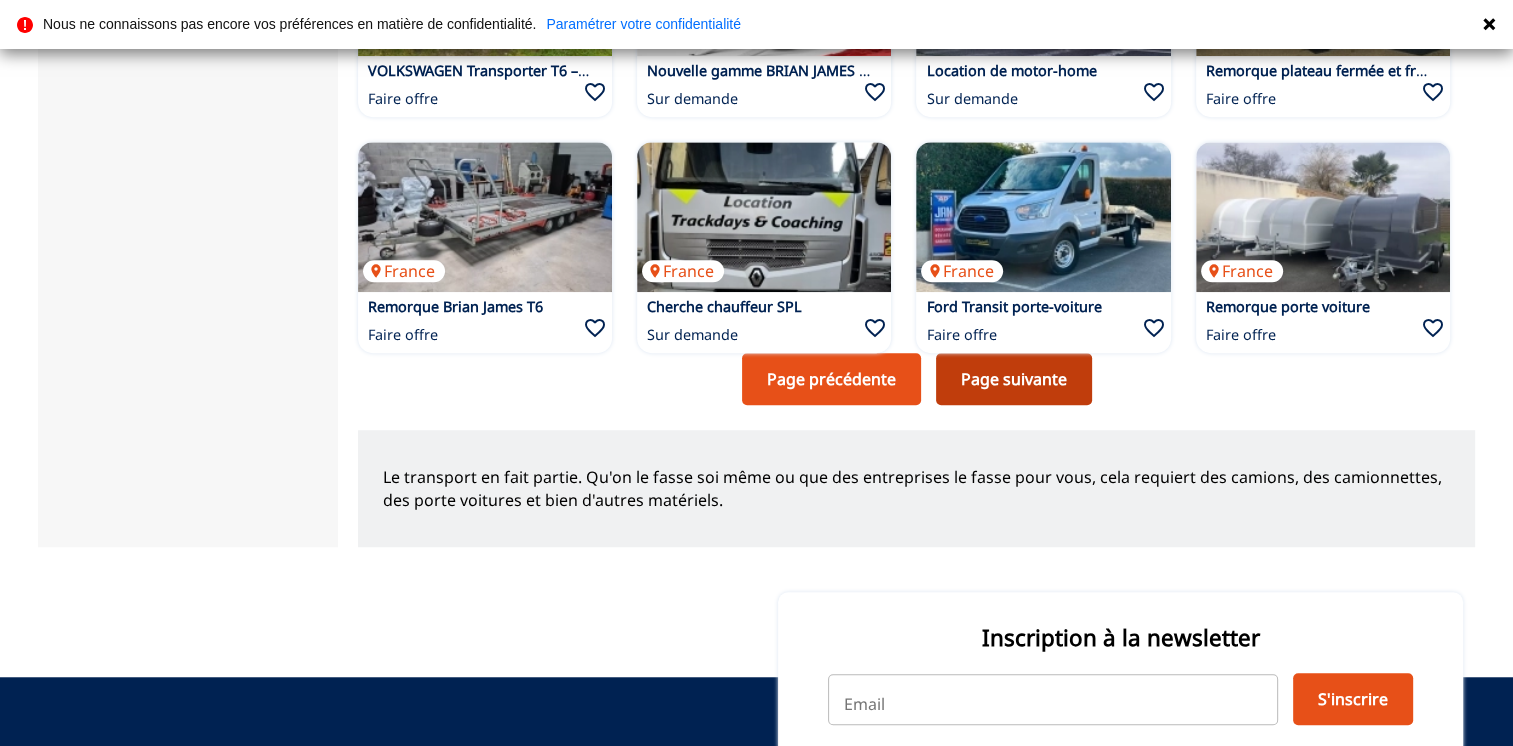 click on "Page suivante" at bounding box center (1014, 379) 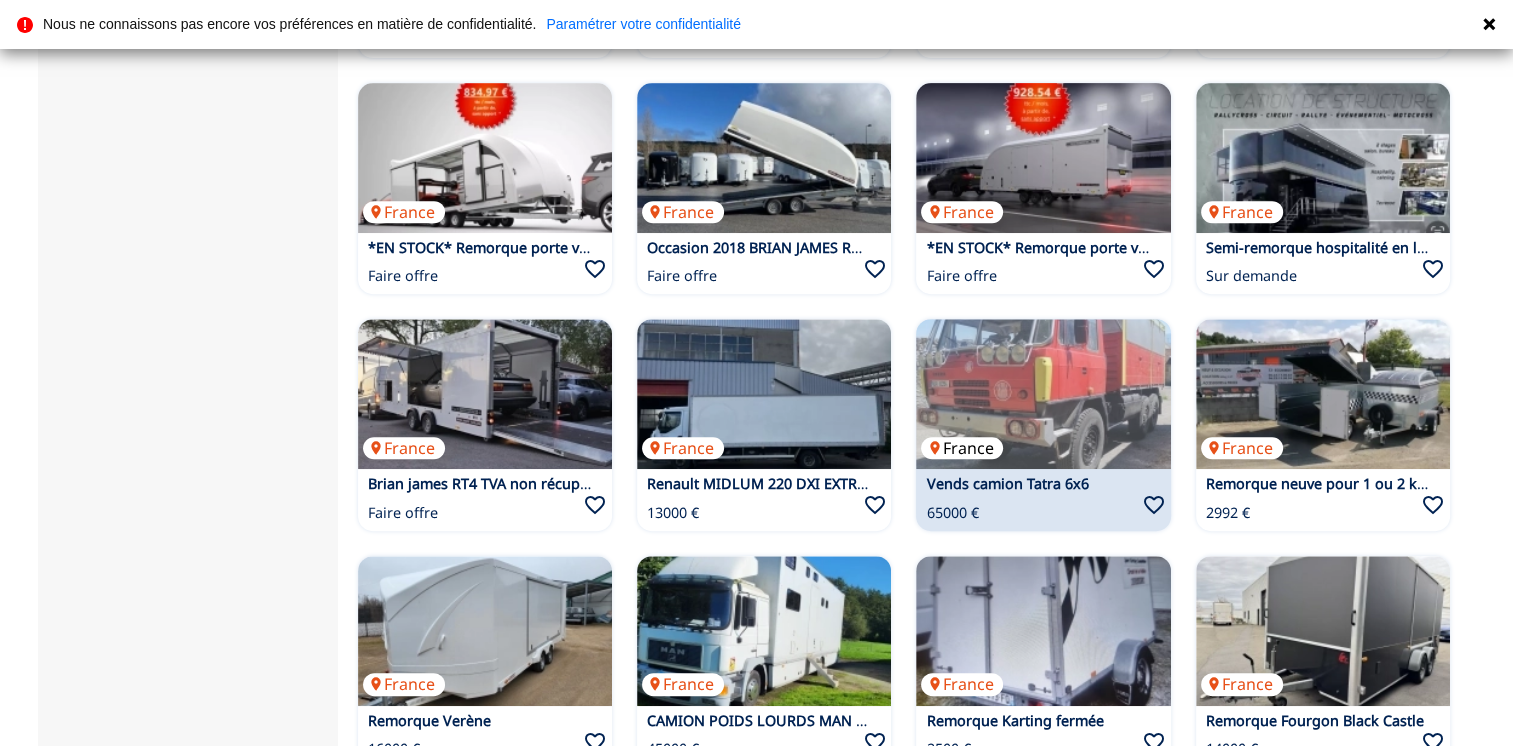 scroll, scrollTop: 800, scrollLeft: 0, axis: vertical 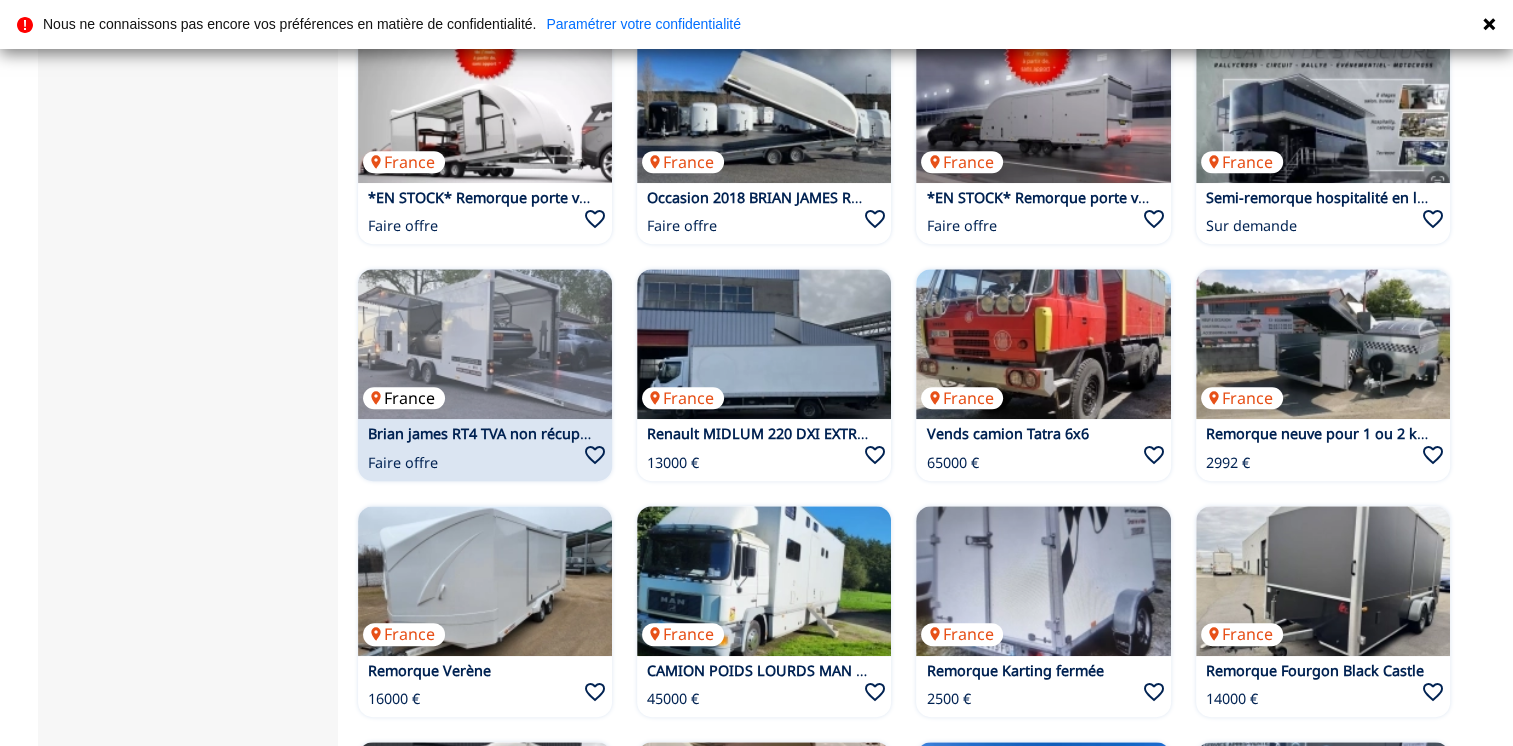 click at bounding box center [485, 344] 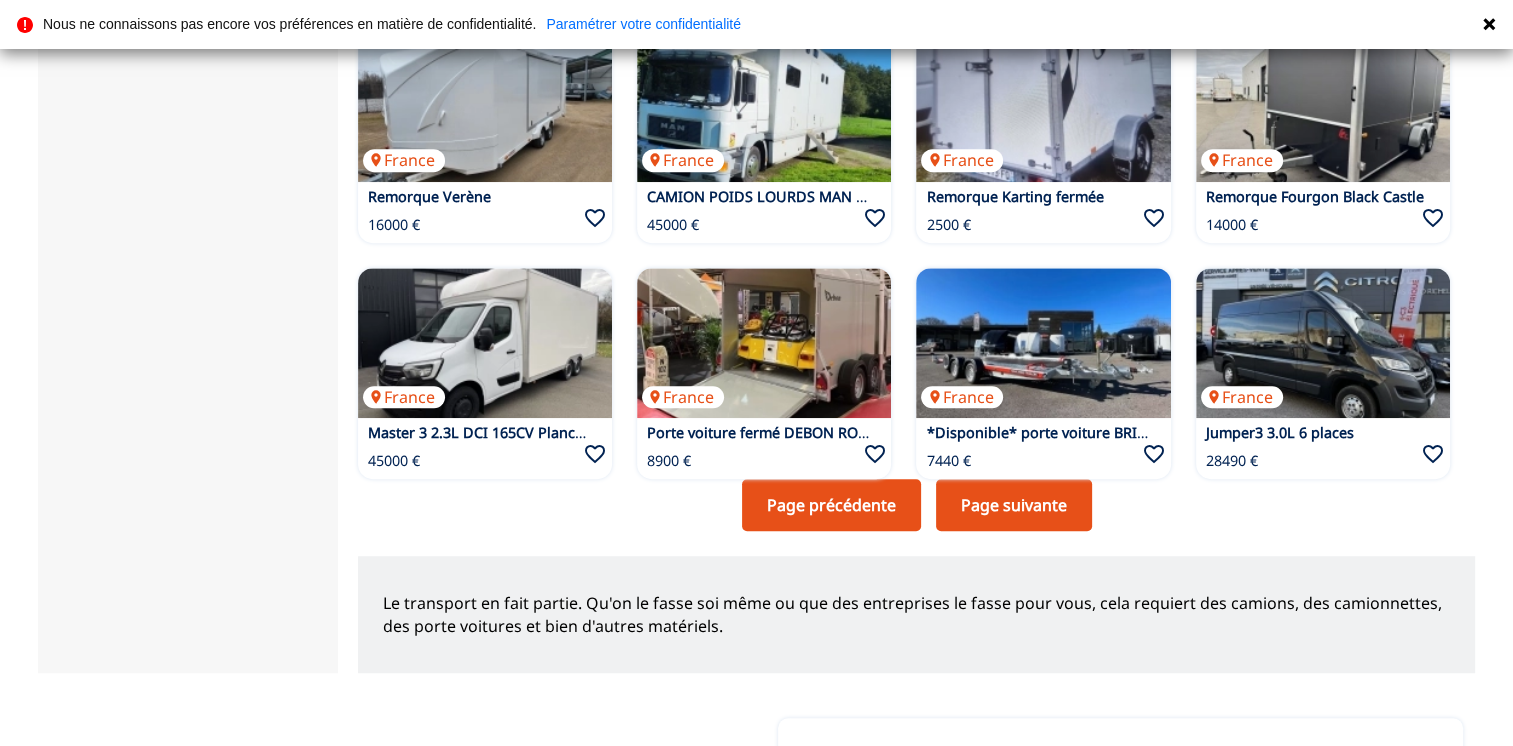 scroll, scrollTop: 1300, scrollLeft: 0, axis: vertical 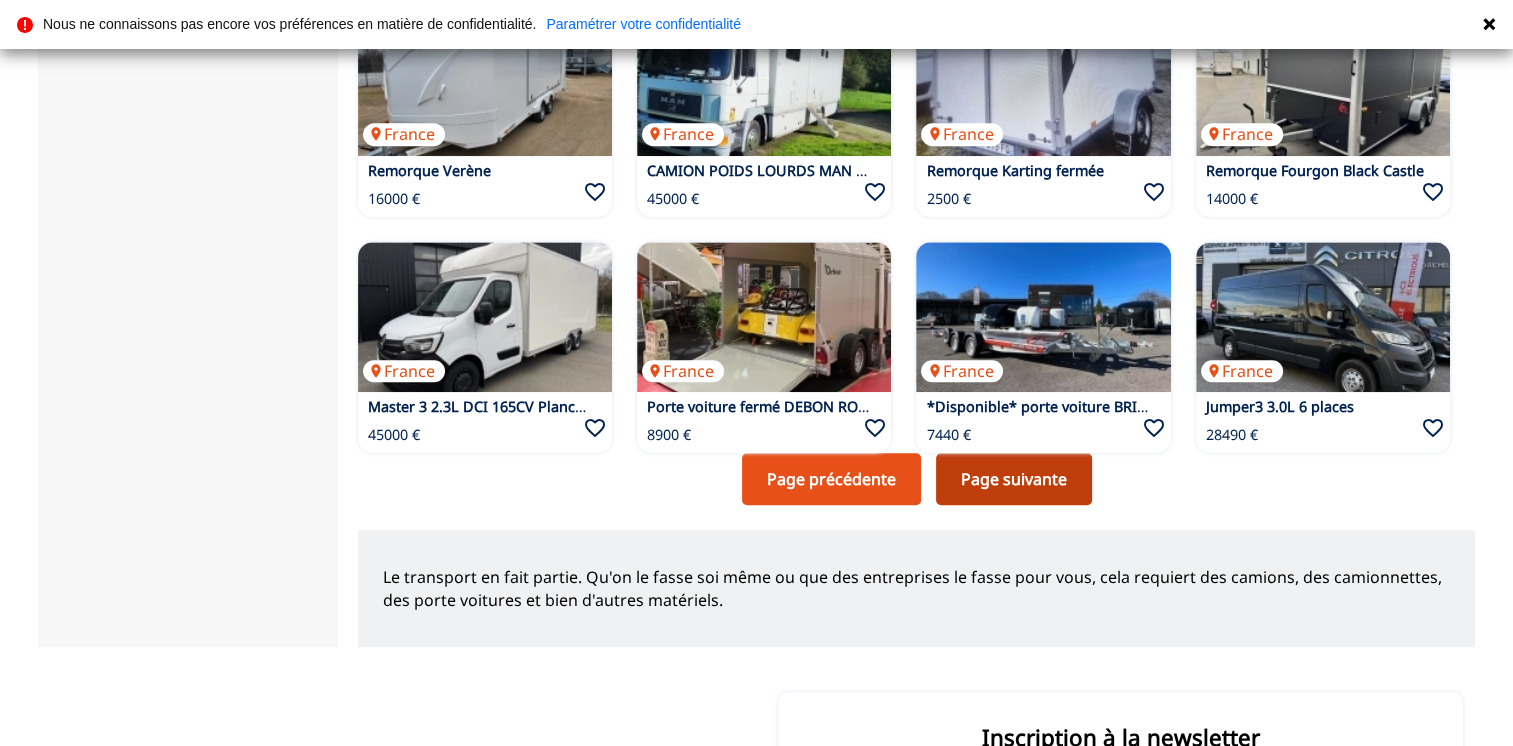 click on "Page suivante" at bounding box center (1014, 479) 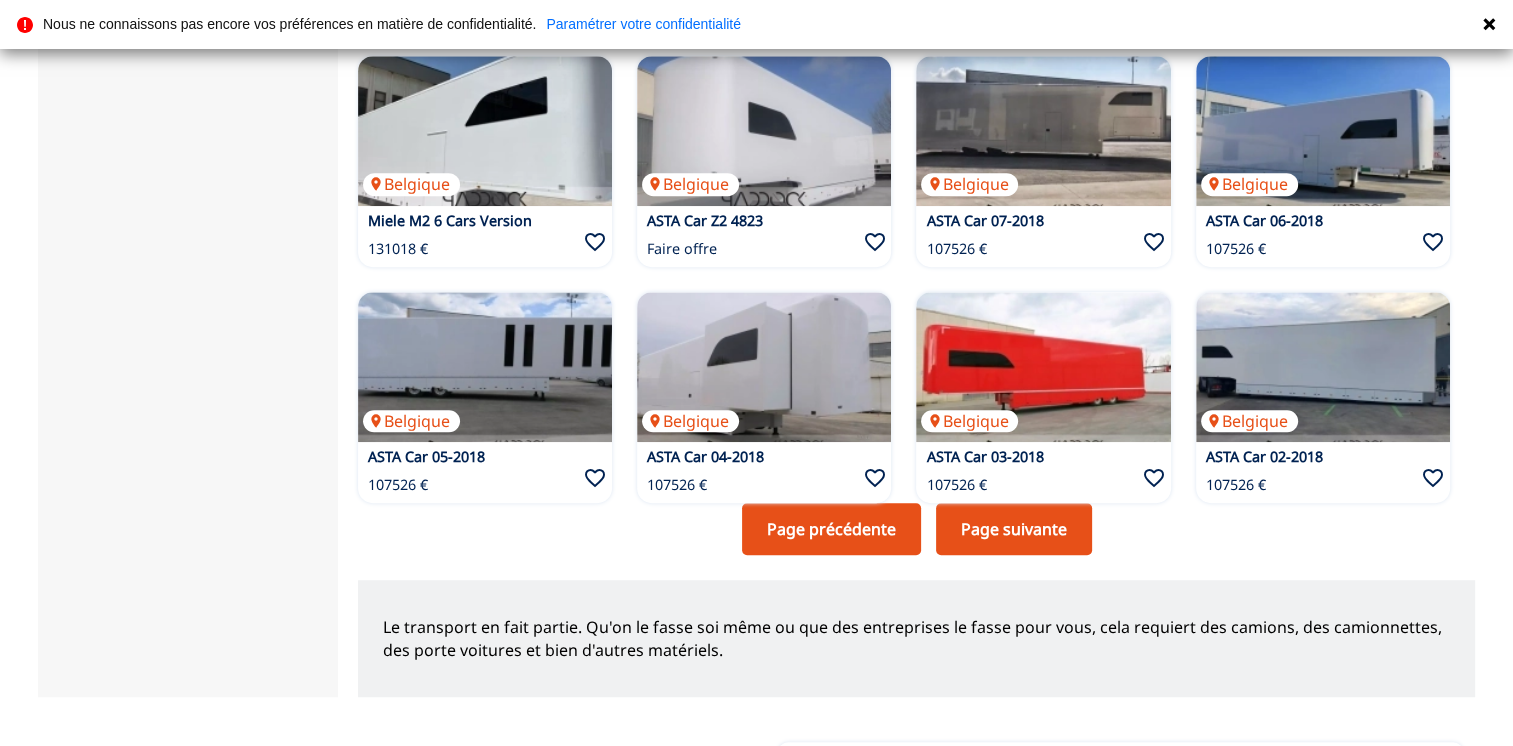 scroll, scrollTop: 1400, scrollLeft: 0, axis: vertical 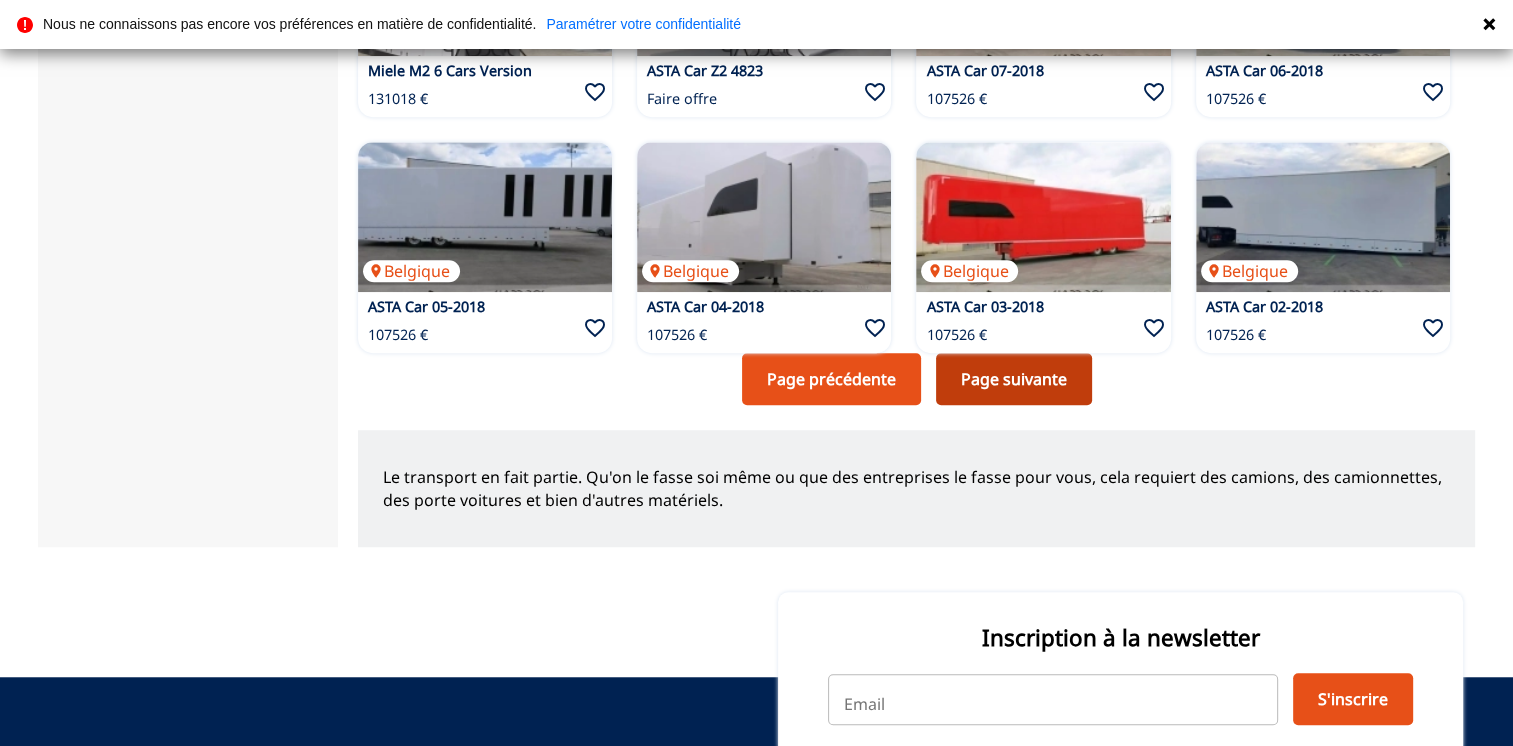 click on "Page suivante" at bounding box center (1014, 379) 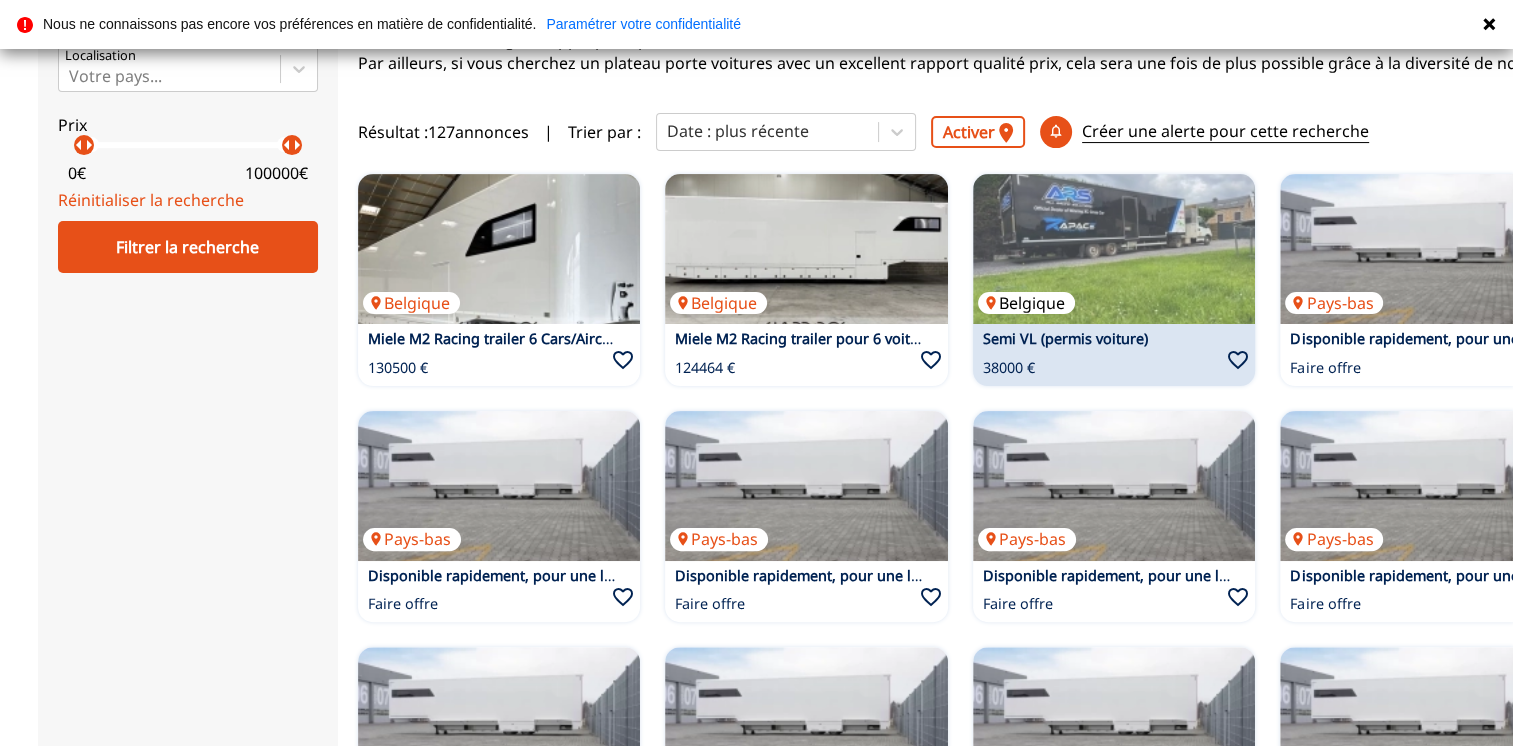 scroll, scrollTop: 800, scrollLeft: 0, axis: vertical 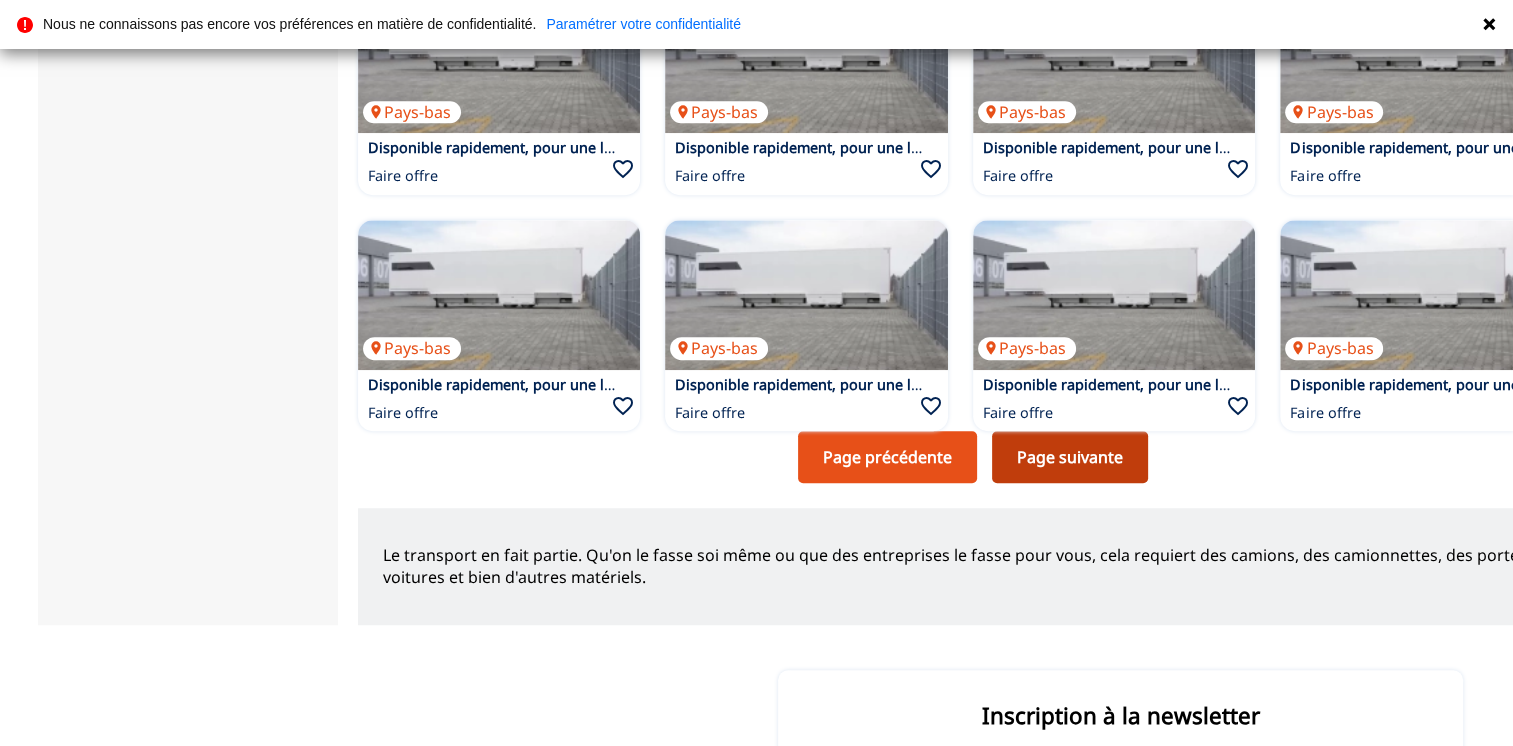 click on "Page suivante" at bounding box center (1070, 457) 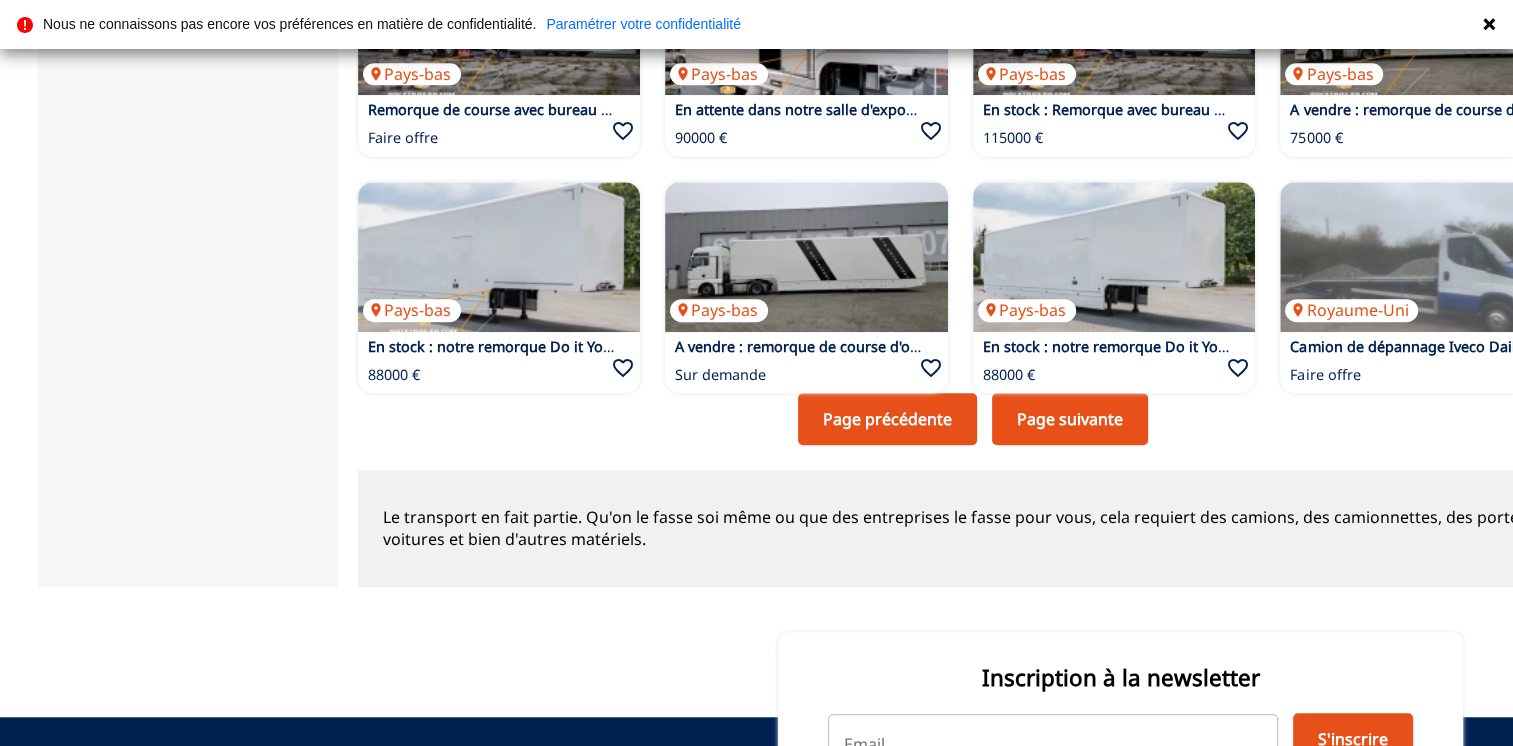 scroll, scrollTop: 1400, scrollLeft: 0, axis: vertical 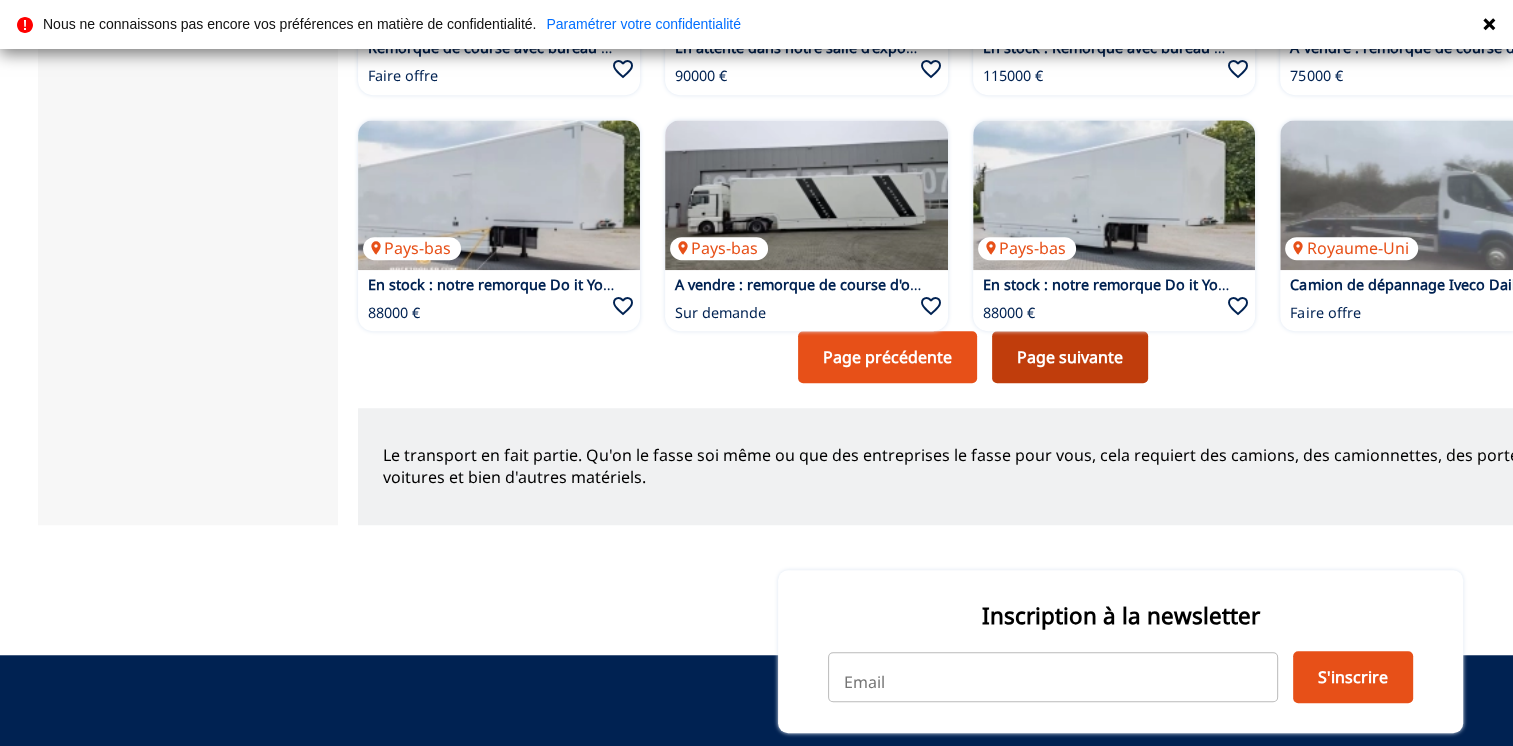 click on "Page suivante" at bounding box center (1070, 357) 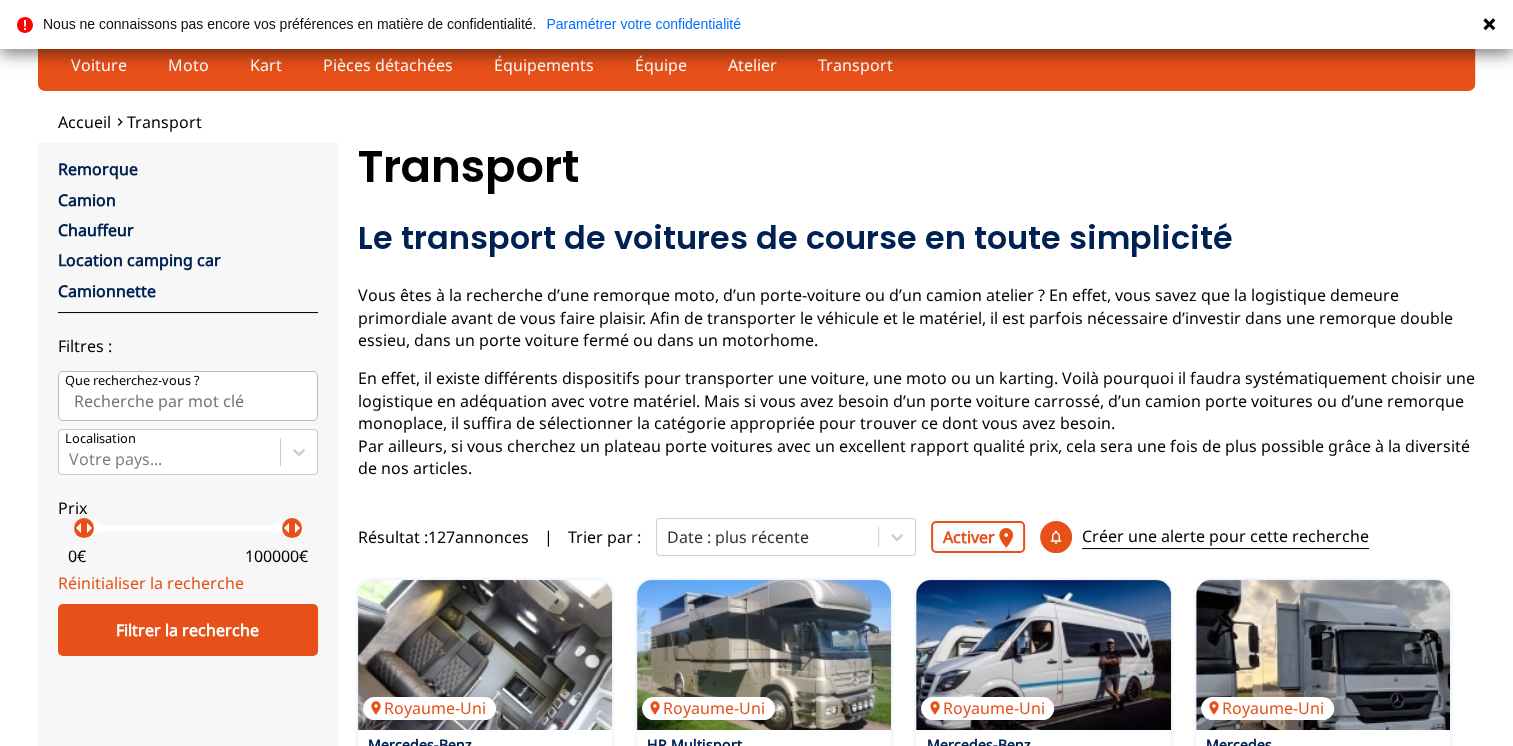 scroll, scrollTop: 0, scrollLeft: 0, axis: both 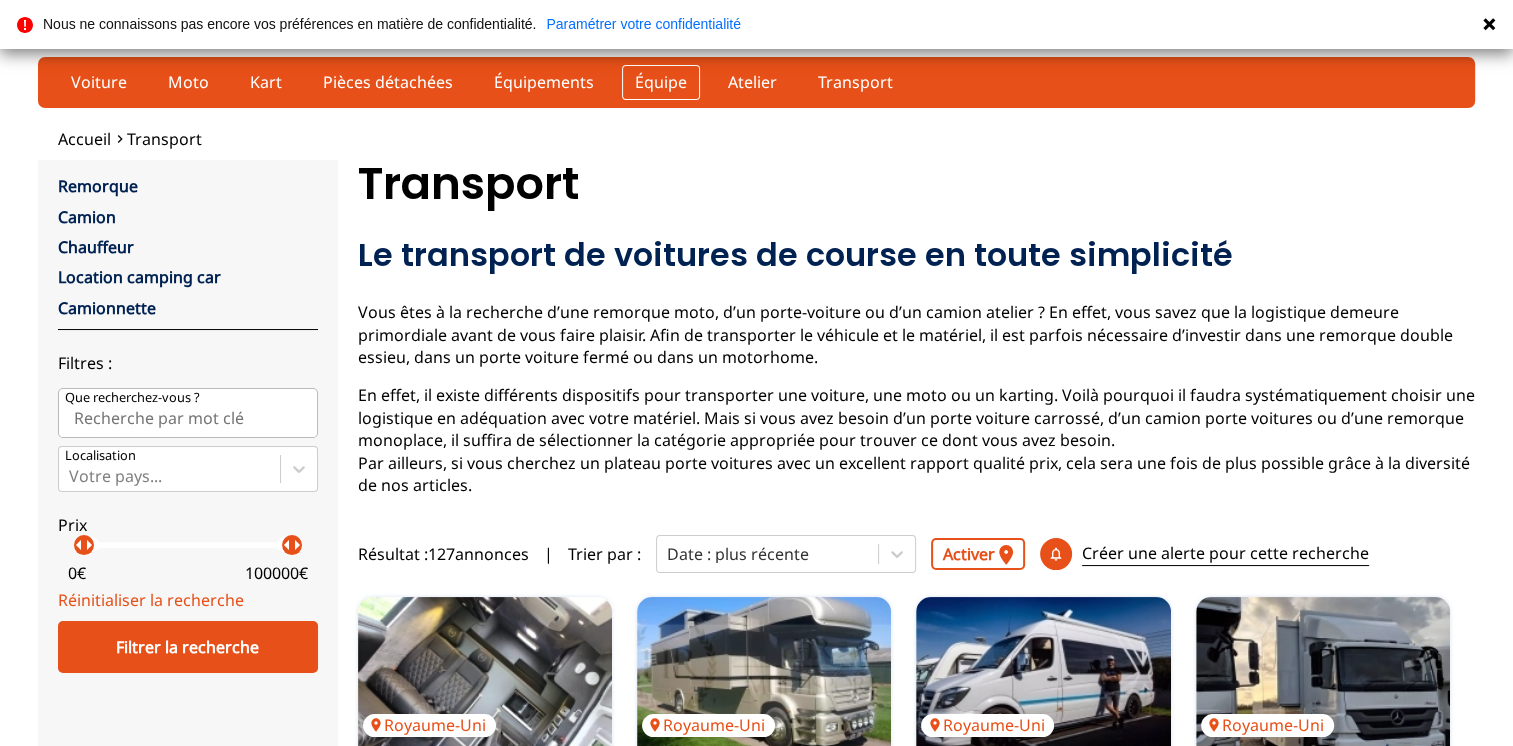 click on "Équipe" at bounding box center (661, 82) 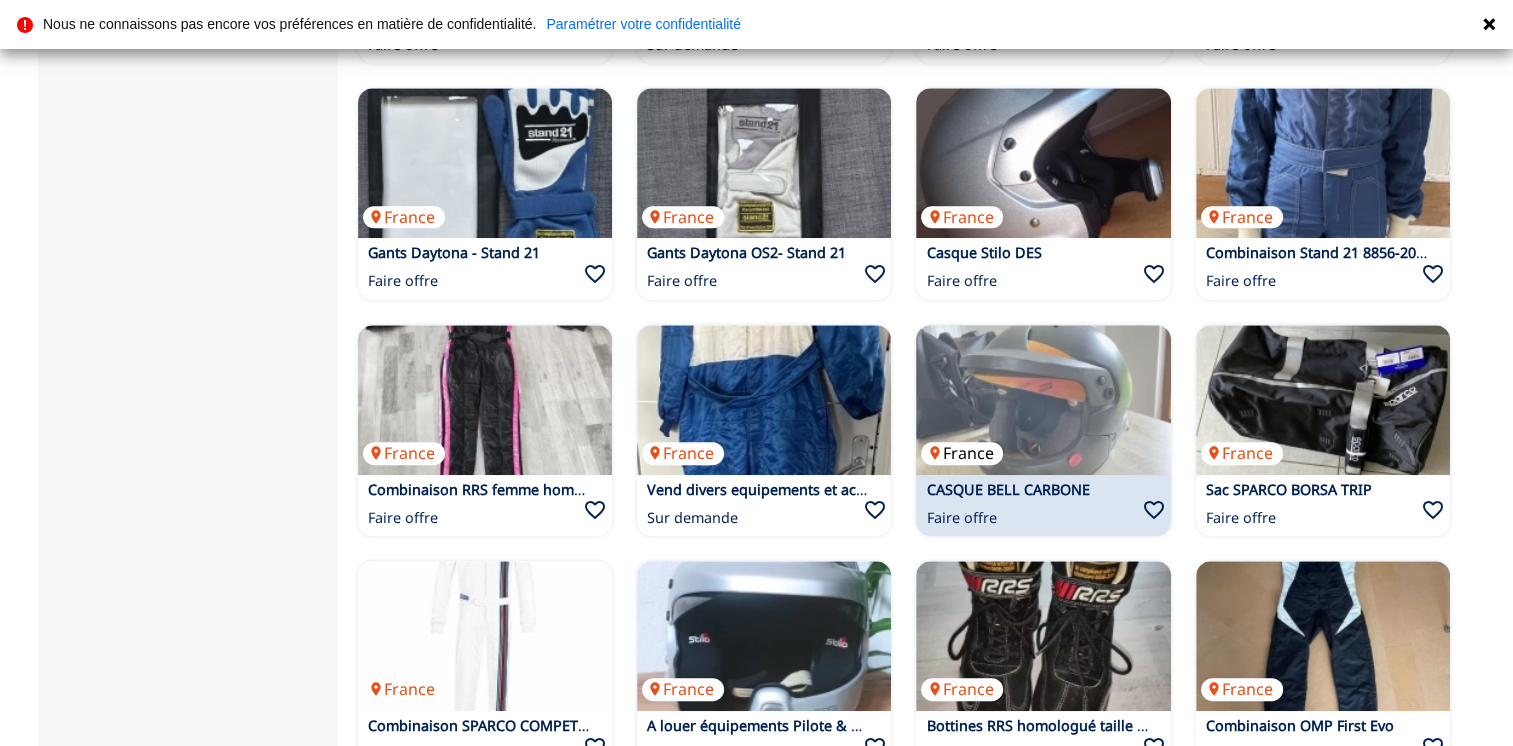 scroll, scrollTop: 1200, scrollLeft: 0, axis: vertical 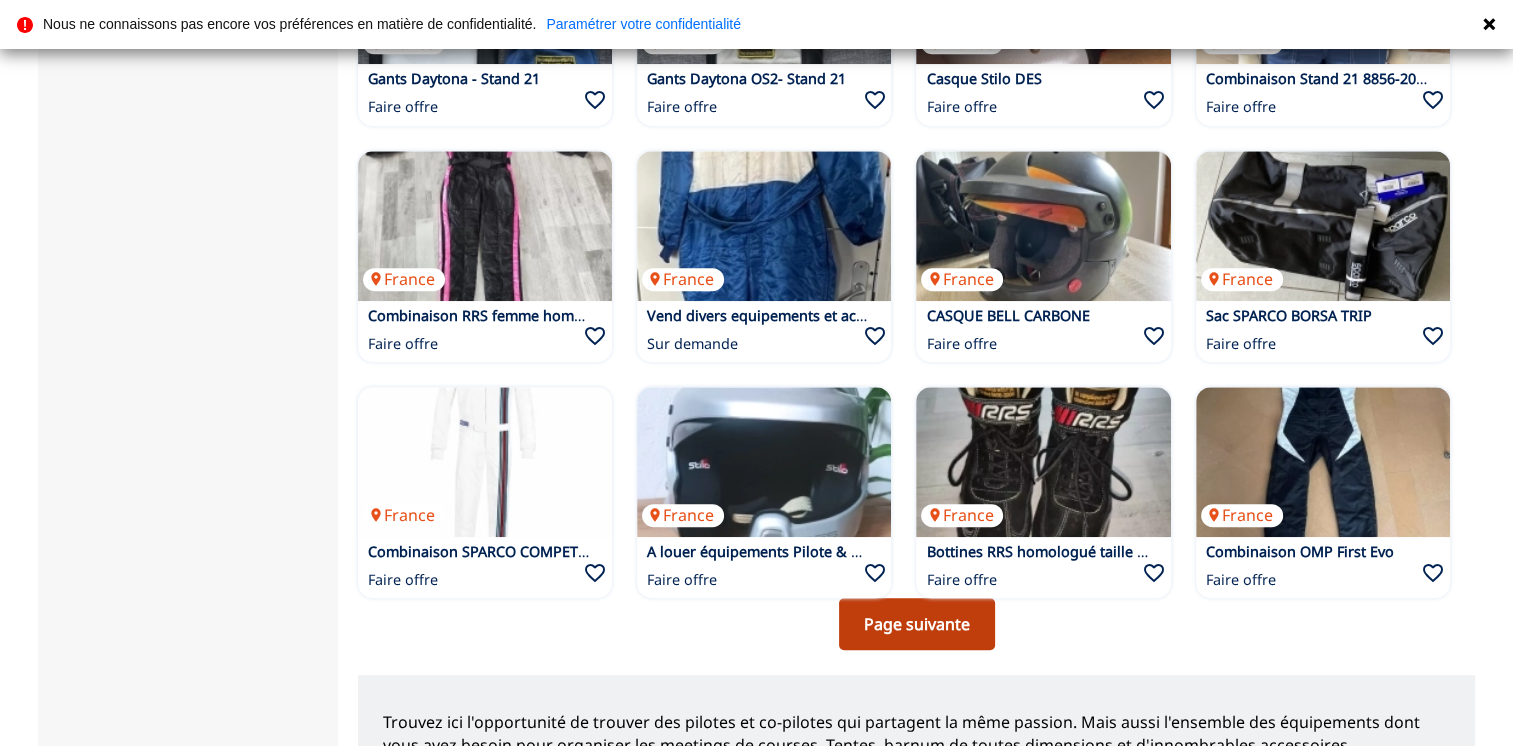 click on "Page suivante" at bounding box center (917, 624) 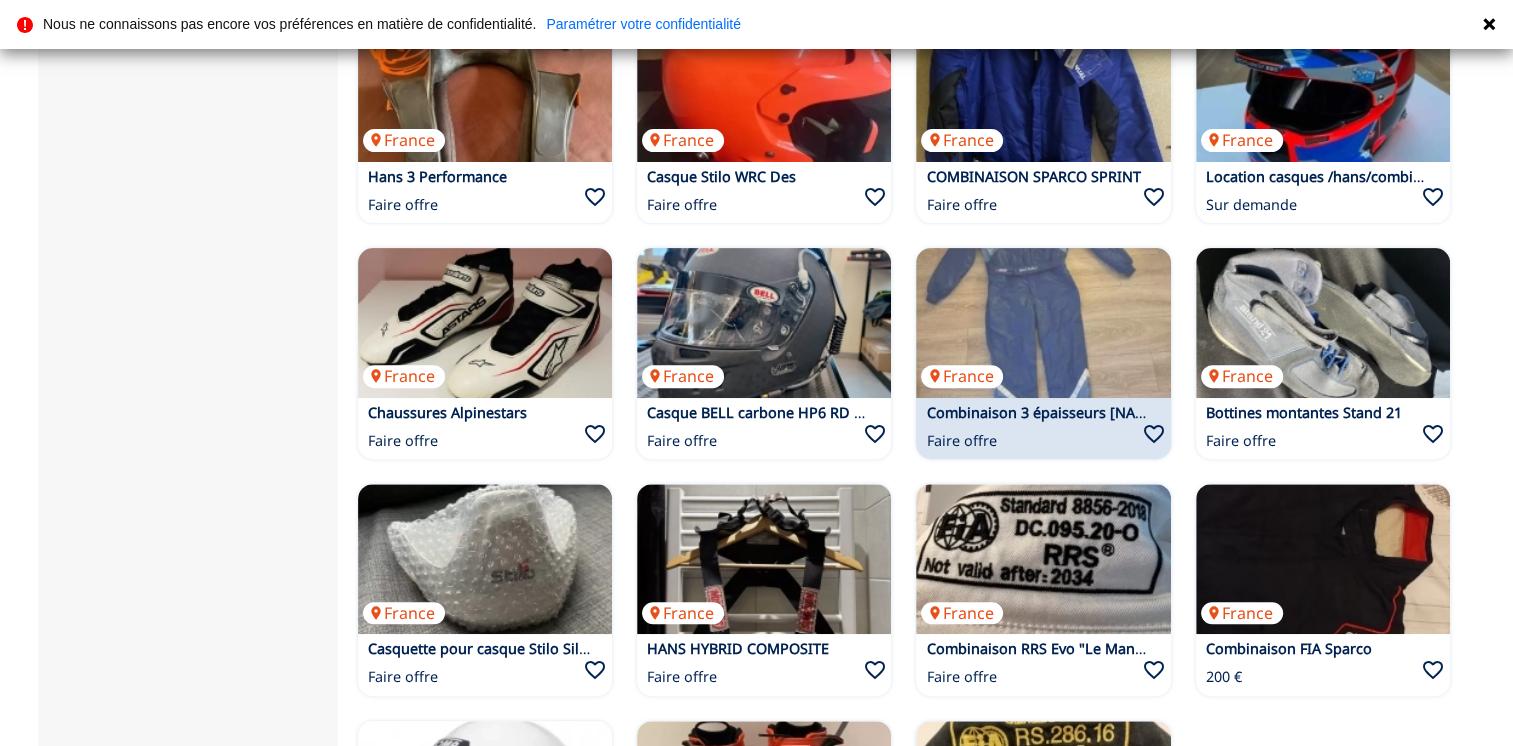 scroll, scrollTop: 800, scrollLeft: 0, axis: vertical 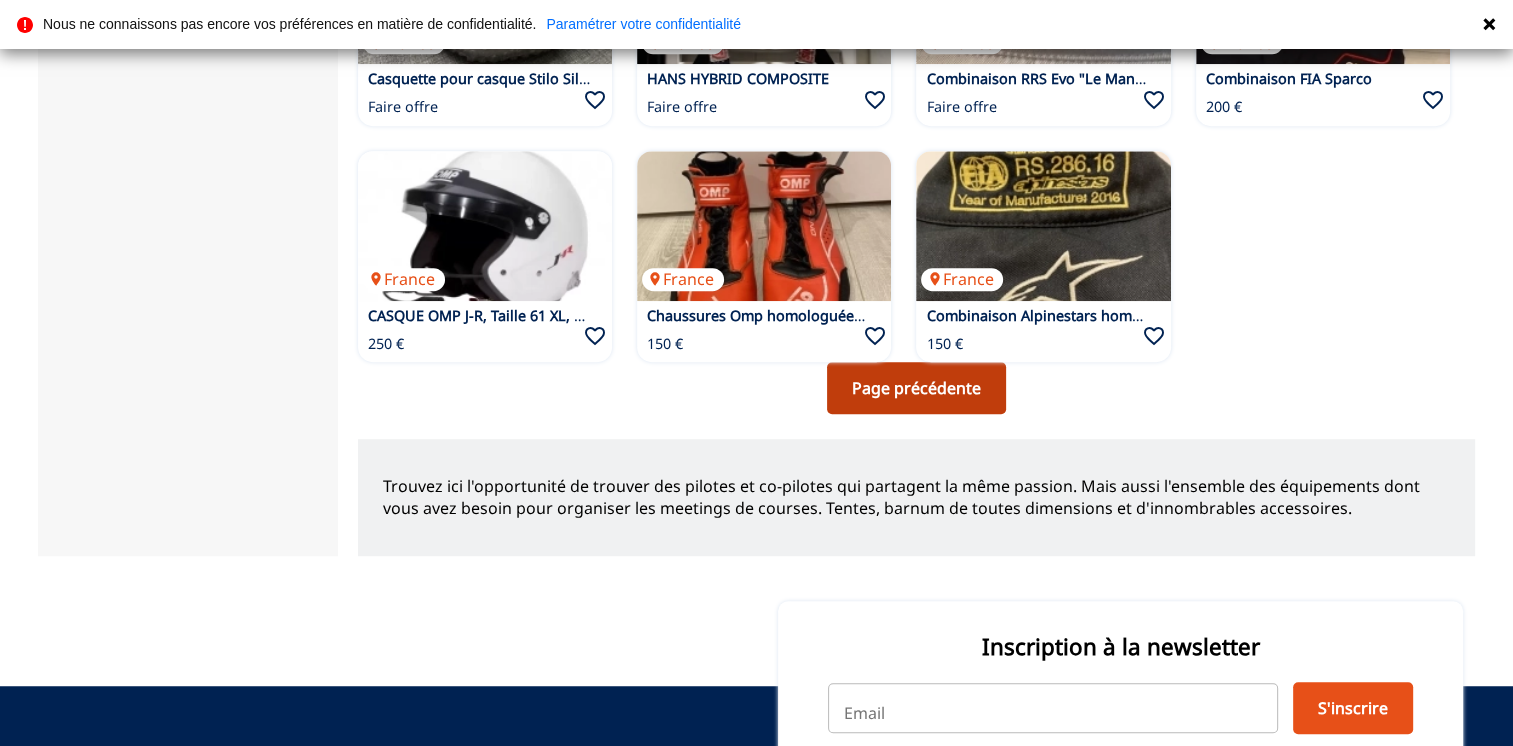 click on "Page précédente" at bounding box center [916, 388] 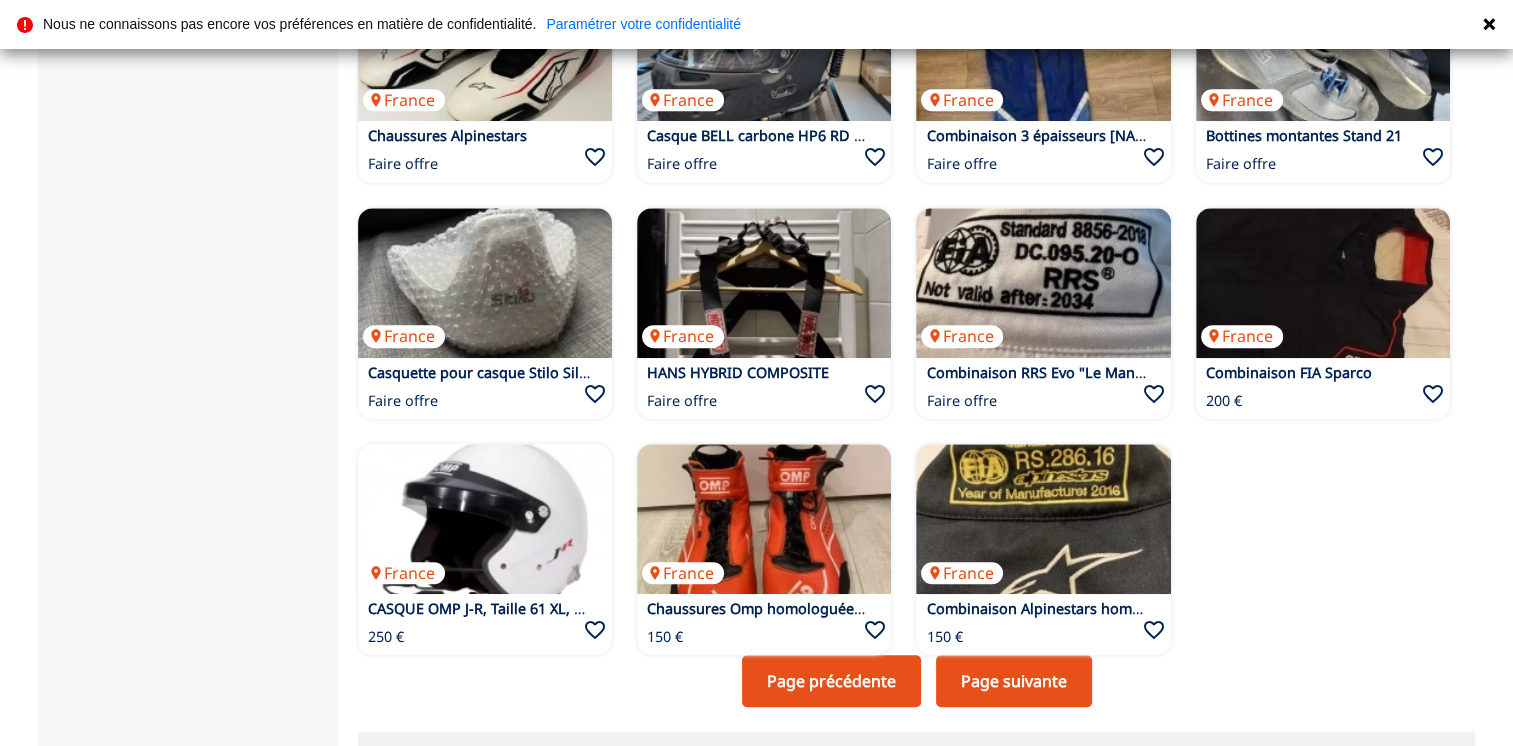 scroll, scrollTop: 619, scrollLeft: 0, axis: vertical 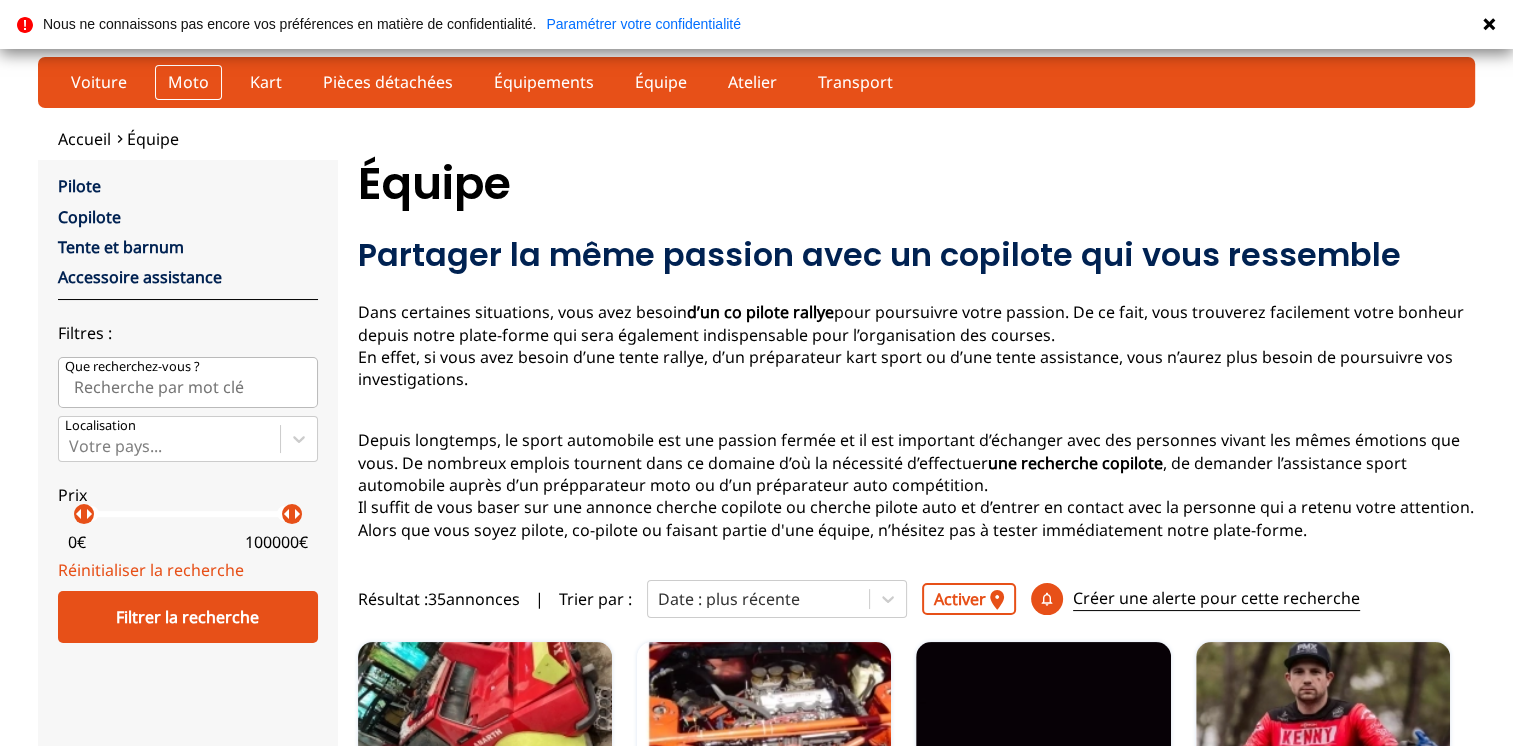 click on "Moto" at bounding box center [188, 82] 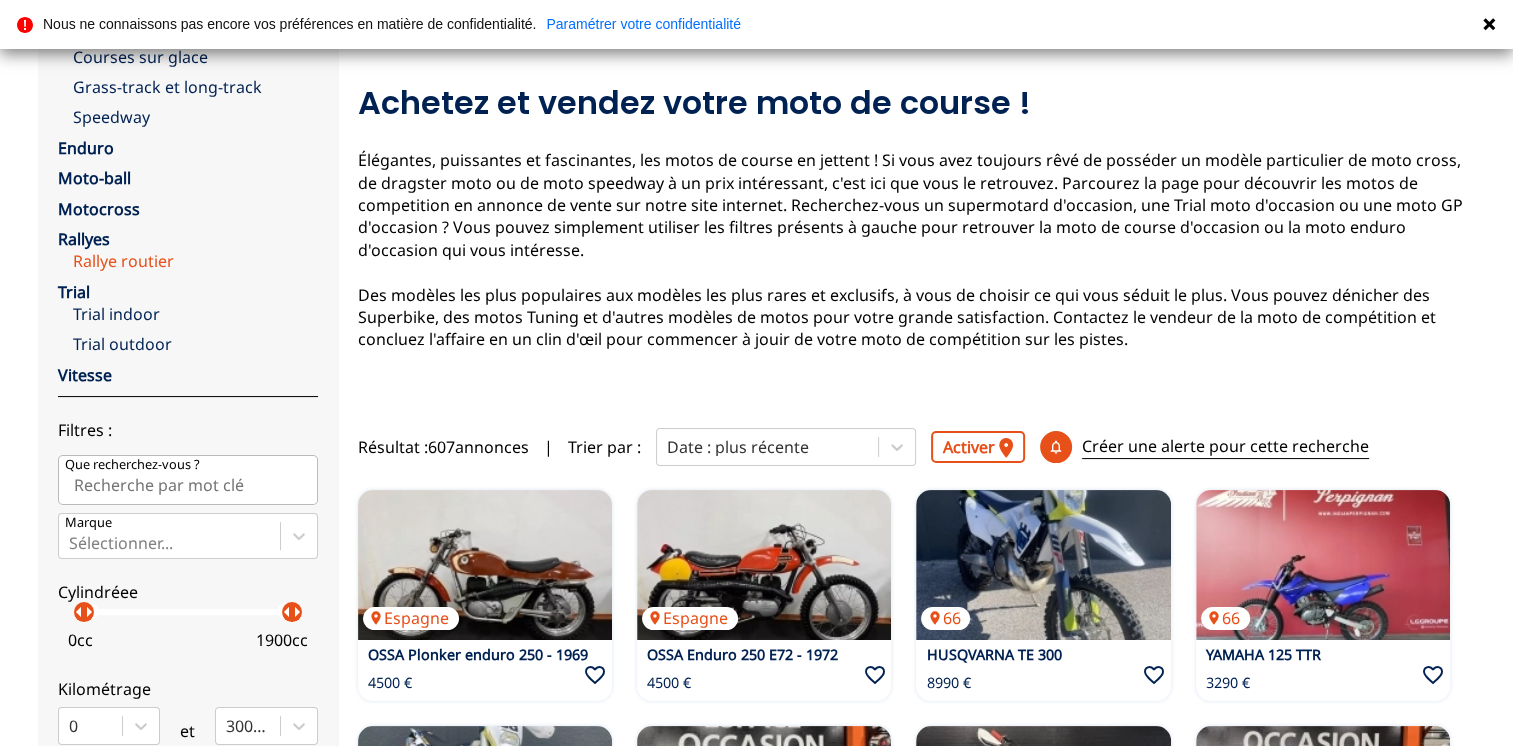 scroll, scrollTop: 100, scrollLeft: 0, axis: vertical 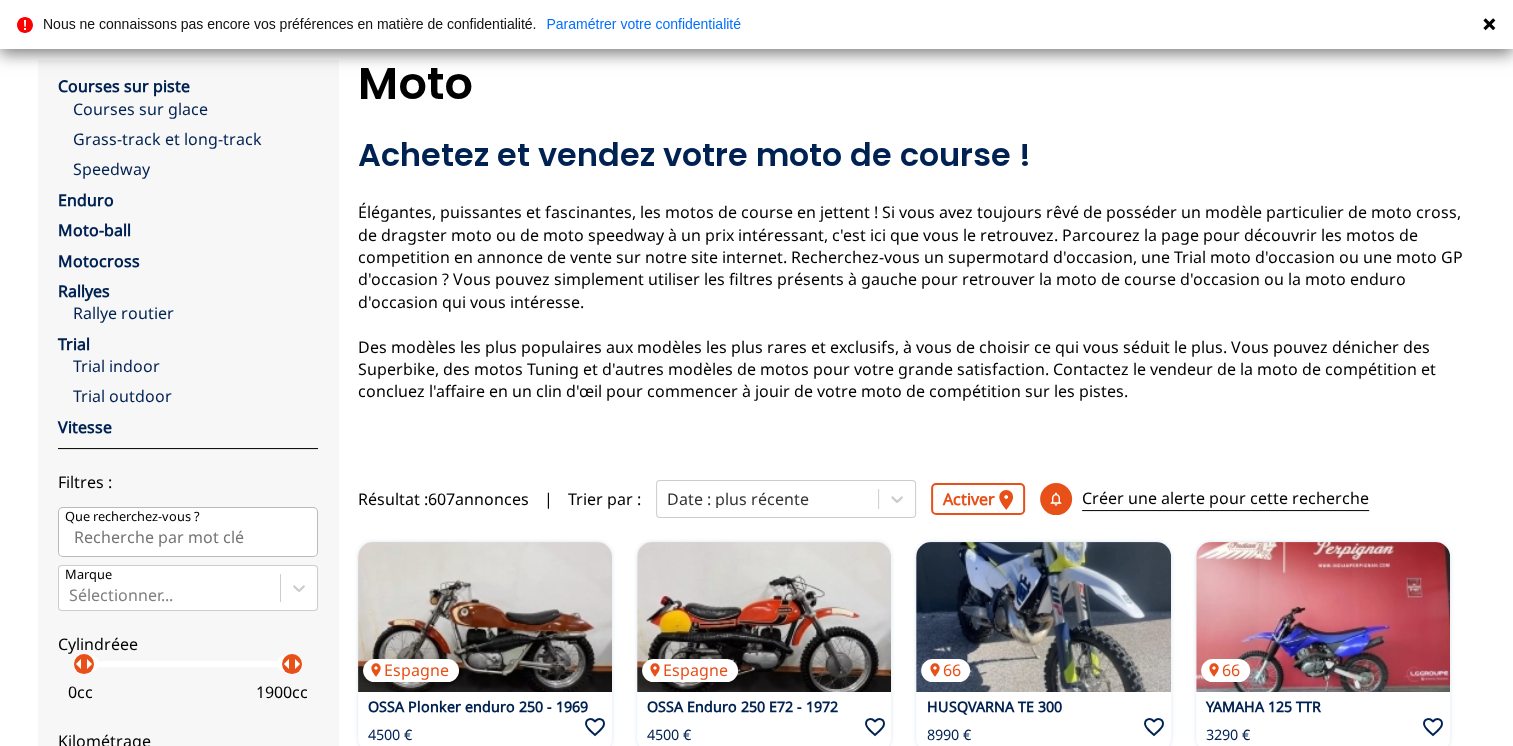 click on "Que recherchez-vous ?" at bounding box center [132, 517] 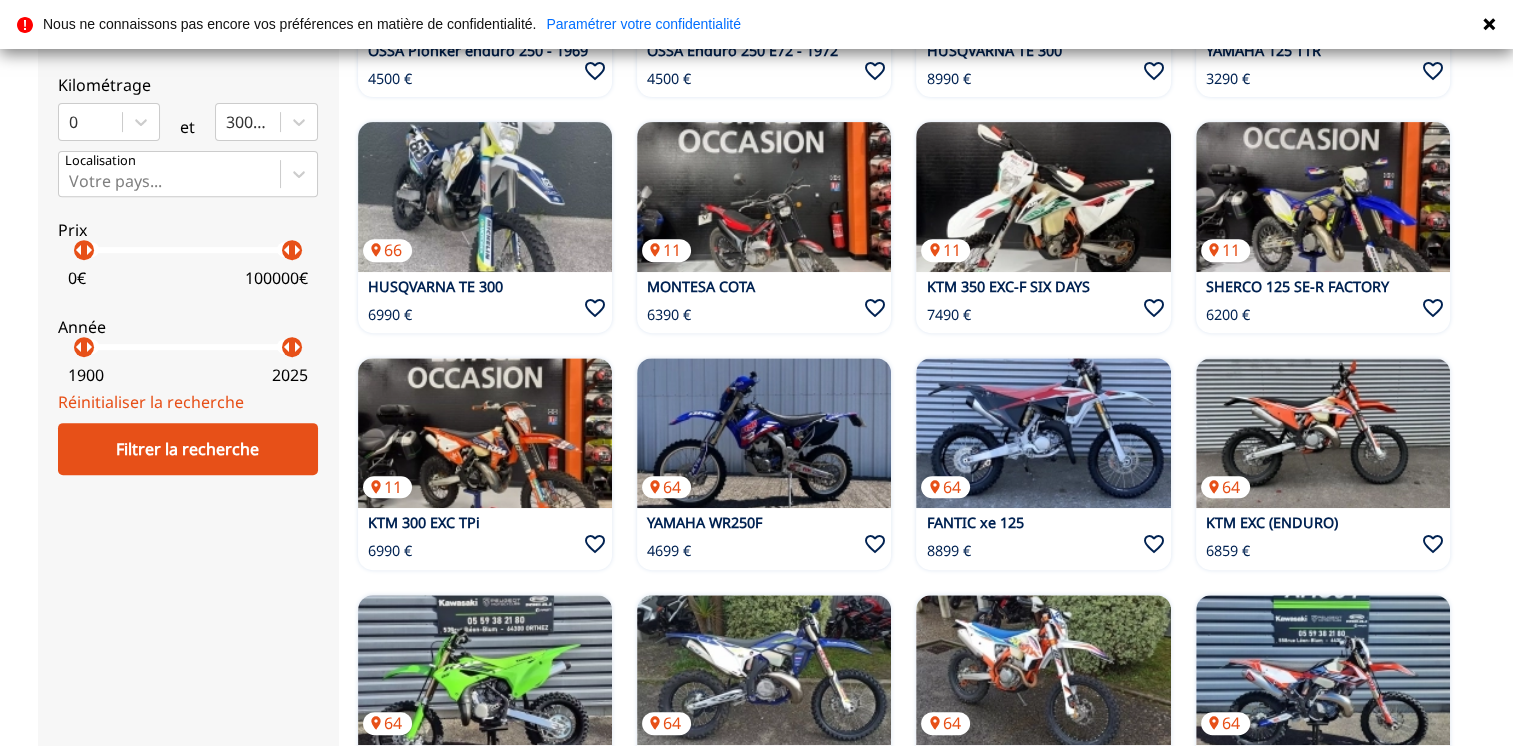 scroll, scrollTop: 800, scrollLeft: 0, axis: vertical 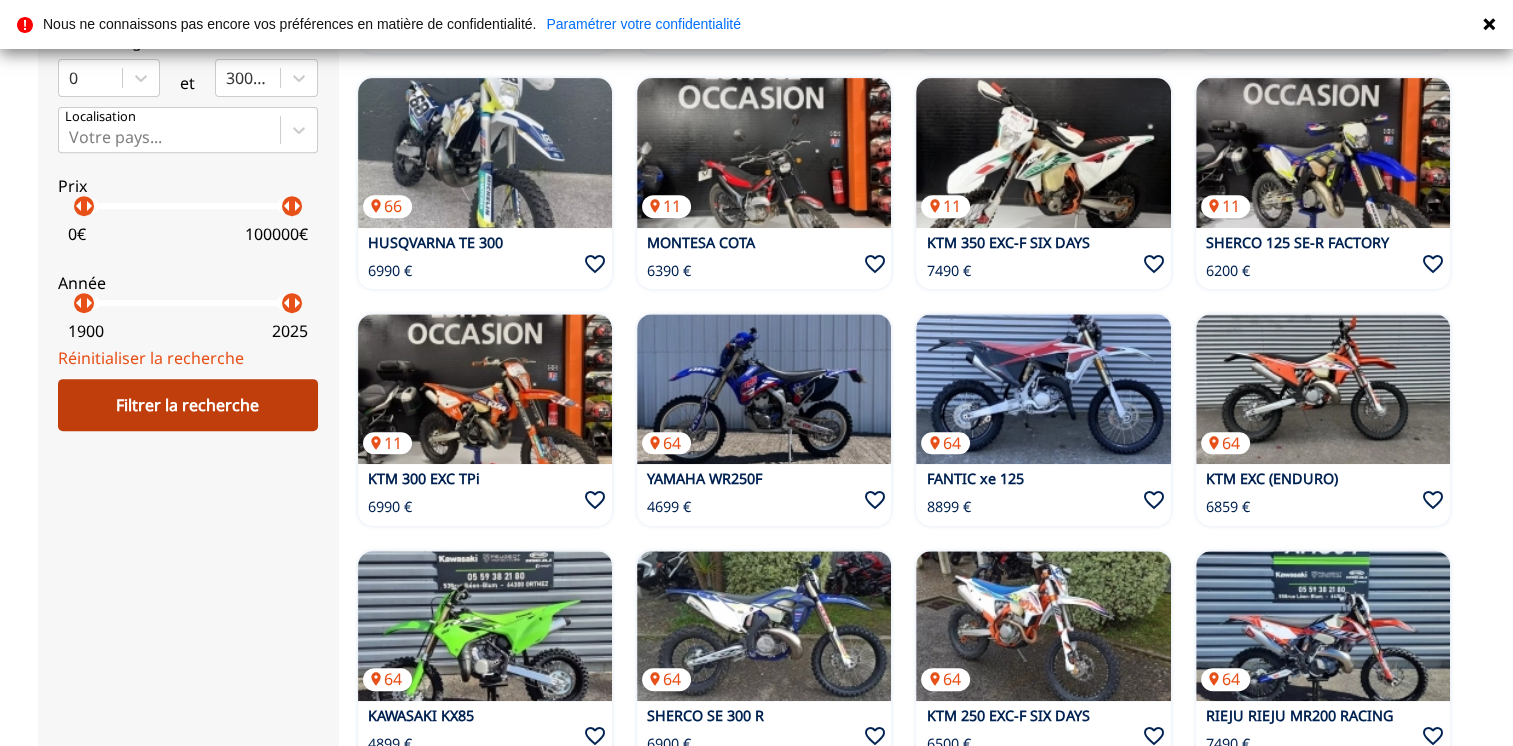 type on "harley" 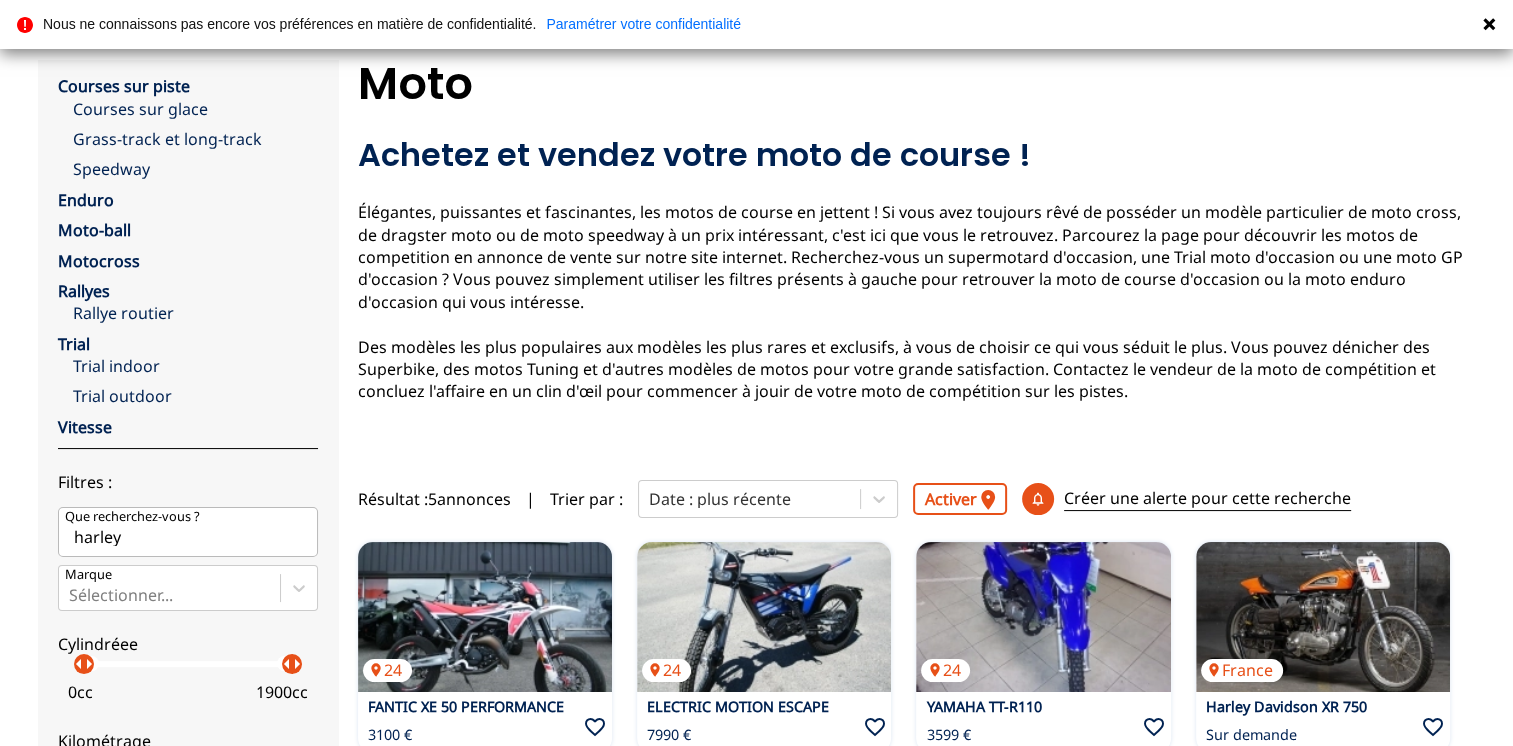 scroll, scrollTop: 400, scrollLeft: 0, axis: vertical 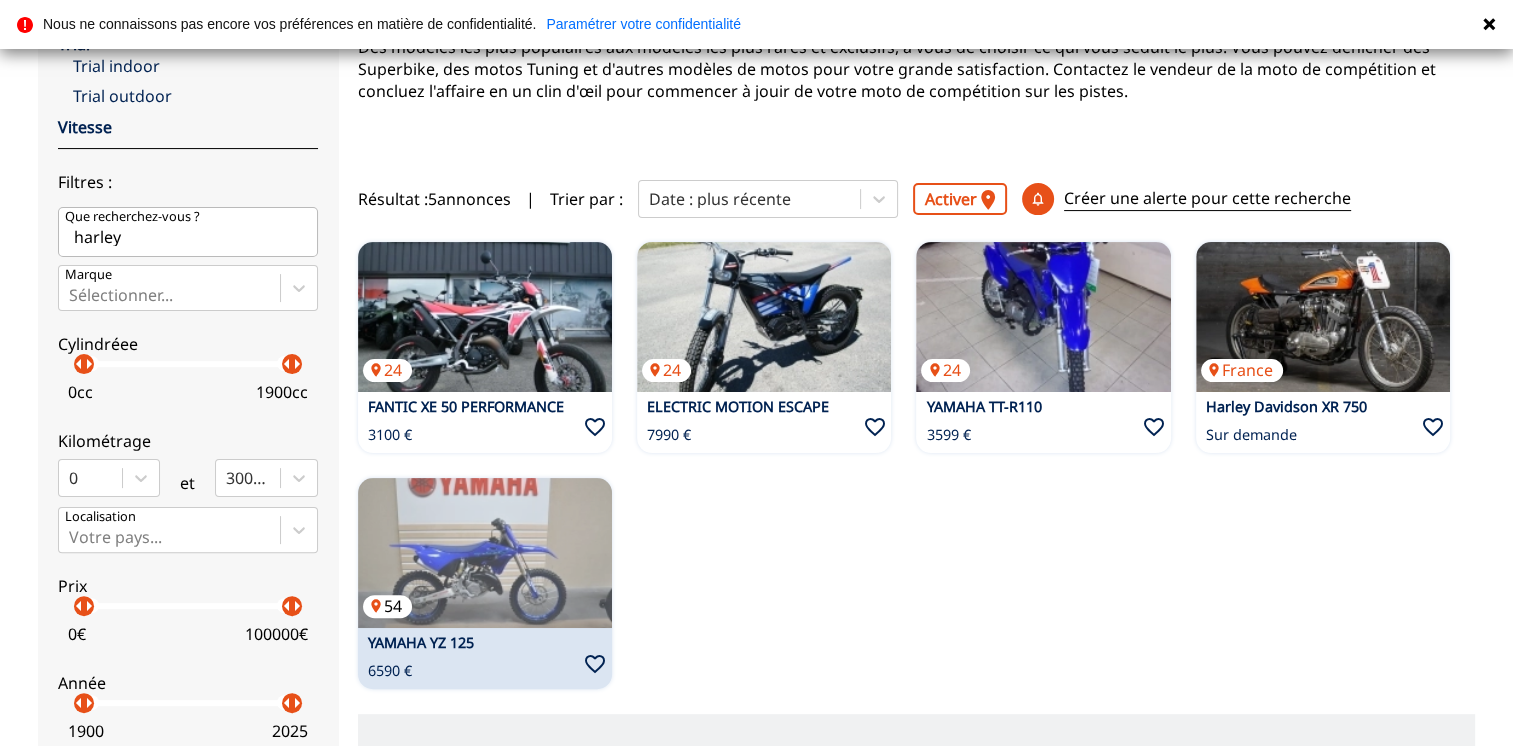 click at bounding box center [485, 553] 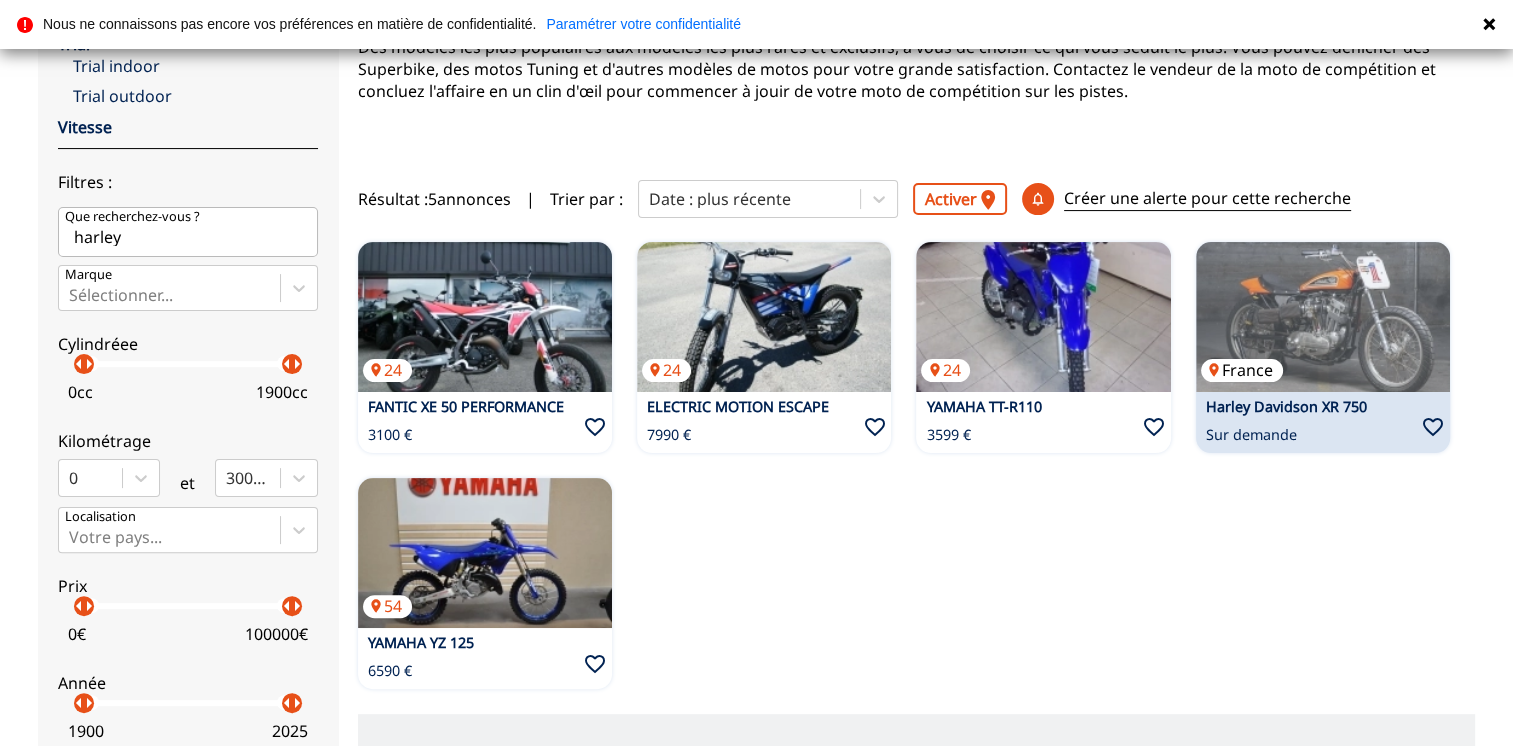 click at bounding box center [1323, 317] 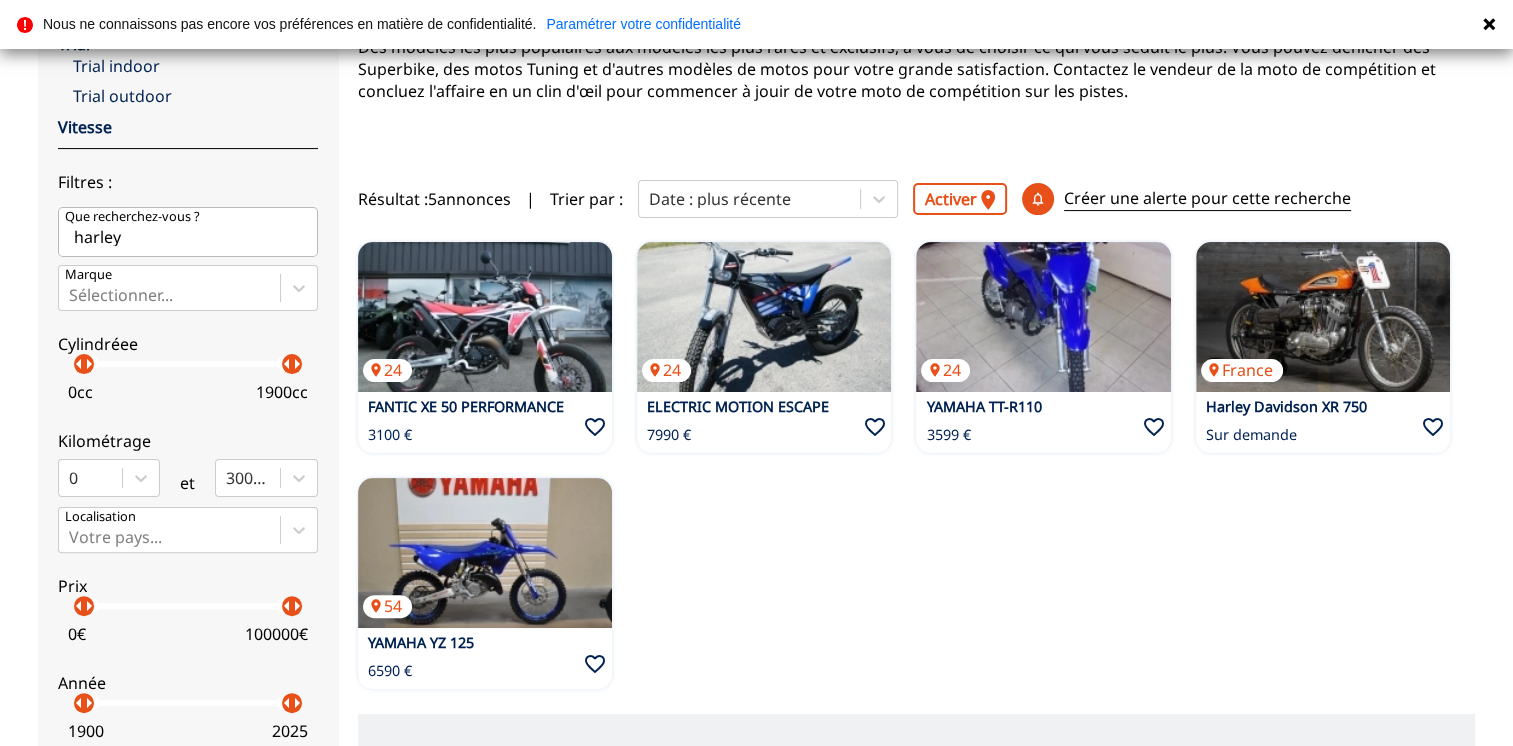 scroll, scrollTop: 0, scrollLeft: 0, axis: both 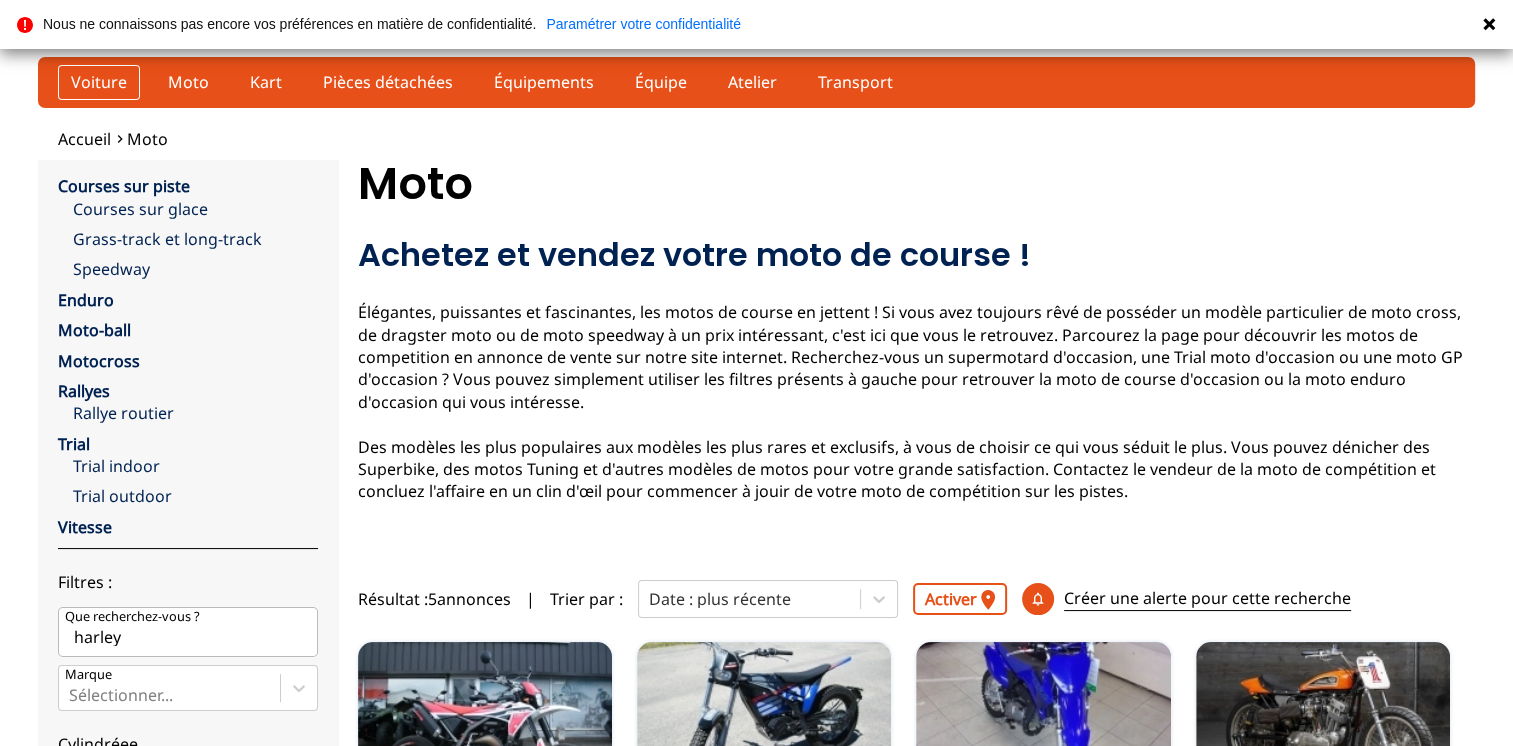 click on "Voiture" at bounding box center (99, 82) 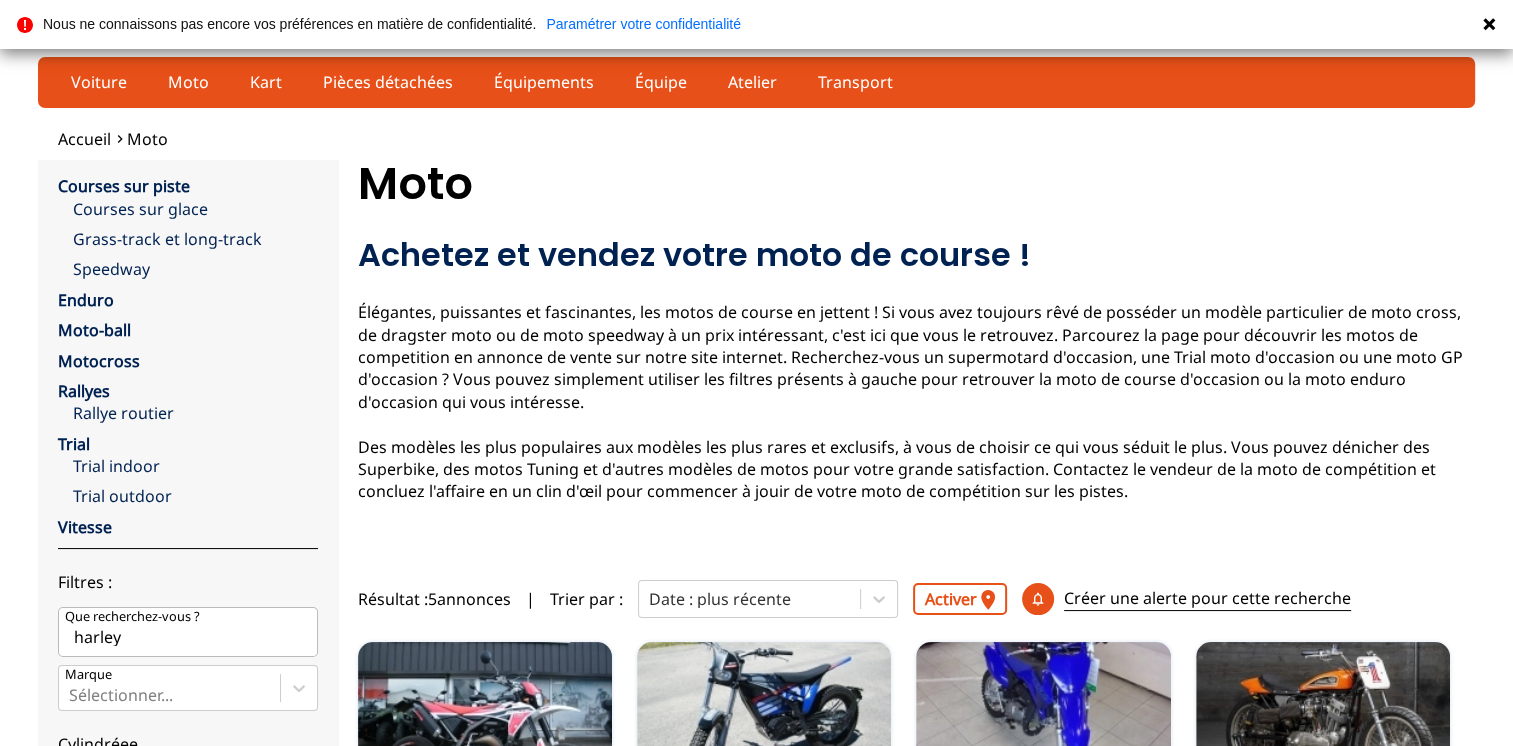 type 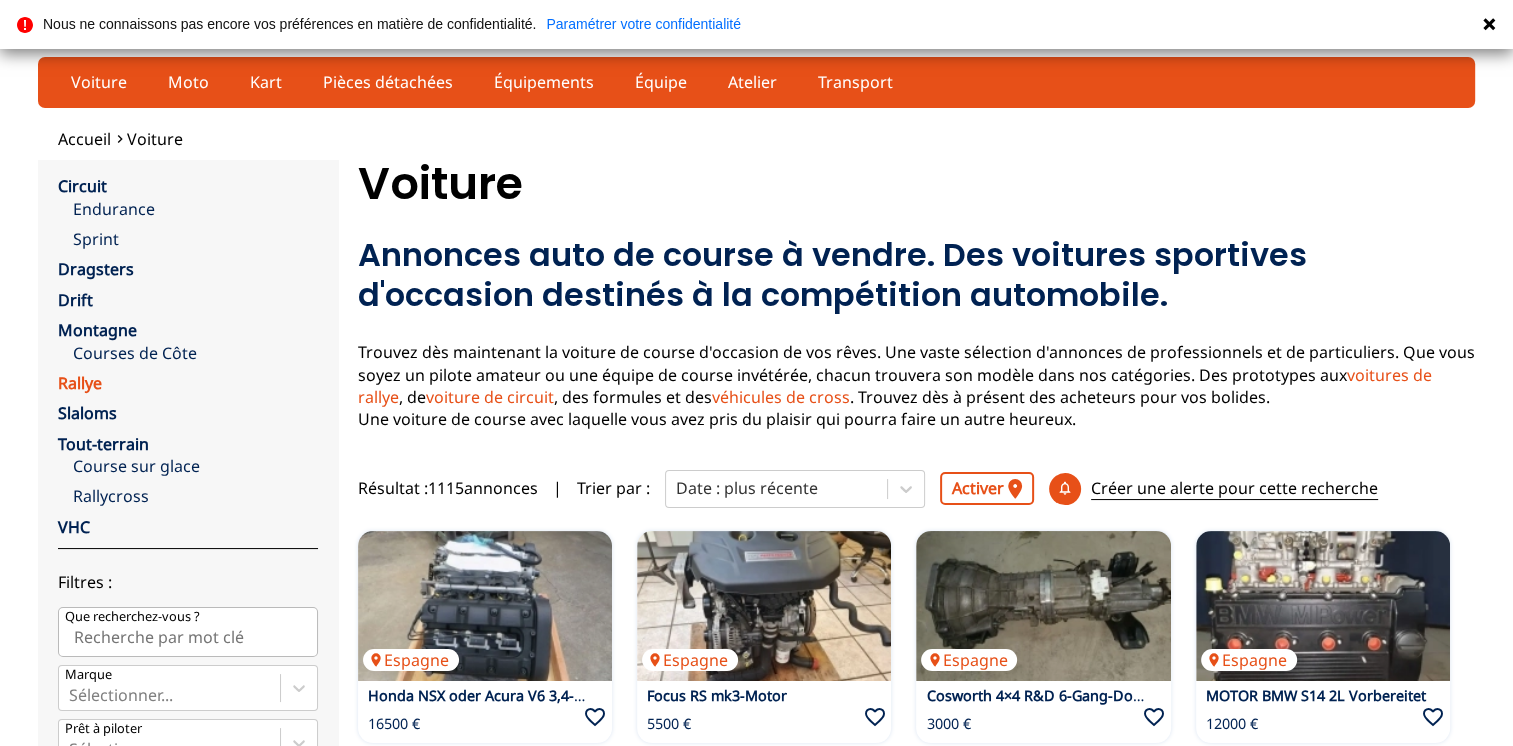 click on "Rallye" at bounding box center [80, 383] 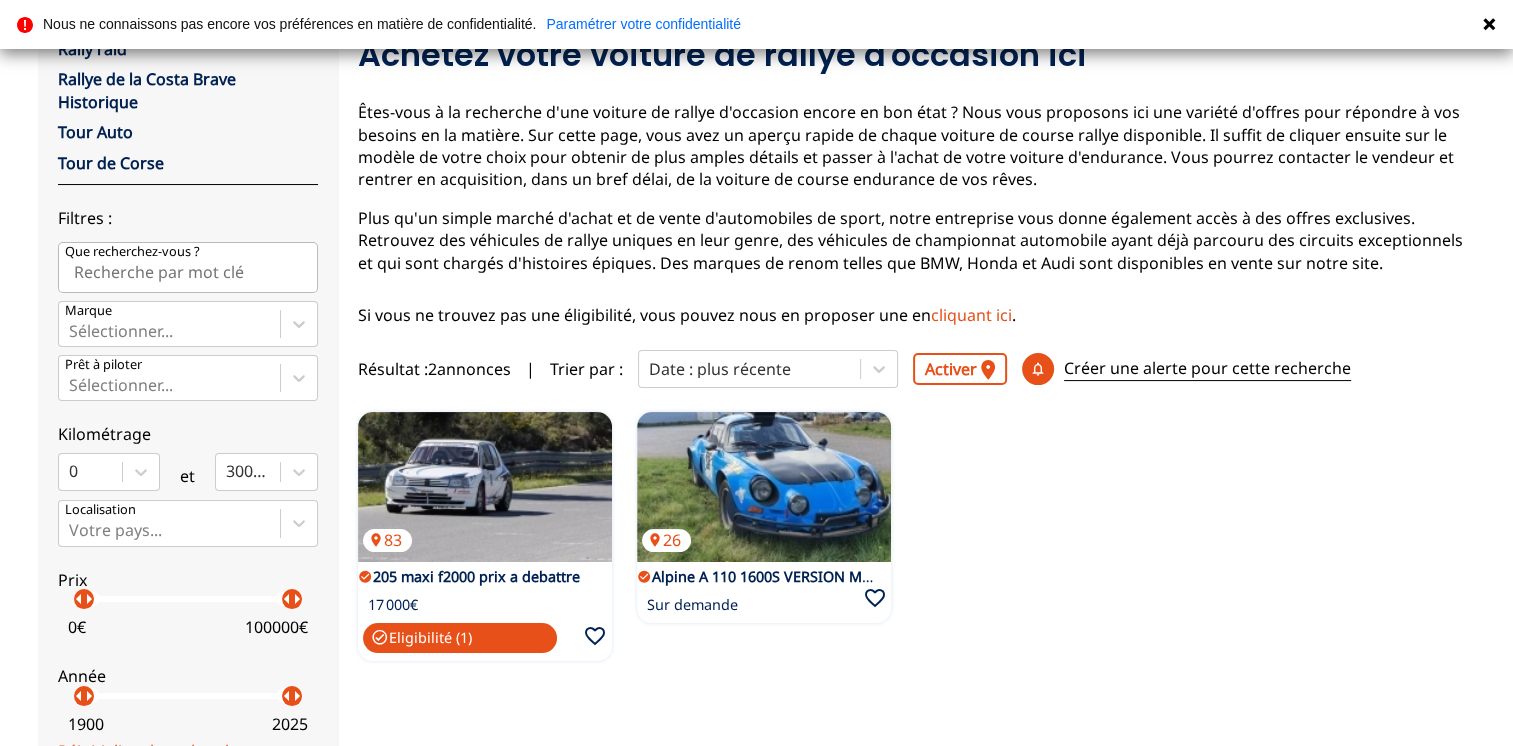scroll, scrollTop: 744, scrollLeft: 0, axis: vertical 